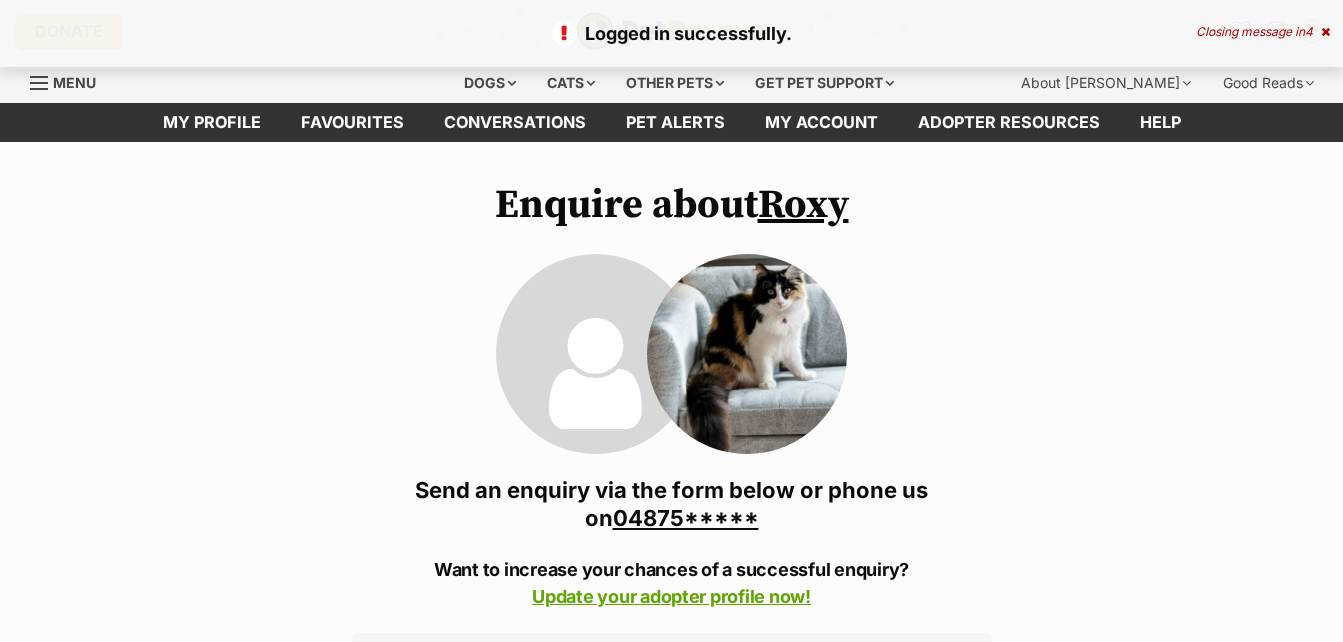 scroll, scrollTop: 0, scrollLeft: 0, axis: both 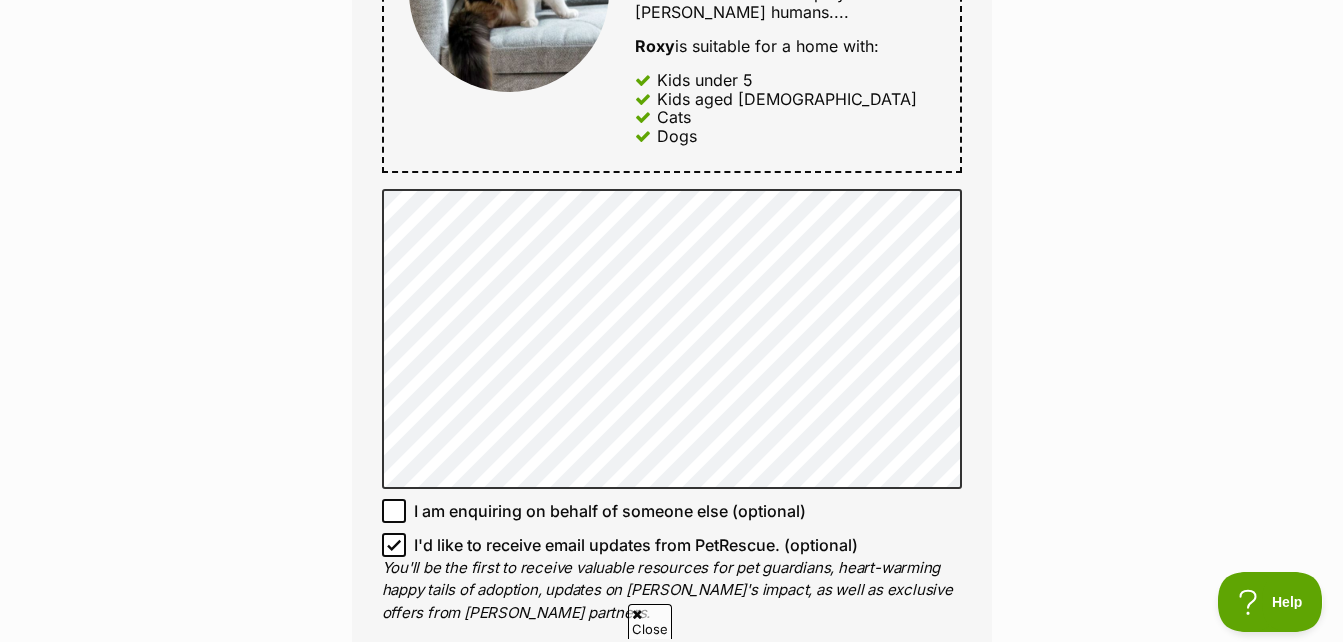 drag, startPoint x: 938, startPoint y: 379, endPoint x: 1116, endPoint y: 200, distance: 252.43811 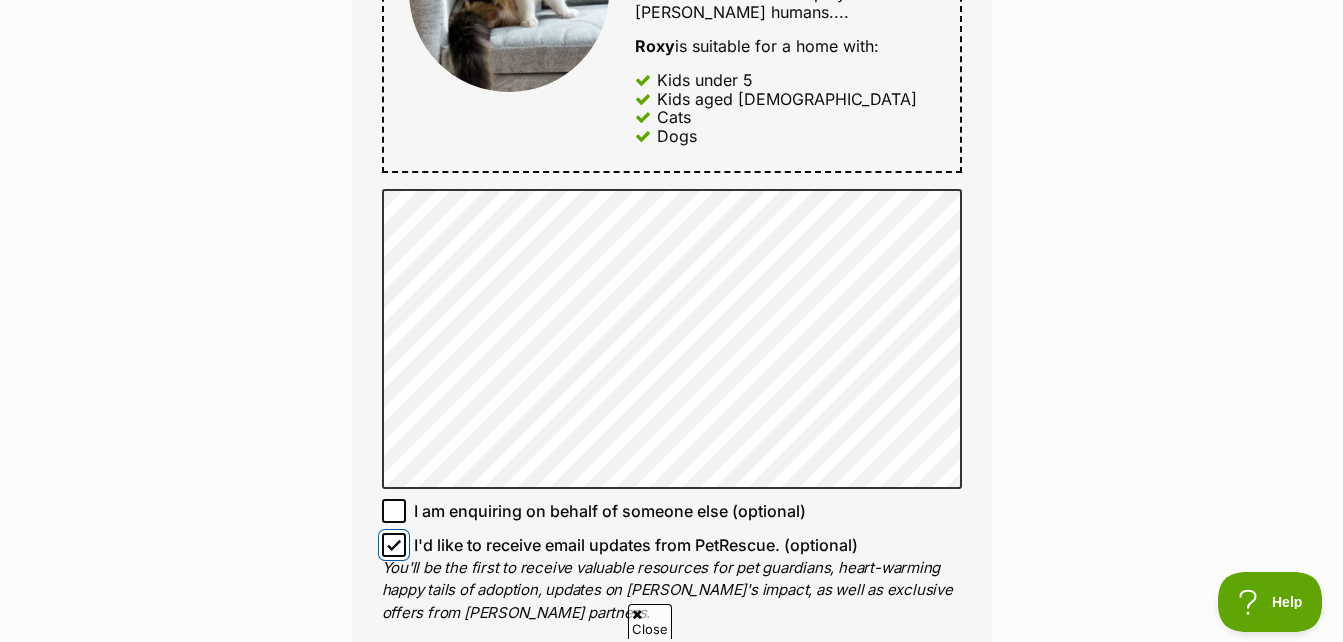 click on "I'd like to receive email updates from PetRescue. (optional)" at bounding box center [394, 545] 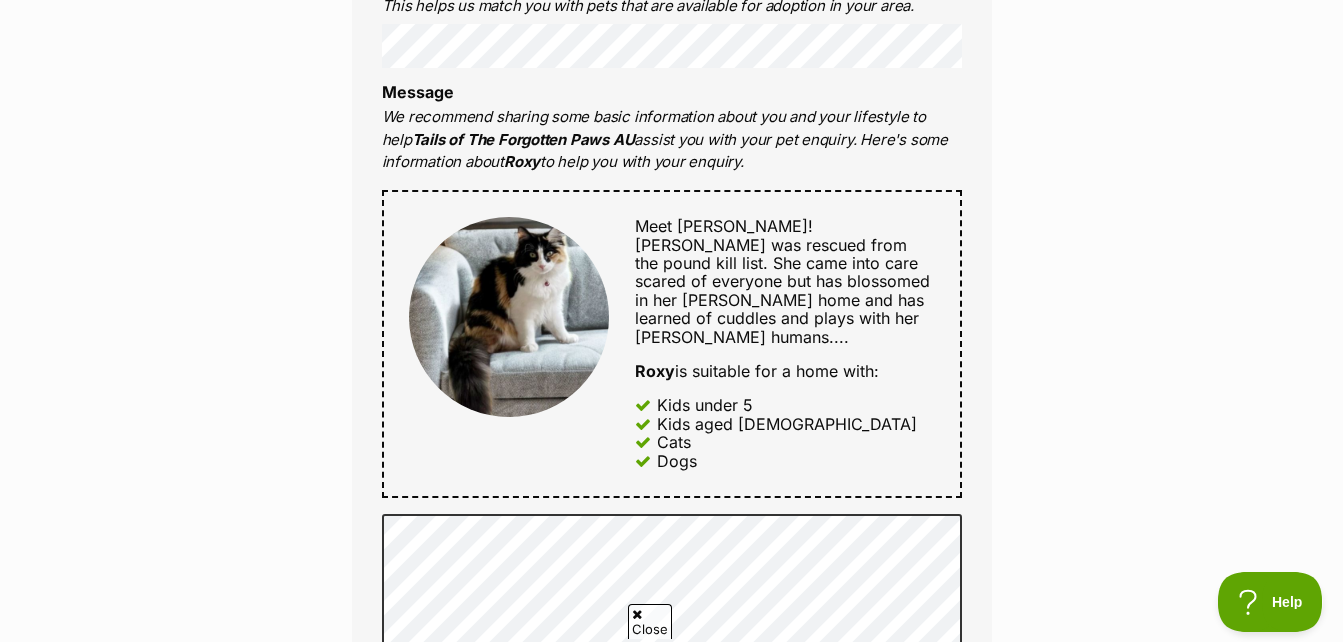 scroll, scrollTop: 1100, scrollLeft: 0, axis: vertical 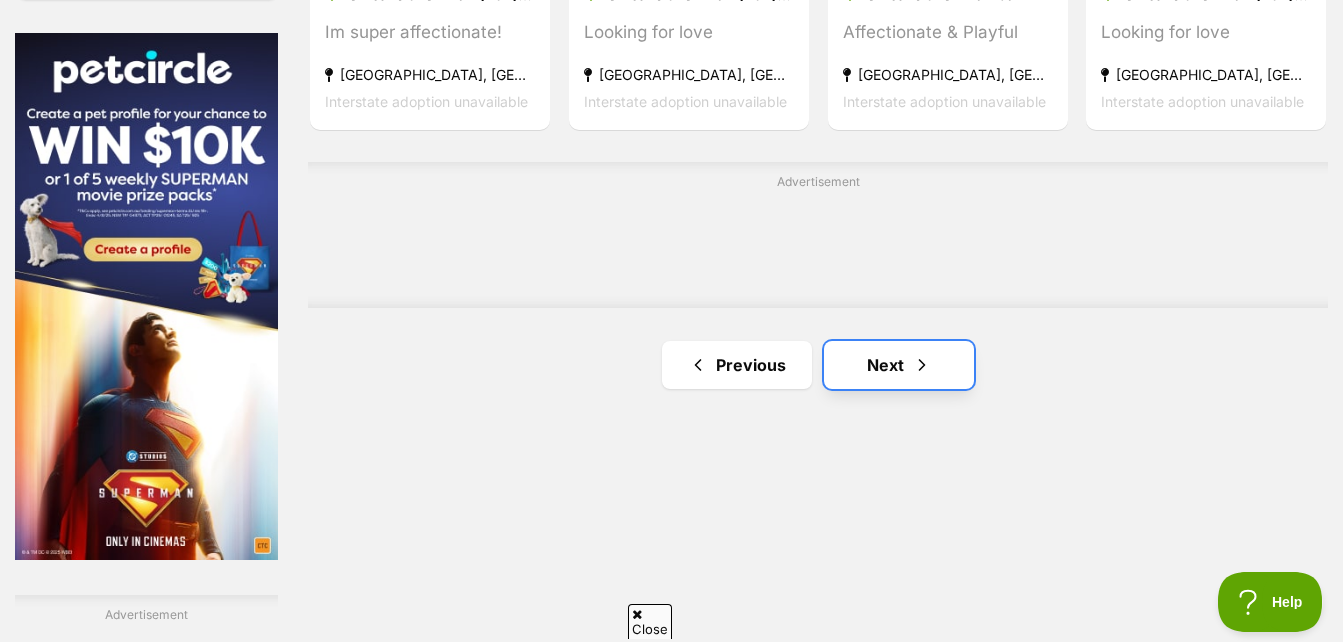 click on "Next" at bounding box center [899, 365] 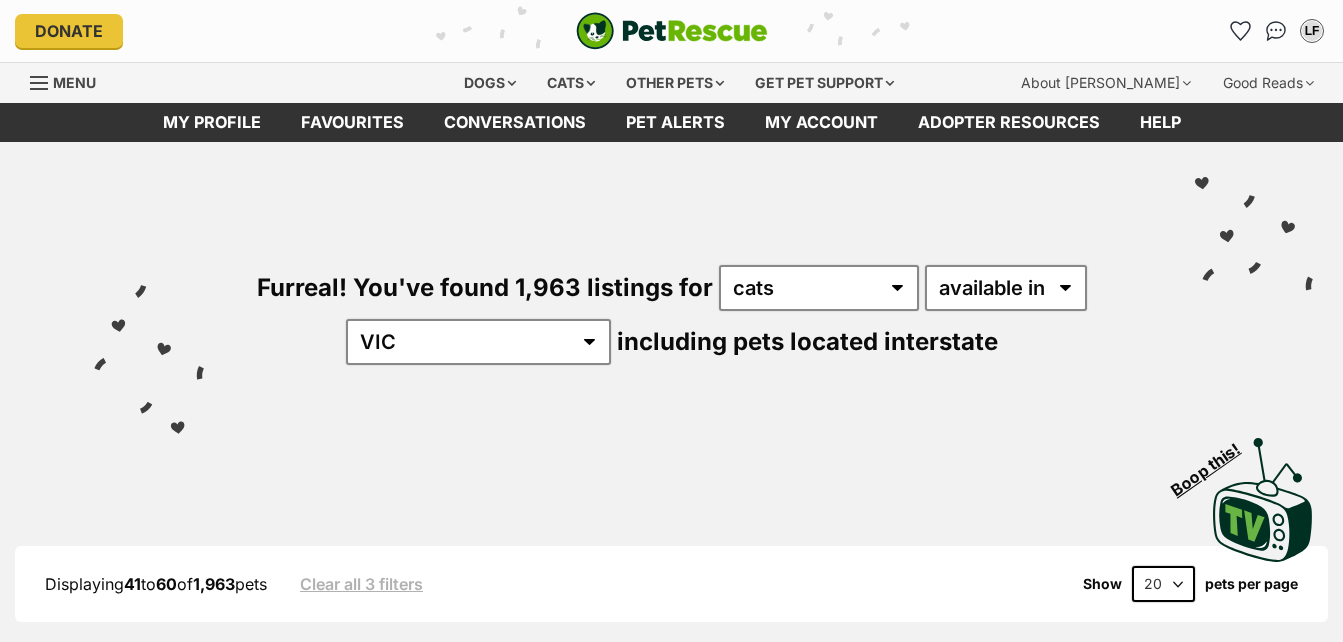 scroll, scrollTop: 0, scrollLeft: 0, axis: both 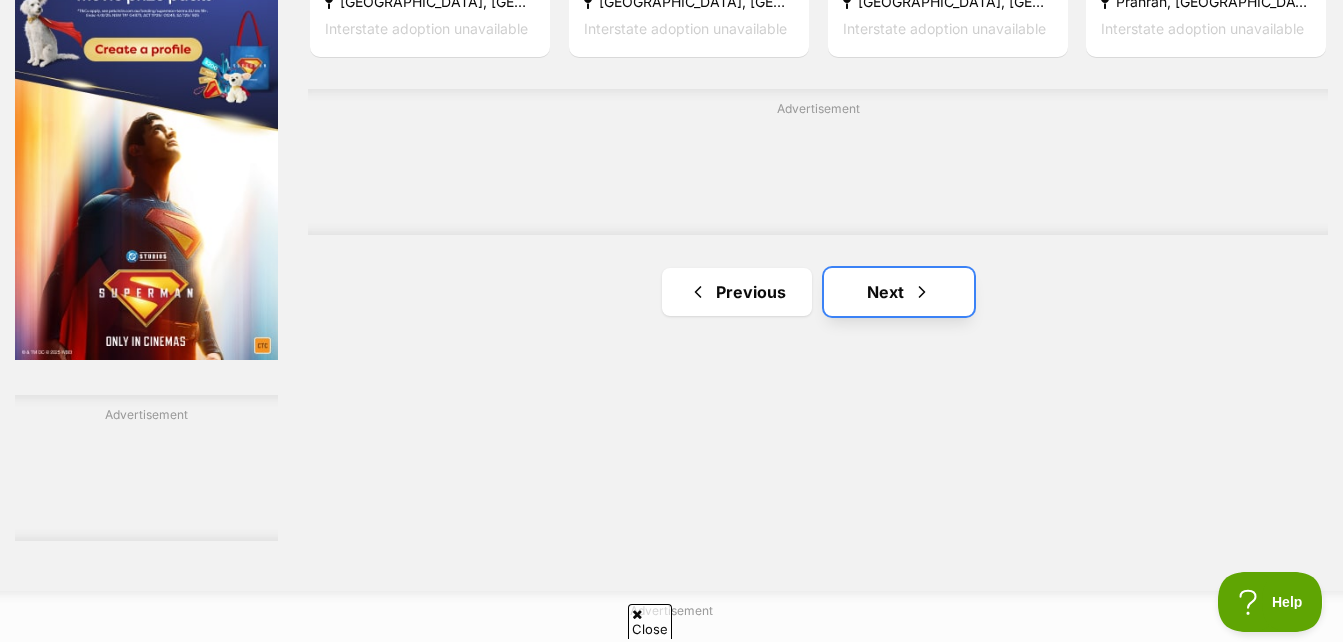 click on "Next" at bounding box center [899, 292] 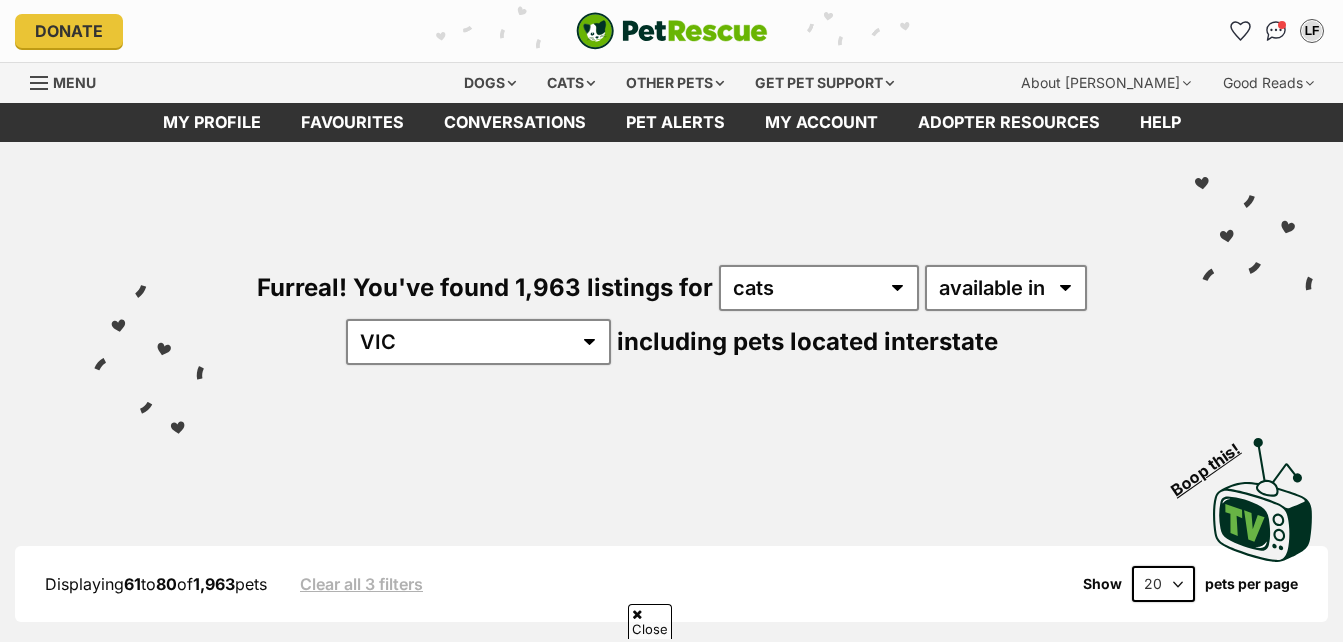 scroll, scrollTop: 300, scrollLeft: 0, axis: vertical 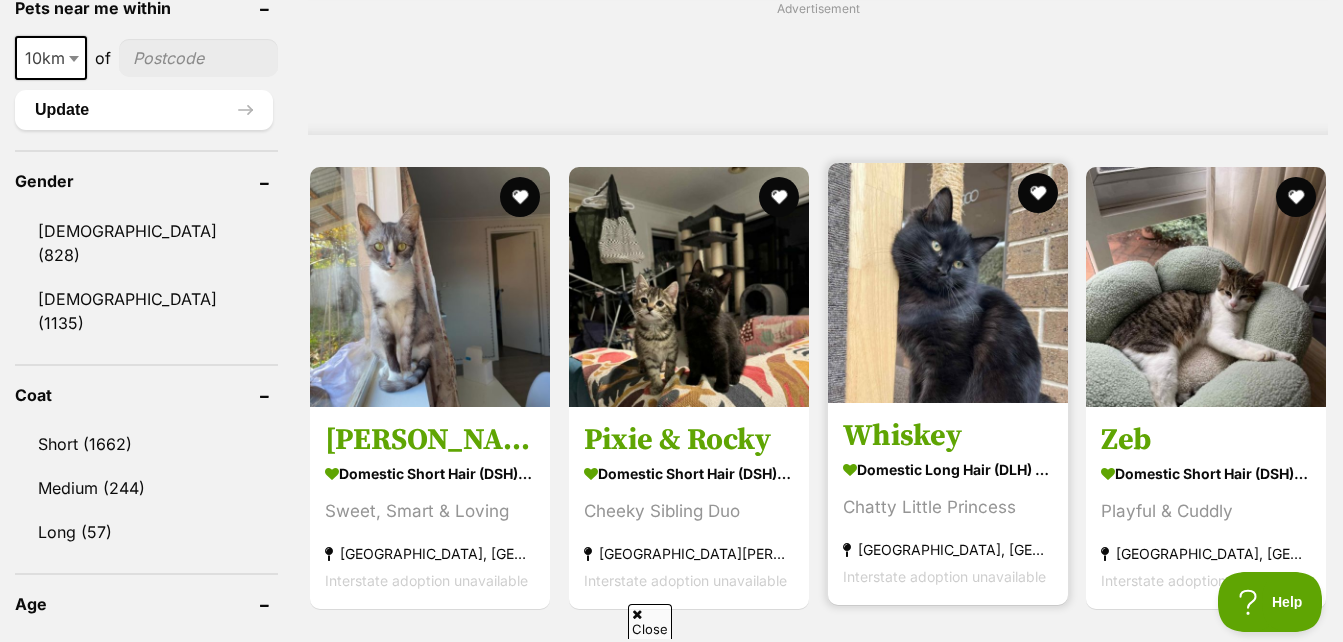 click on "Whiskey" at bounding box center [948, 436] 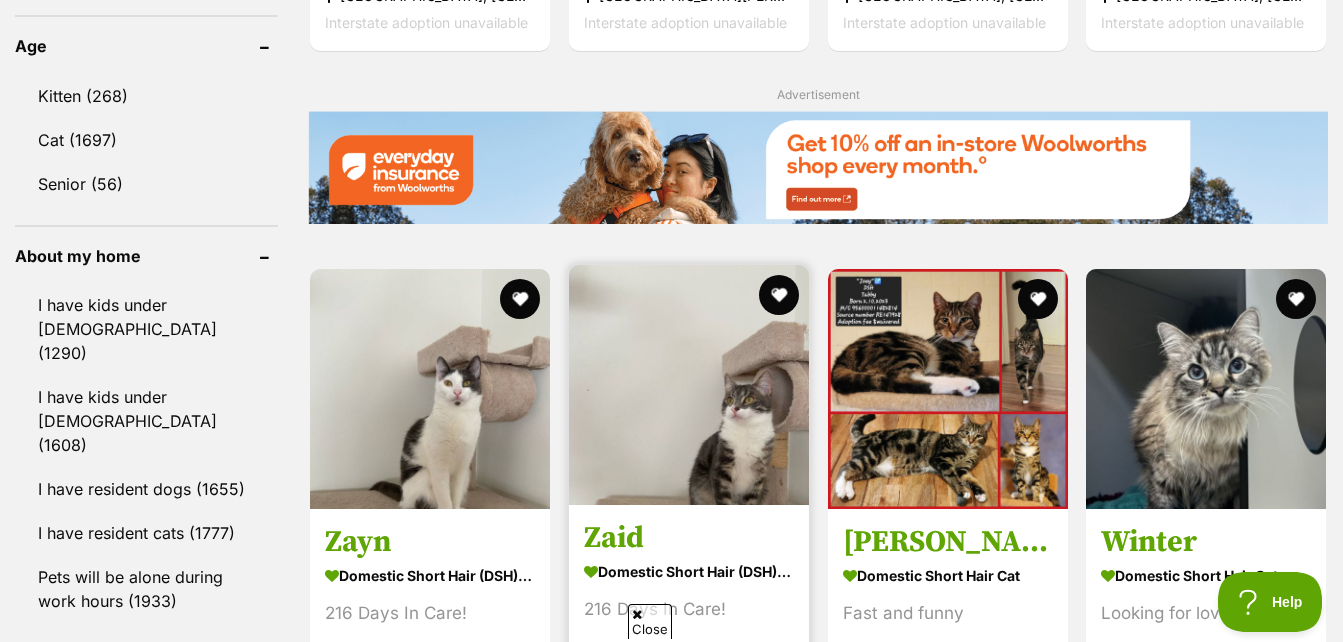scroll, scrollTop: 2300, scrollLeft: 0, axis: vertical 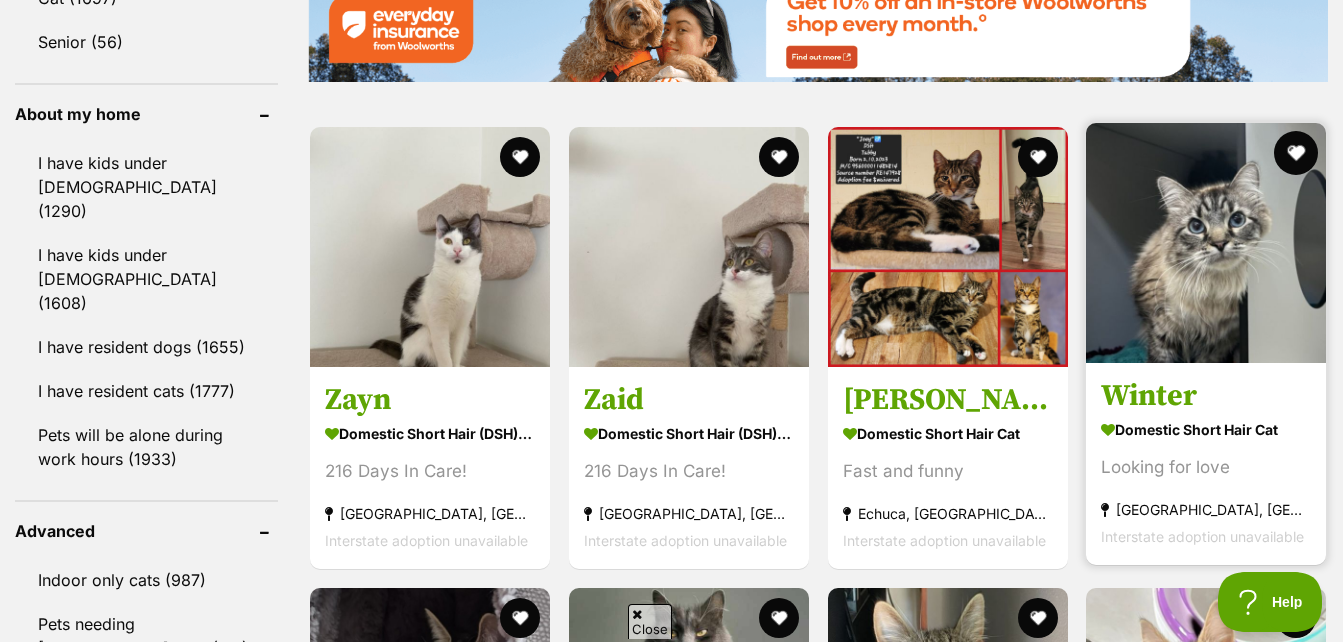 click at bounding box center [1296, 153] 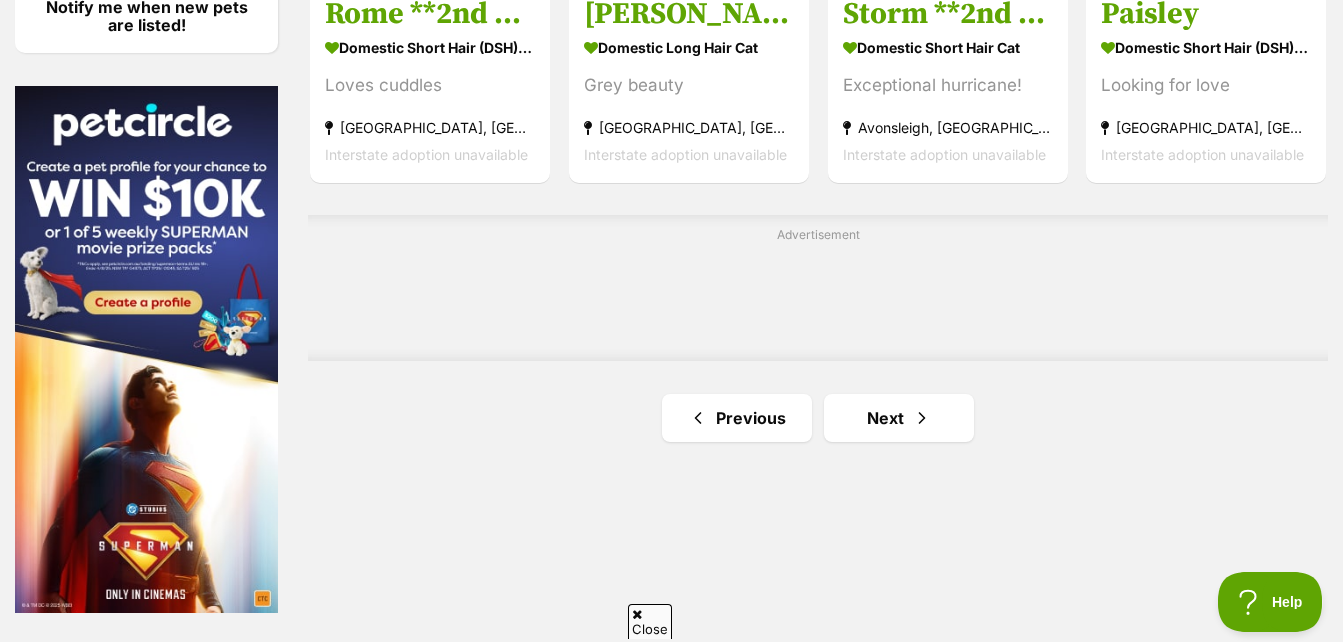scroll, scrollTop: 3200, scrollLeft: 0, axis: vertical 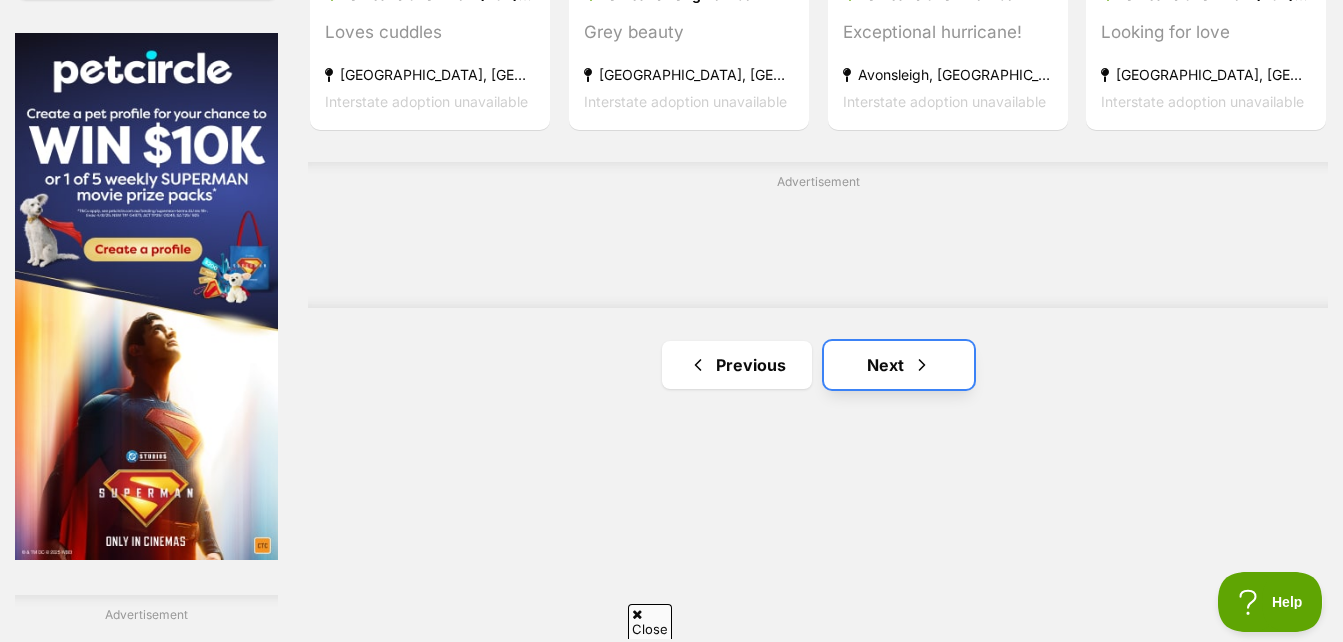 click on "Next" at bounding box center (899, 365) 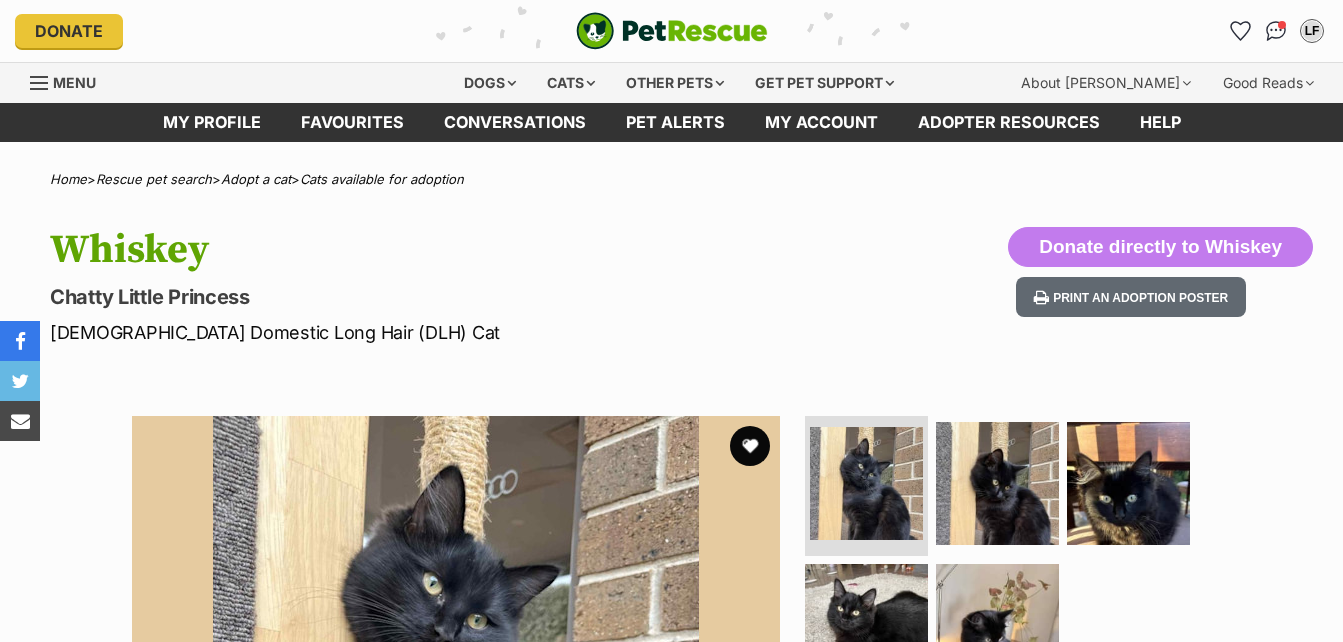 scroll, scrollTop: 0, scrollLeft: 0, axis: both 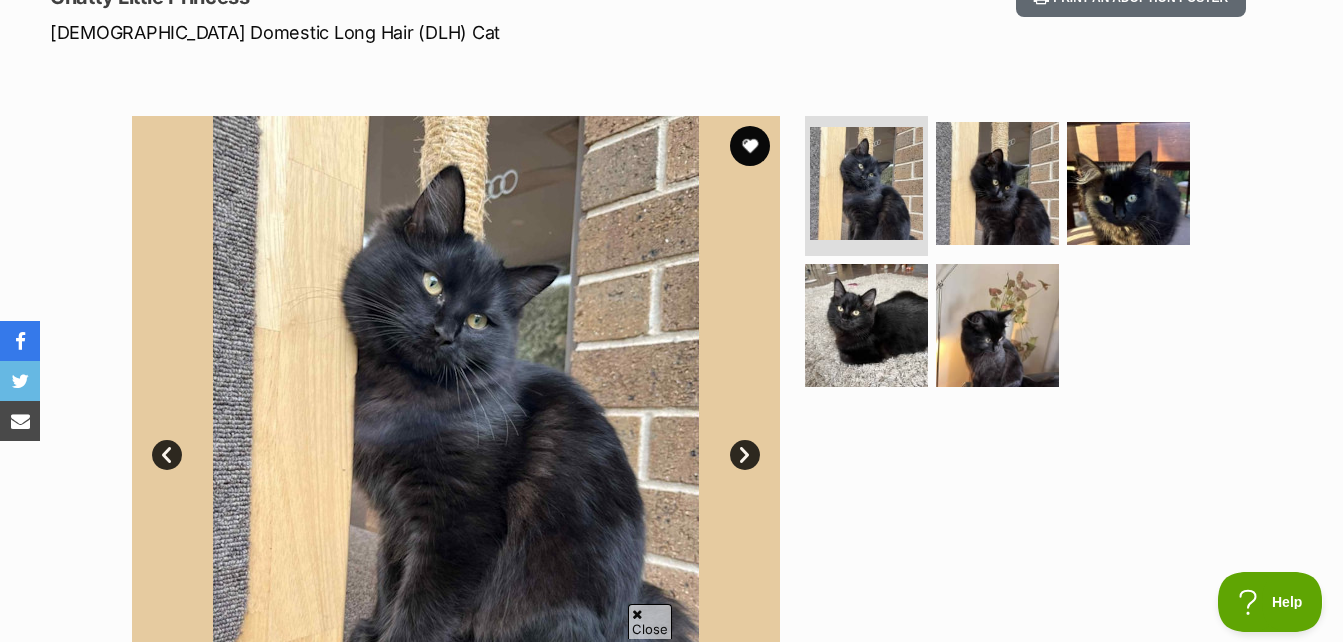 click on "Next" at bounding box center (745, 455) 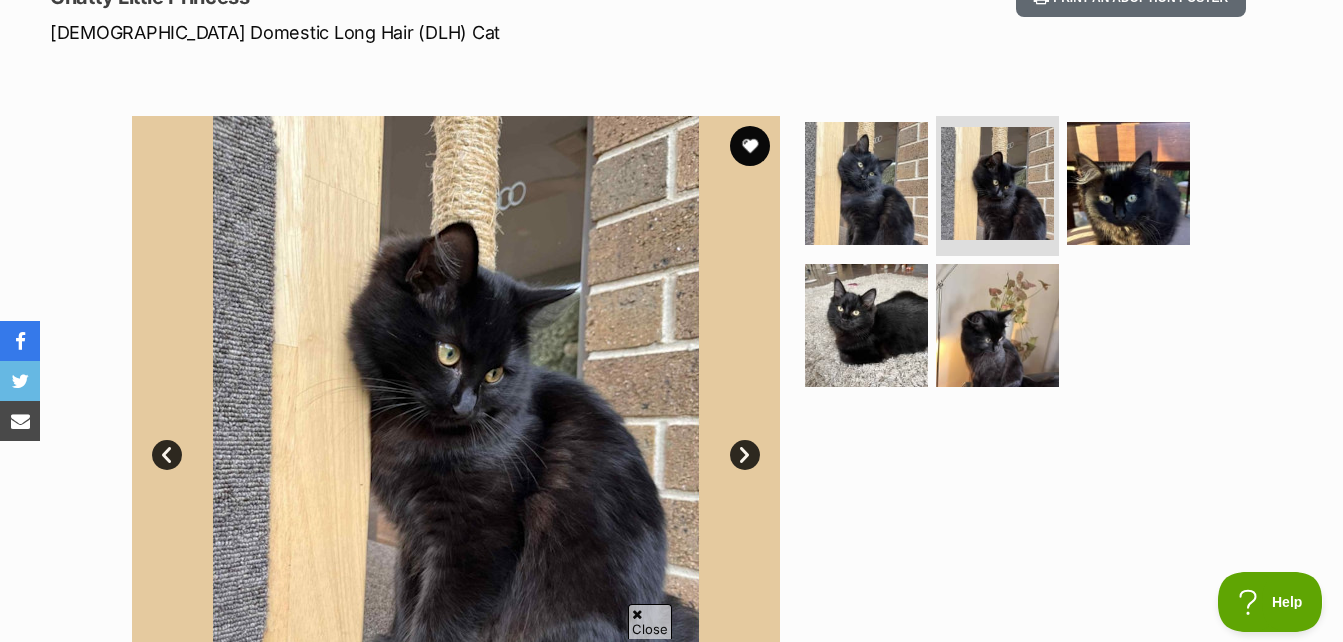 click on "Next" at bounding box center [745, 455] 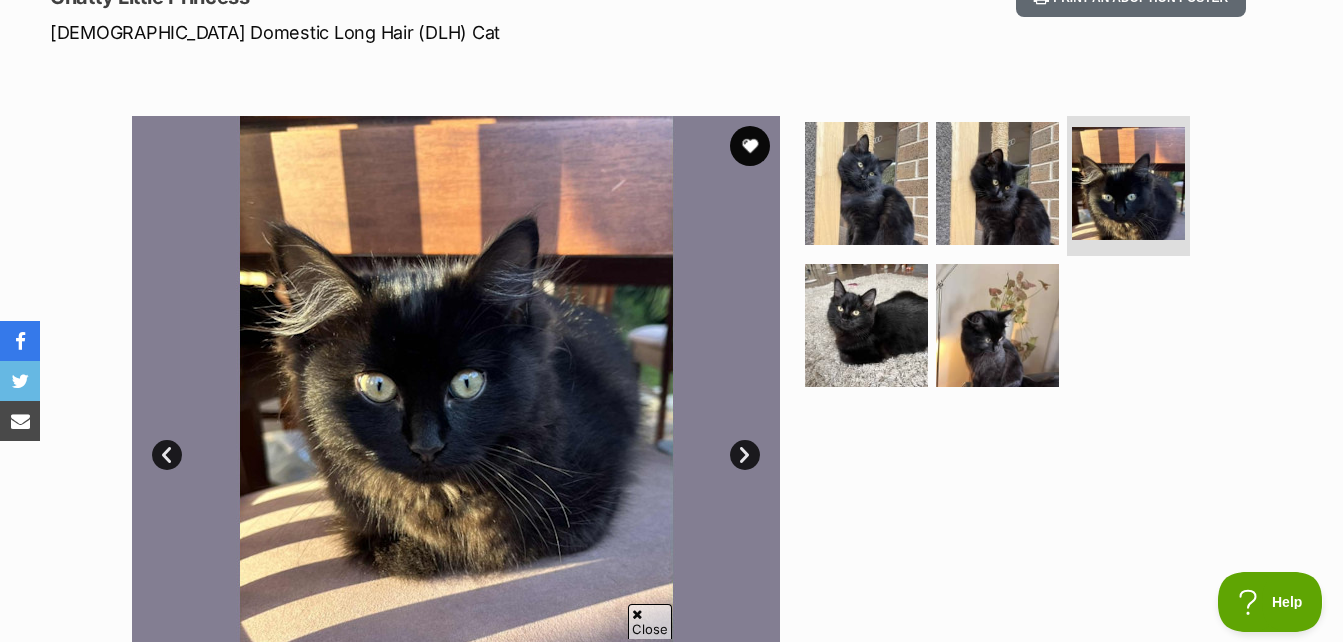 click on "Next" at bounding box center [745, 455] 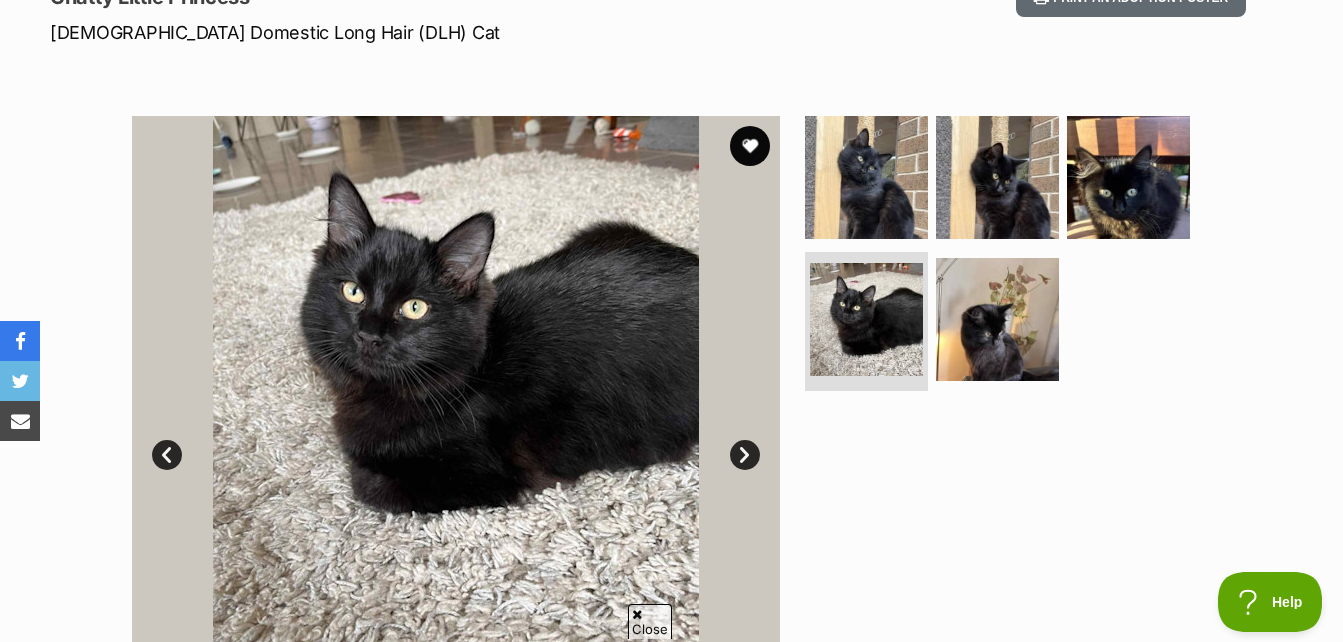 click on "Next" at bounding box center (745, 455) 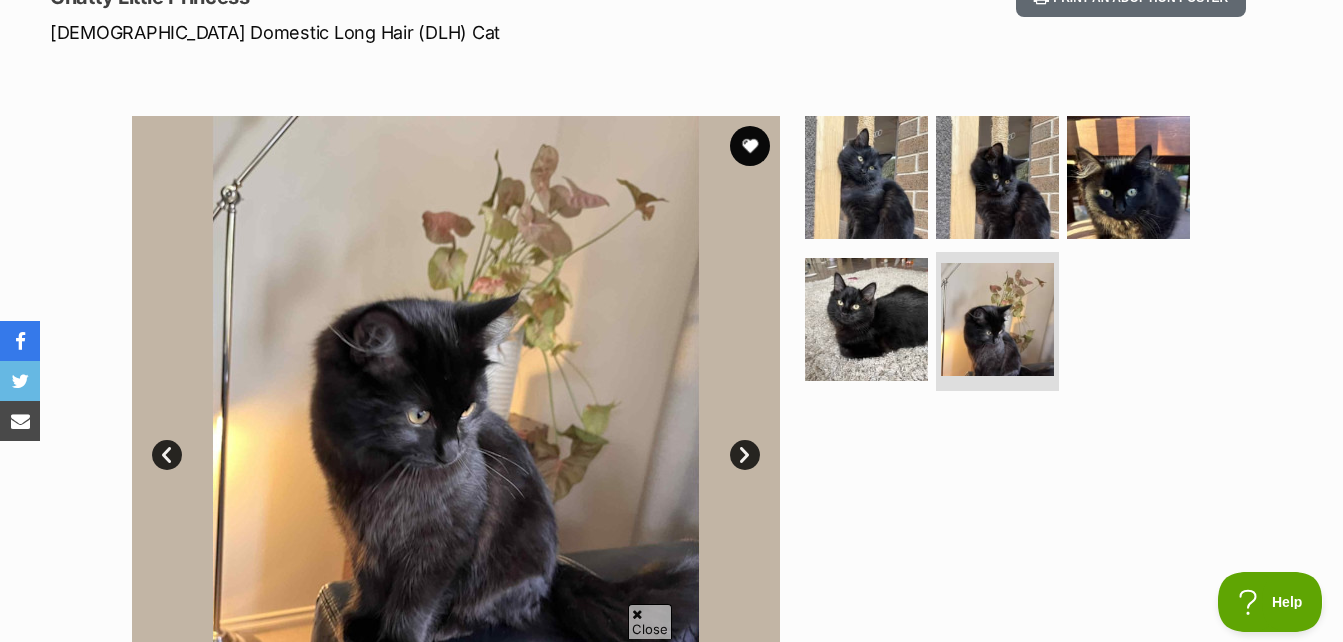click on "Next" at bounding box center [745, 455] 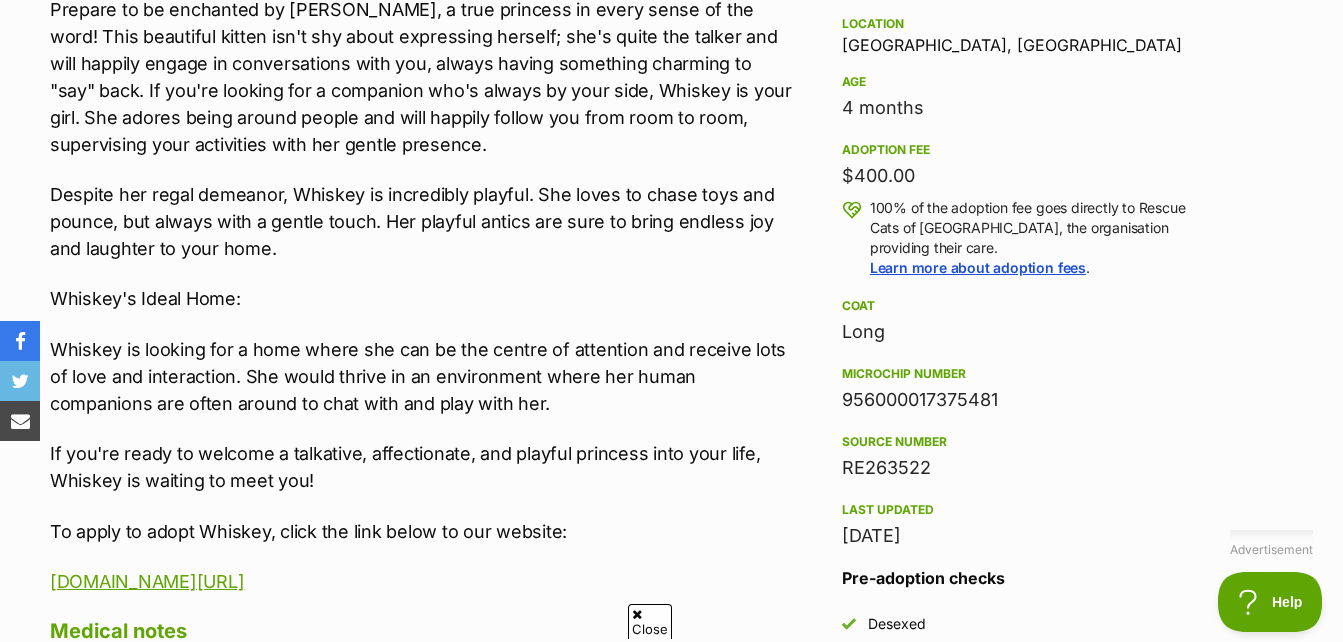scroll, scrollTop: 1600, scrollLeft: 0, axis: vertical 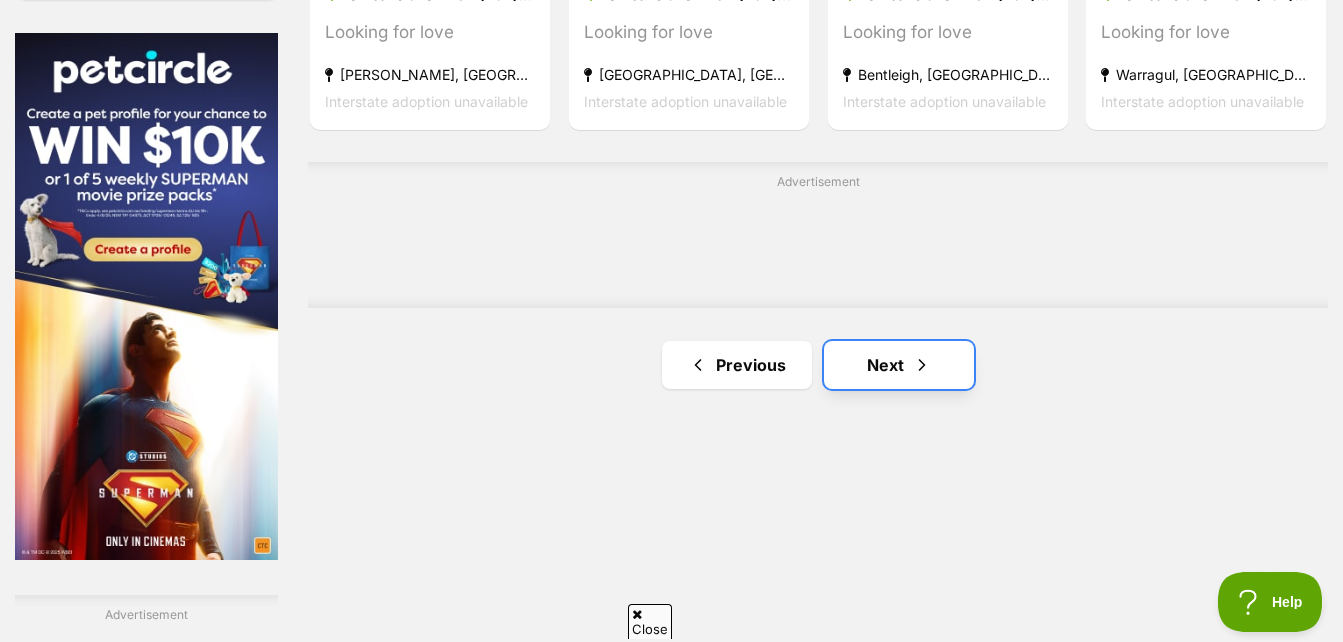 click at bounding box center (922, 365) 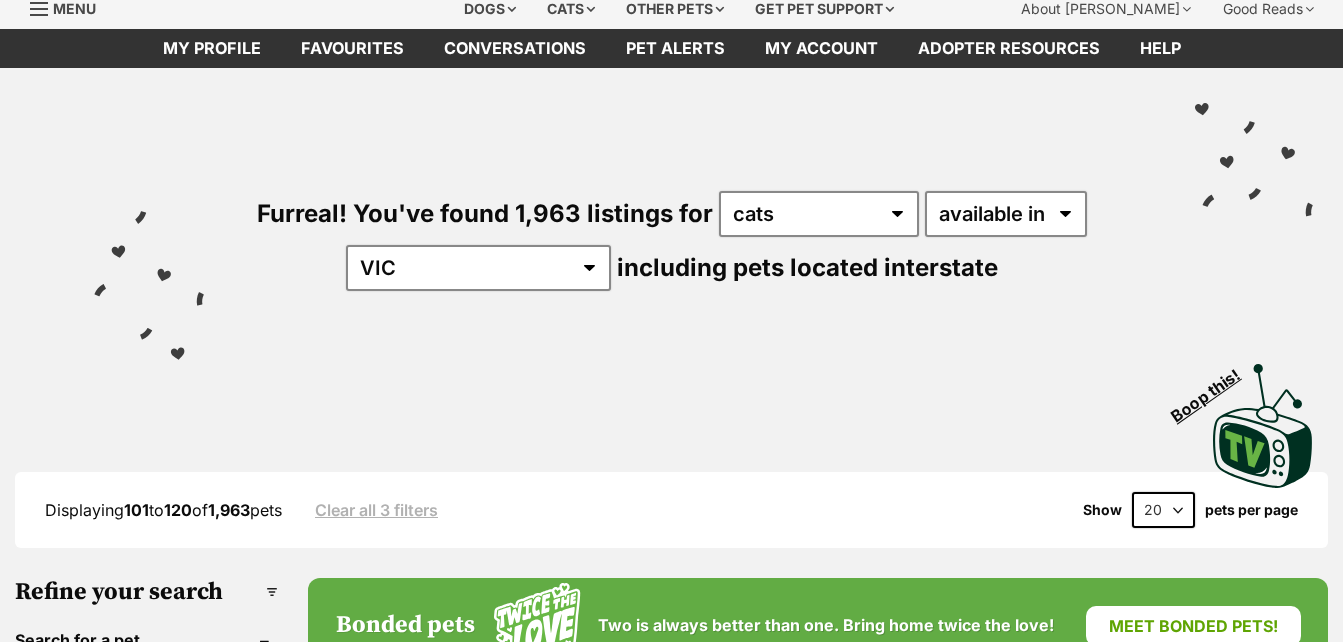 scroll, scrollTop: 200, scrollLeft: 0, axis: vertical 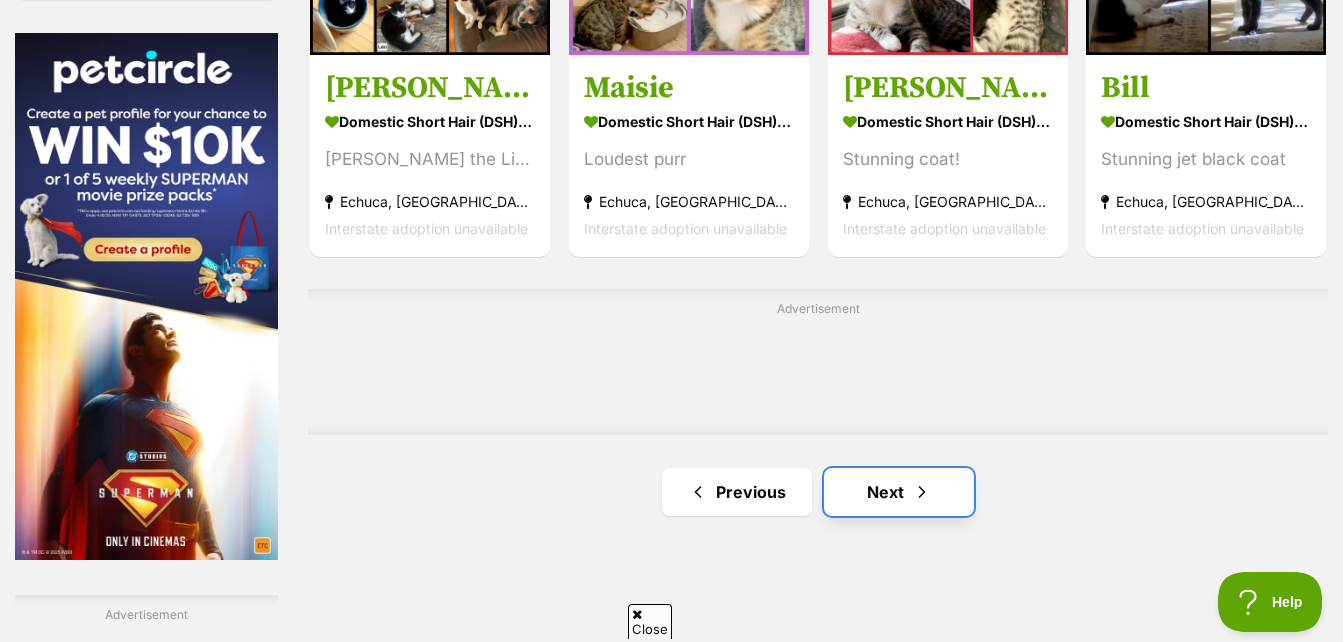 click at bounding box center [922, 492] 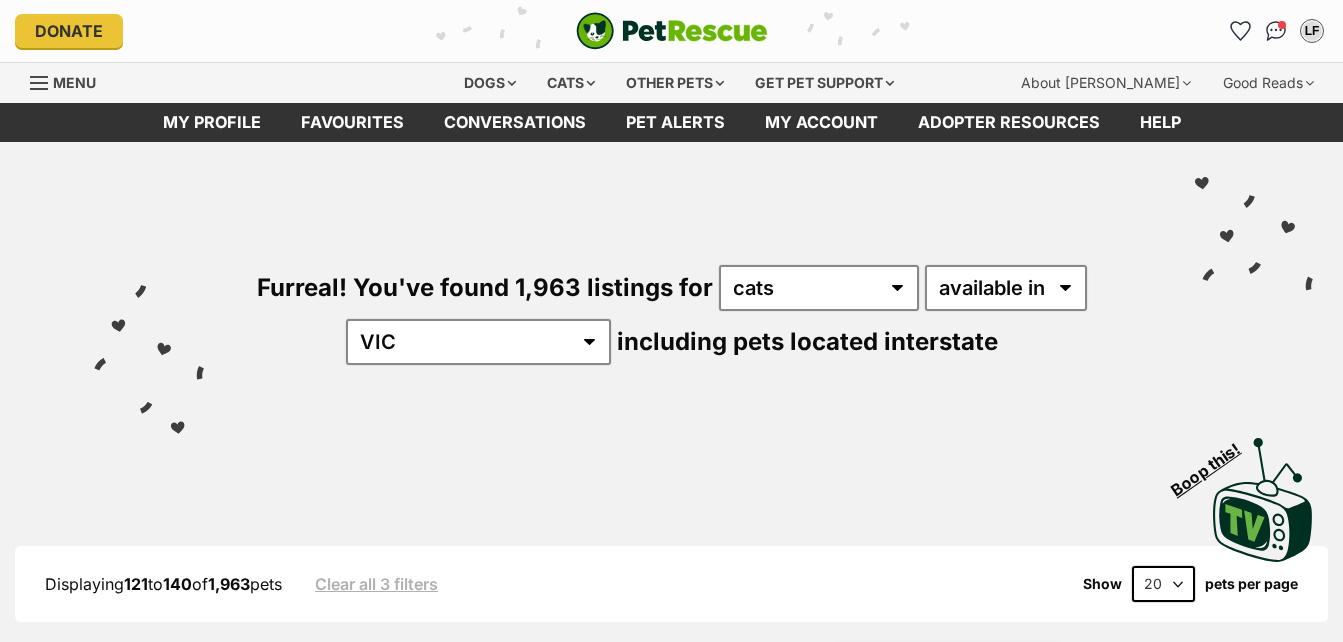 scroll, scrollTop: 399, scrollLeft: 0, axis: vertical 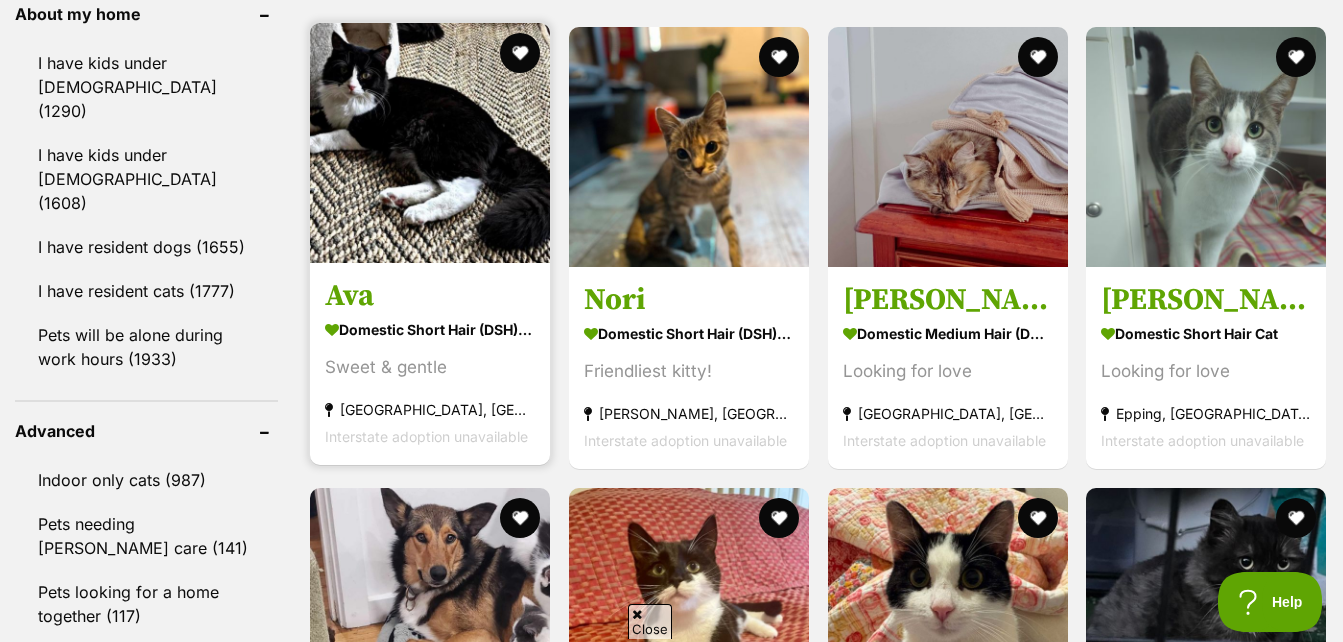 click at bounding box center [430, 143] 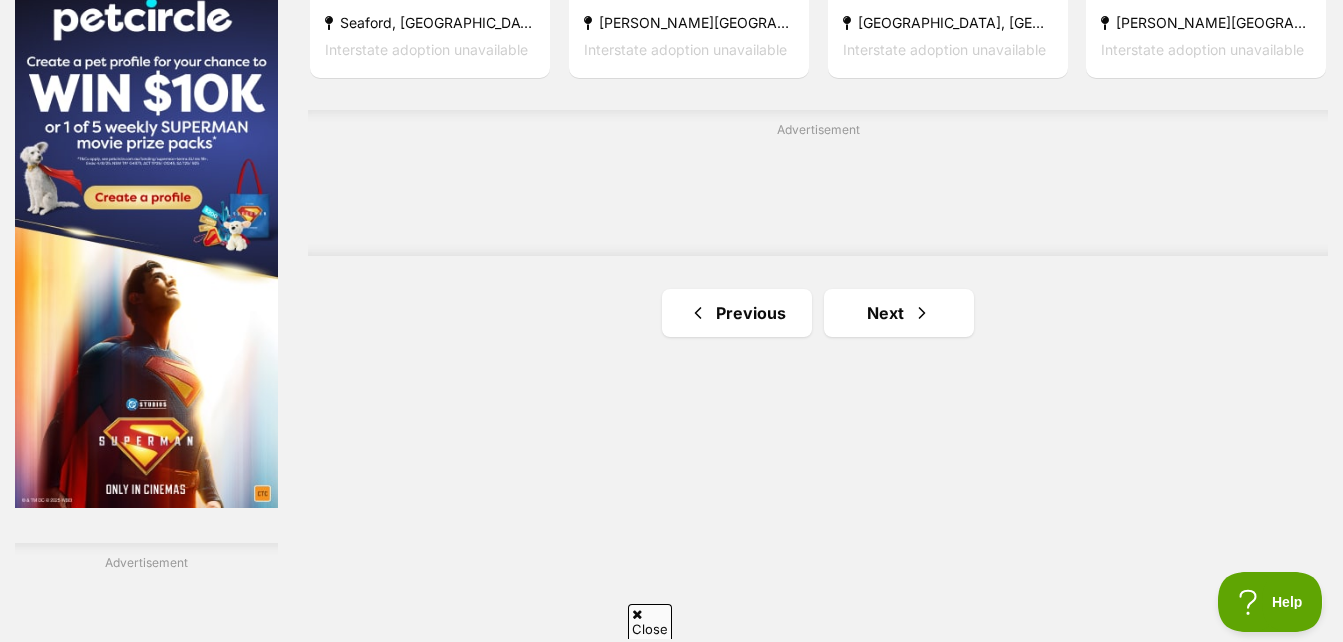 scroll, scrollTop: 3300, scrollLeft: 0, axis: vertical 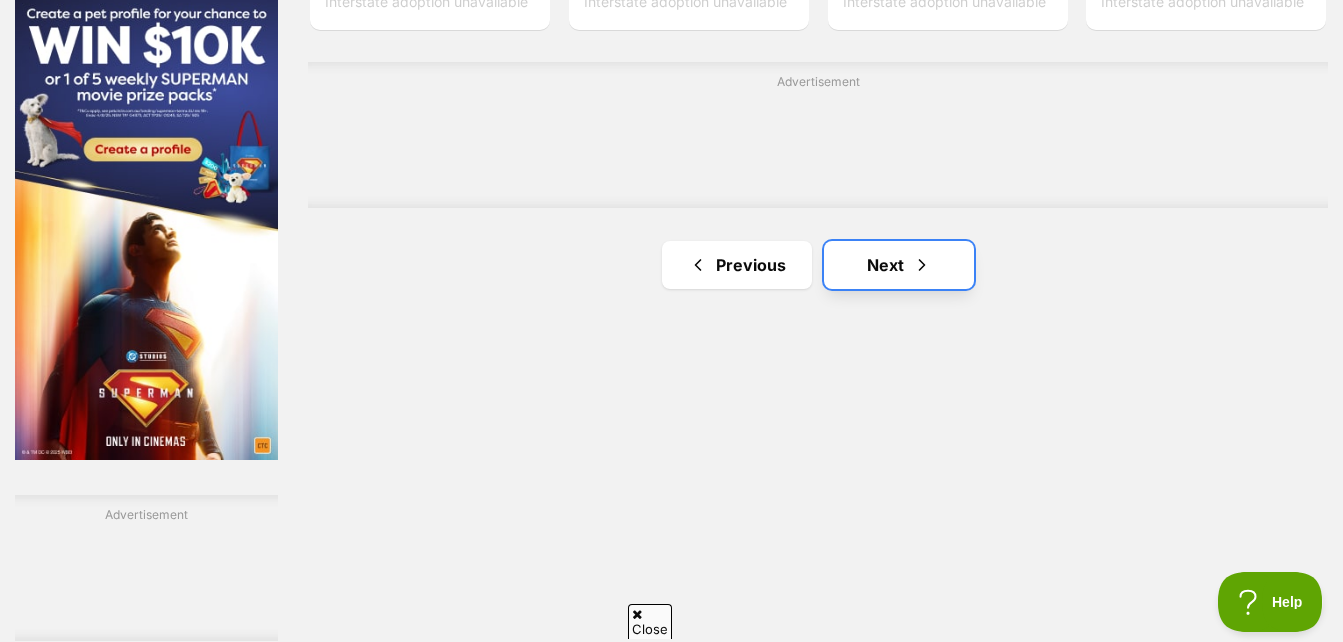 click on "Next" at bounding box center [899, 265] 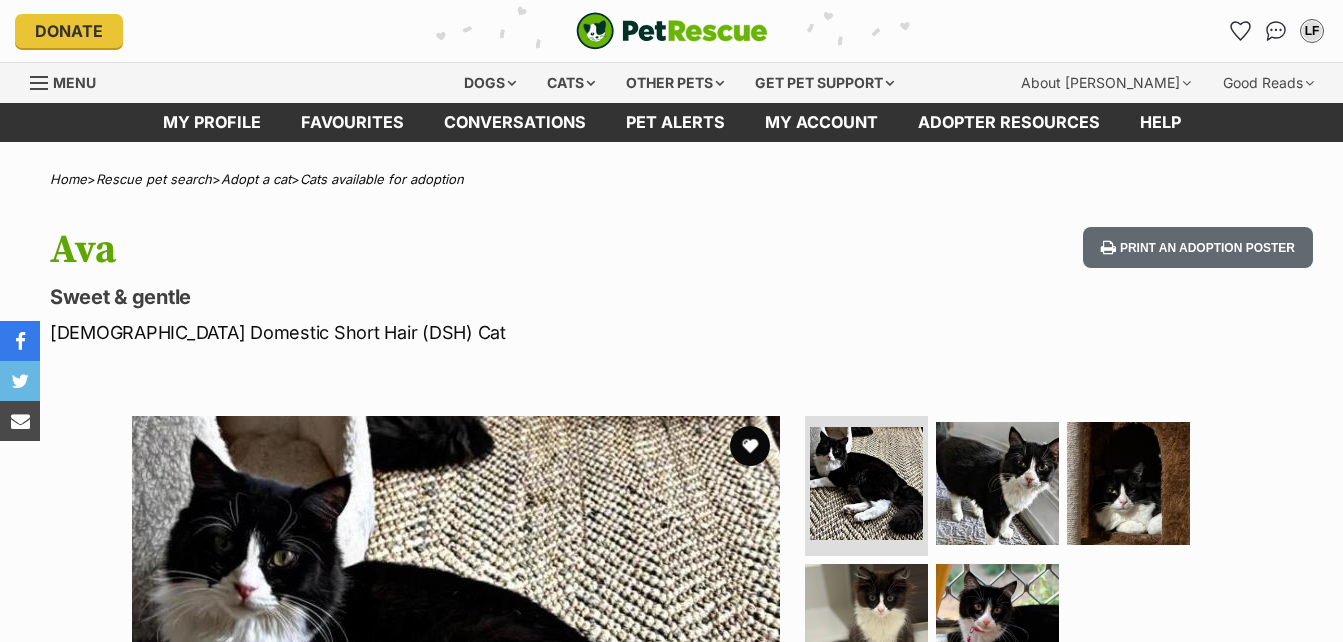 scroll, scrollTop: 0, scrollLeft: 0, axis: both 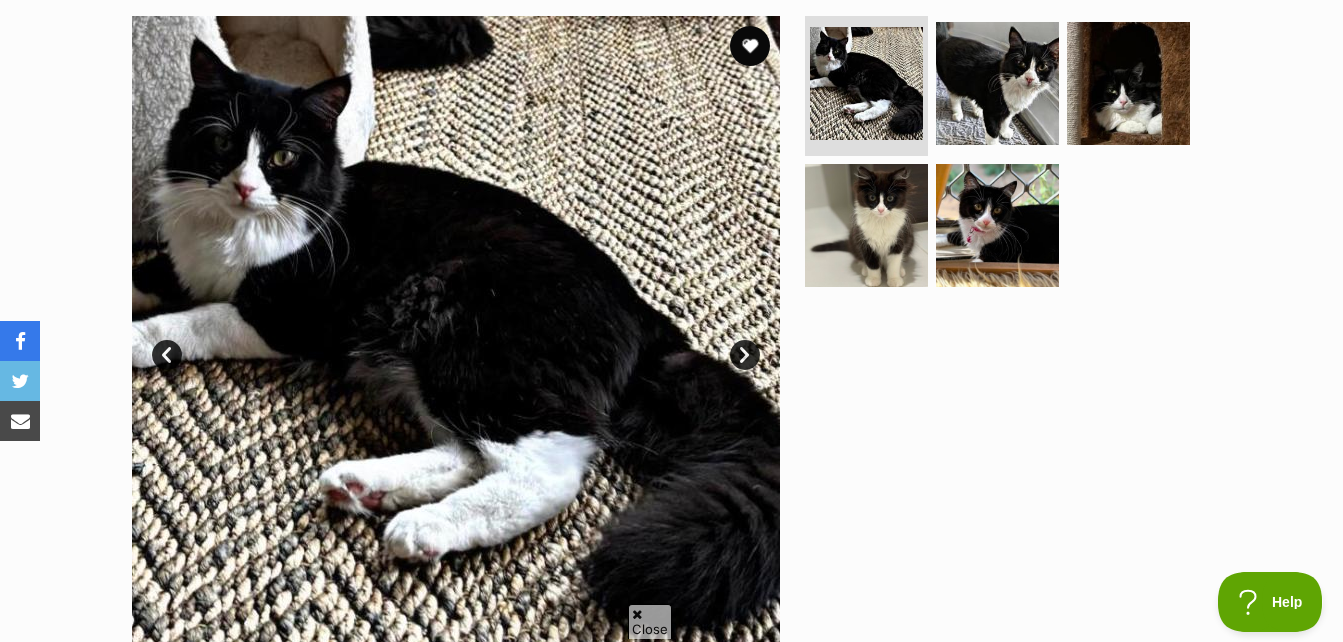 click on "Next" at bounding box center [745, 355] 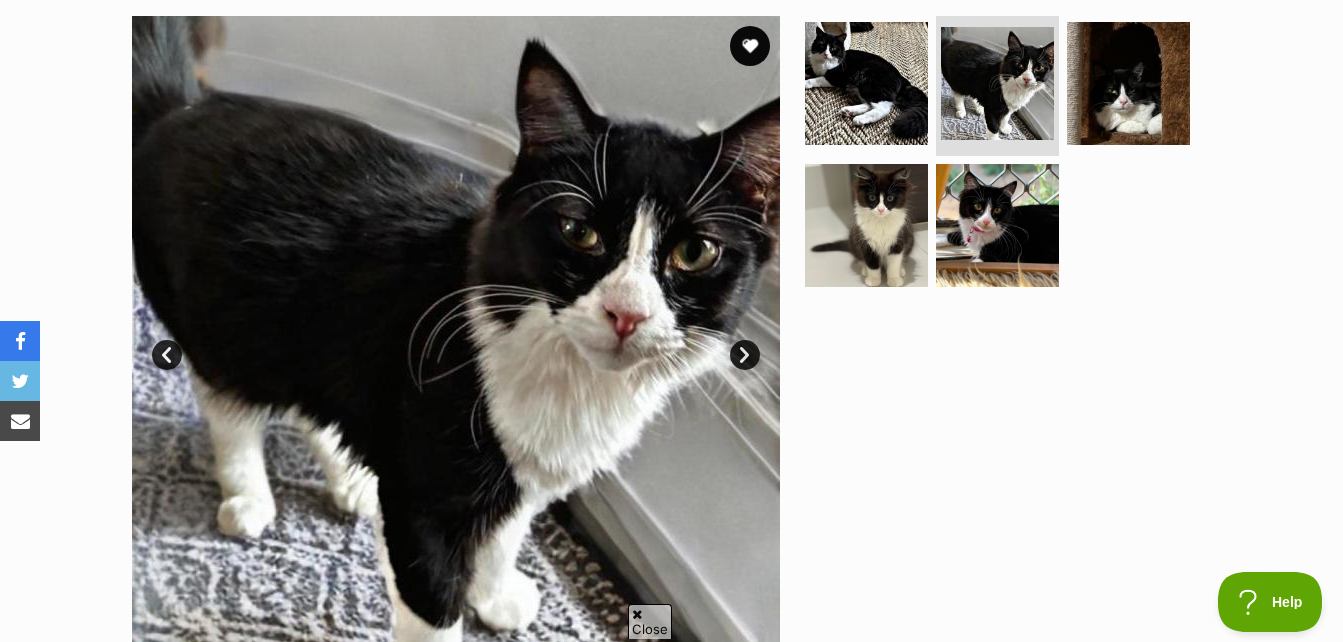 click on "Next" at bounding box center [745, 355] 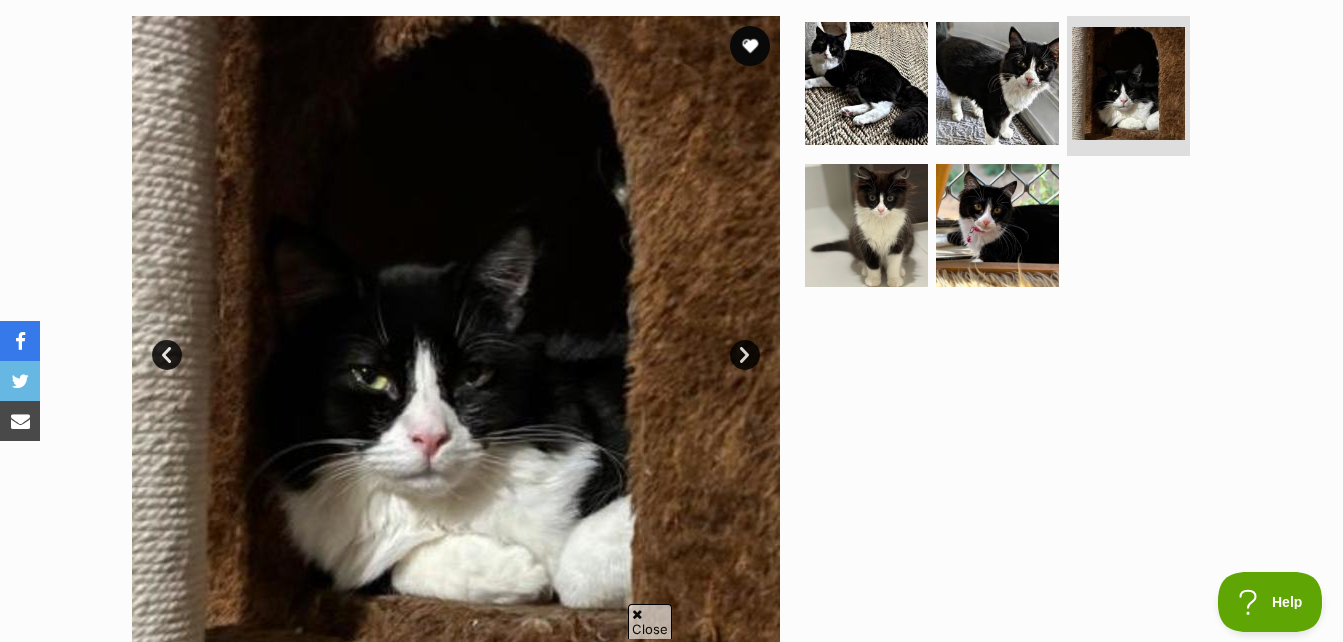 click on "Next" at bounding box center (745, 355) 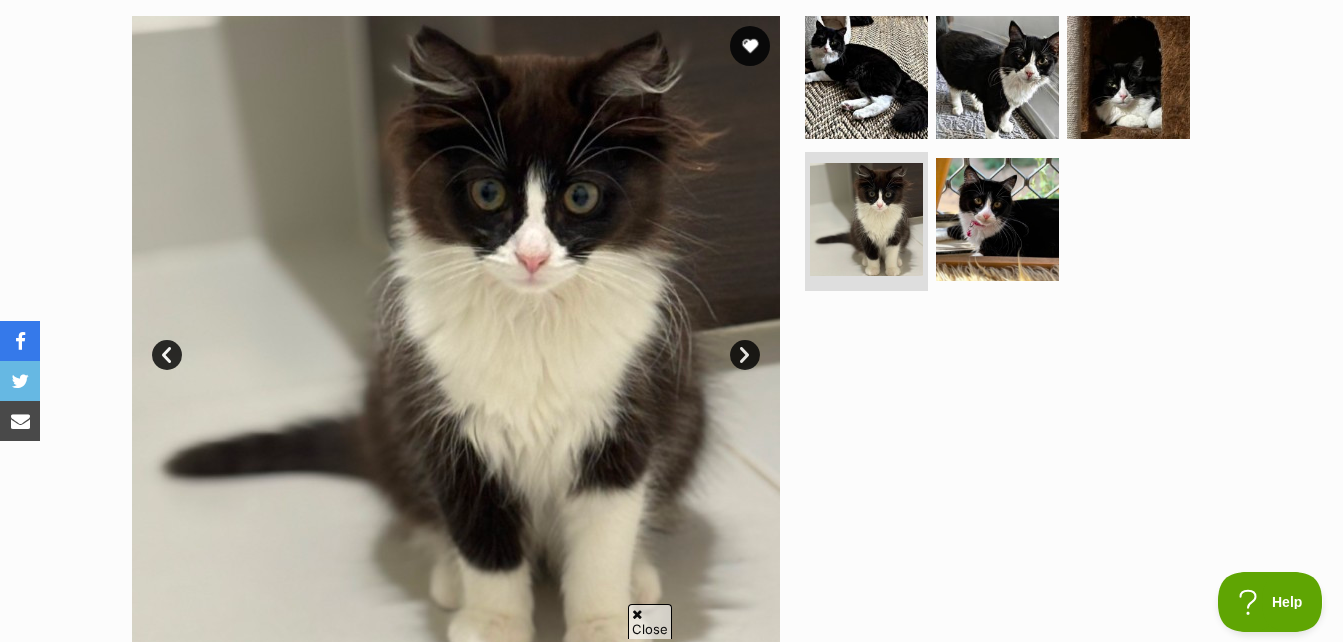 click on "Next" at bounding box center [745, 355] 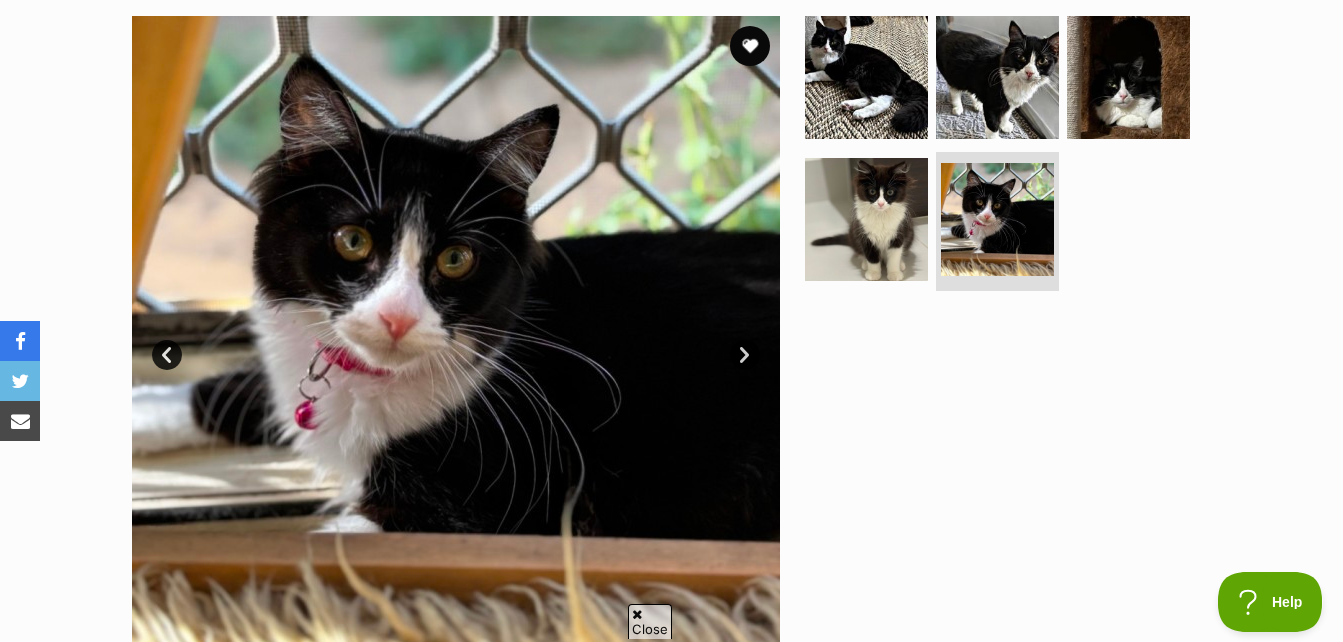 click on "Next" at bounding box center [745, 355] 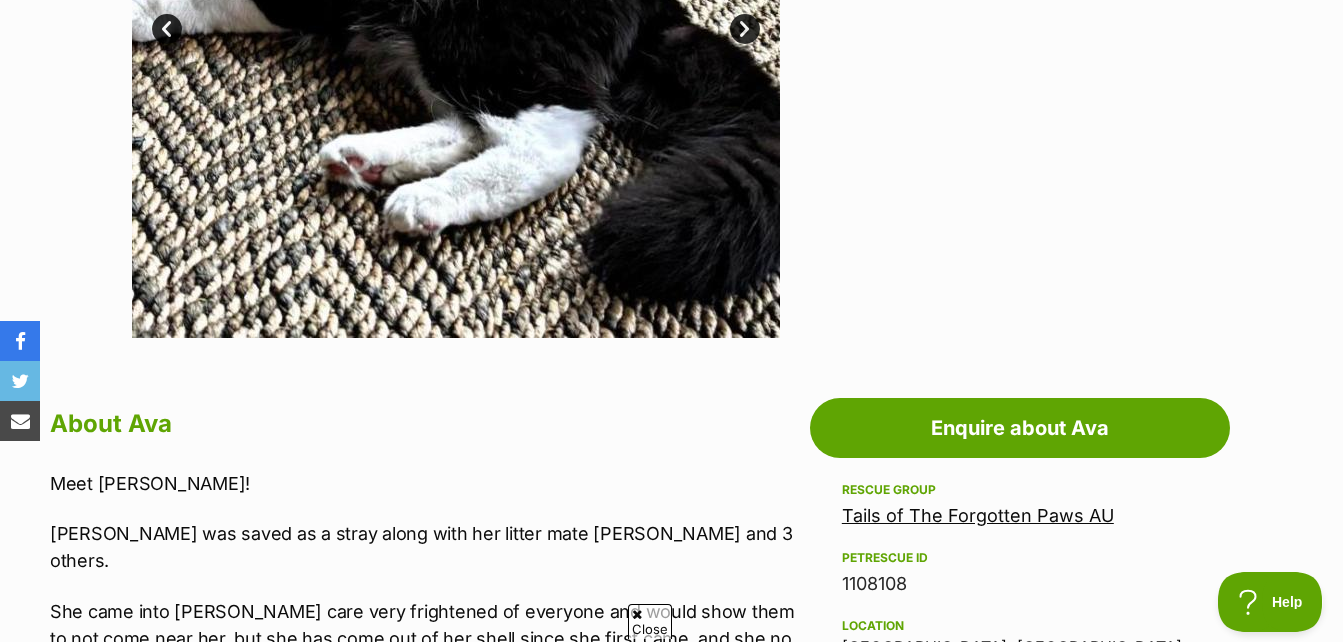 scroll, scrollTop: 200, scrollLeft: 0, axis: vertical 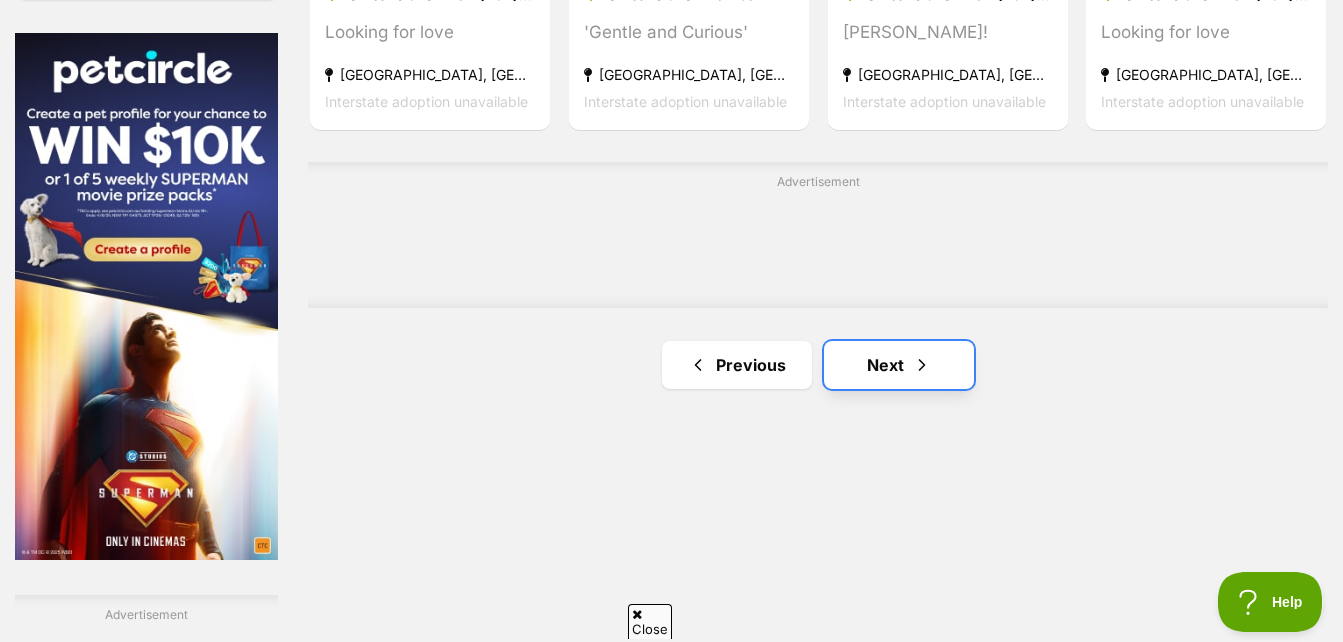 click on "Next" at bounding box center [899, 365] 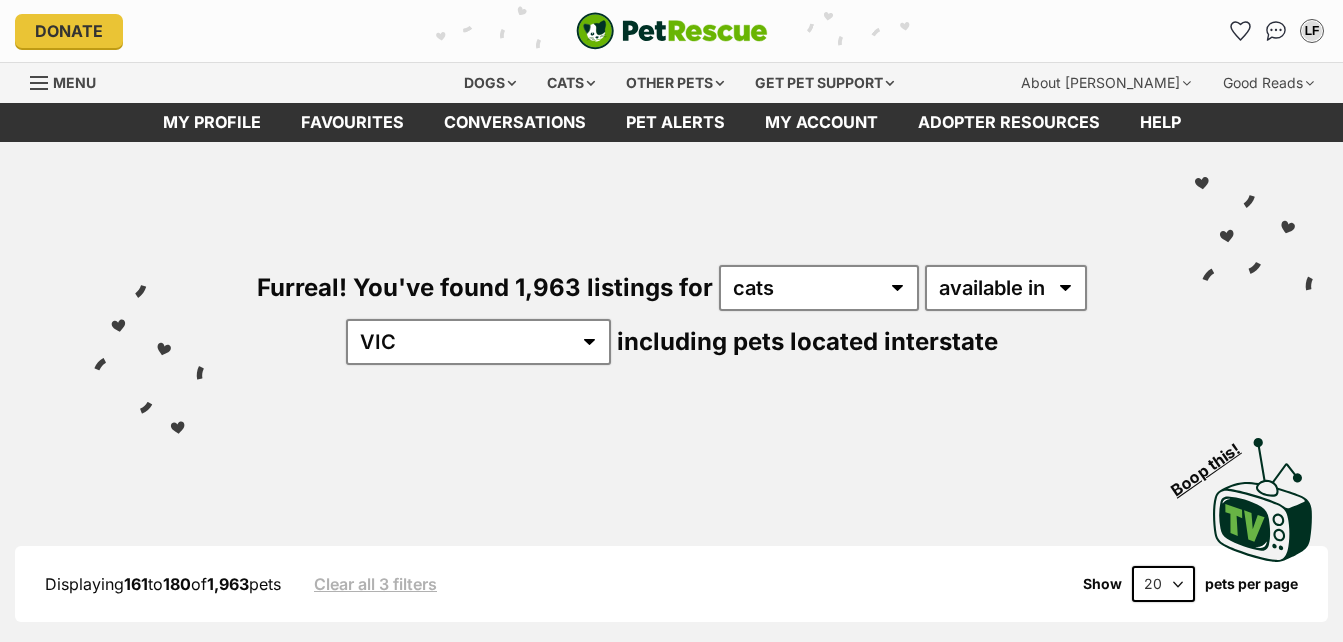 scroll, scrollTop: 0, scrollLeft: 0, axis: both 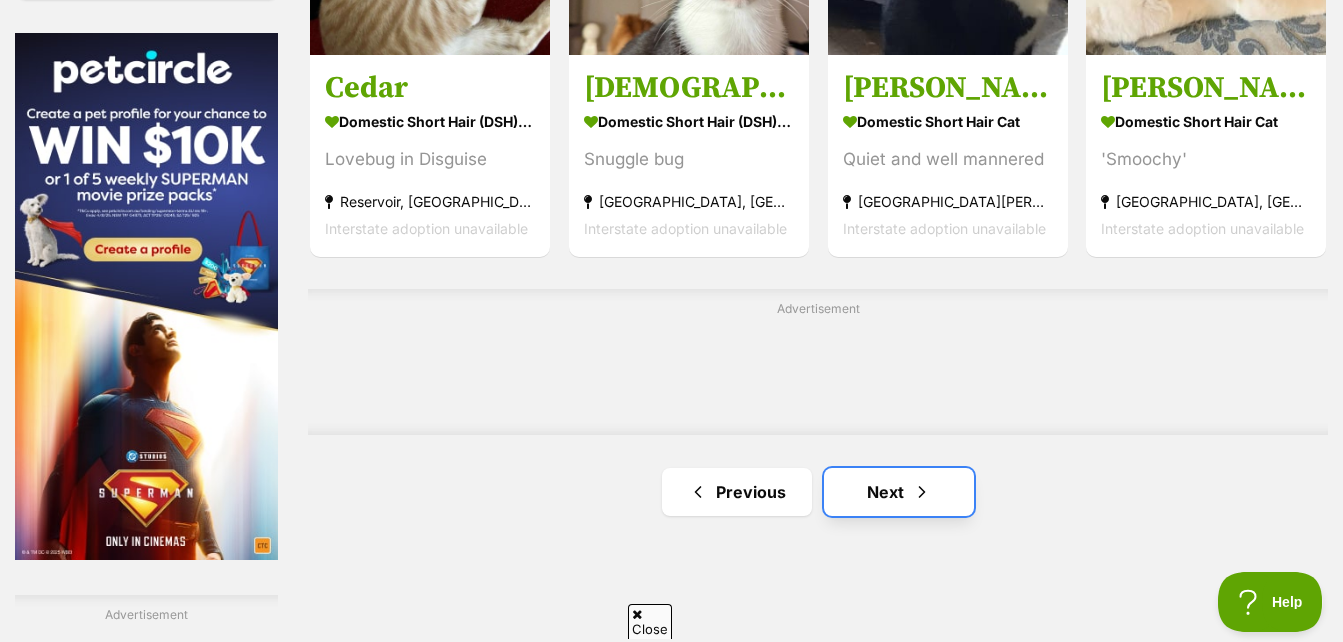 click on "Next" at bounding box center [899, 492] 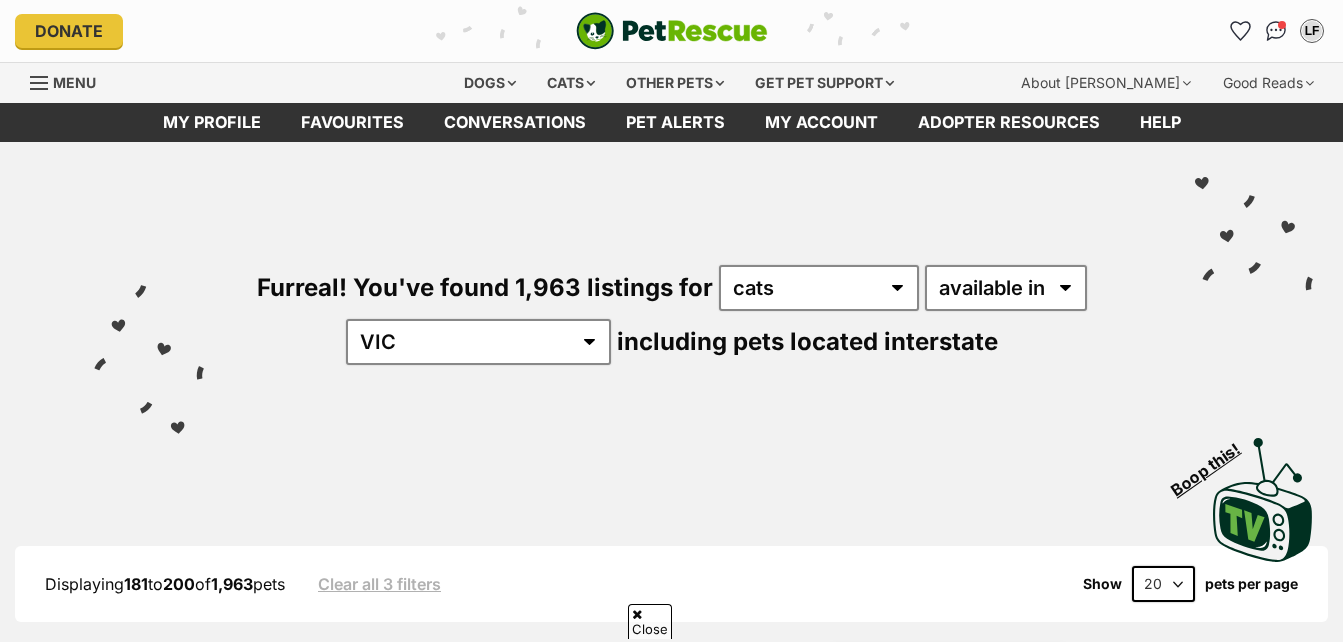scroll, scrollTop: 400, scrollLeft: 0, axis: vertical 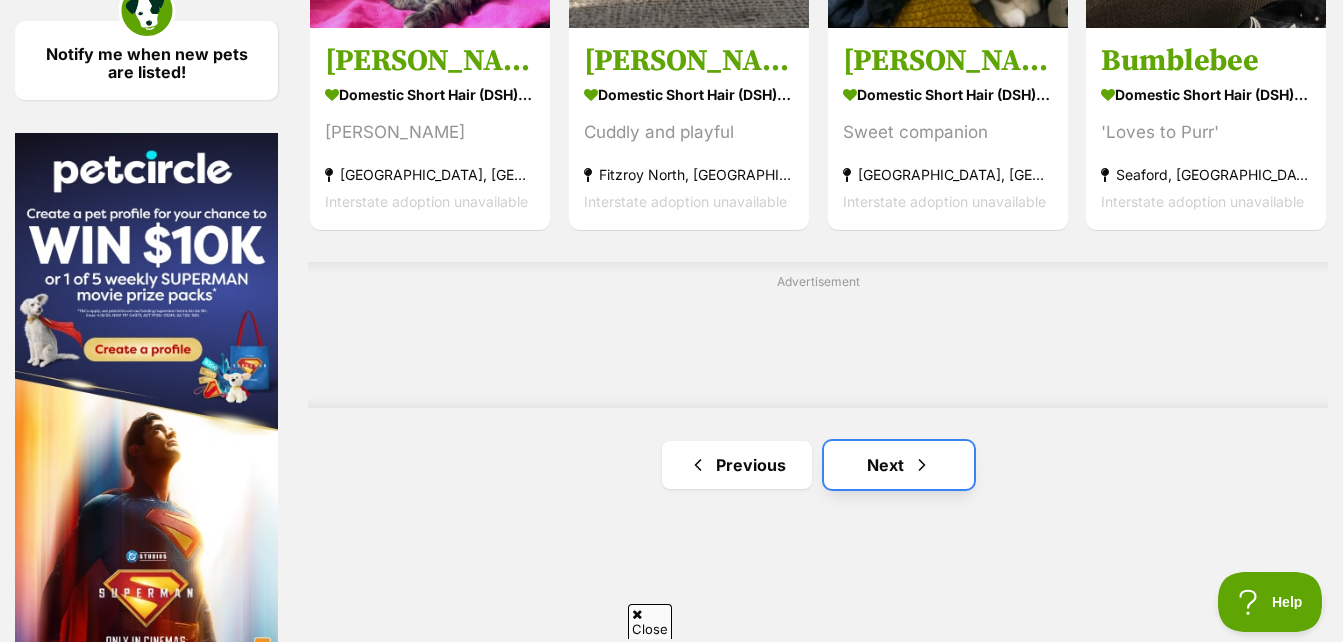 click at bounding box center [922, 465] 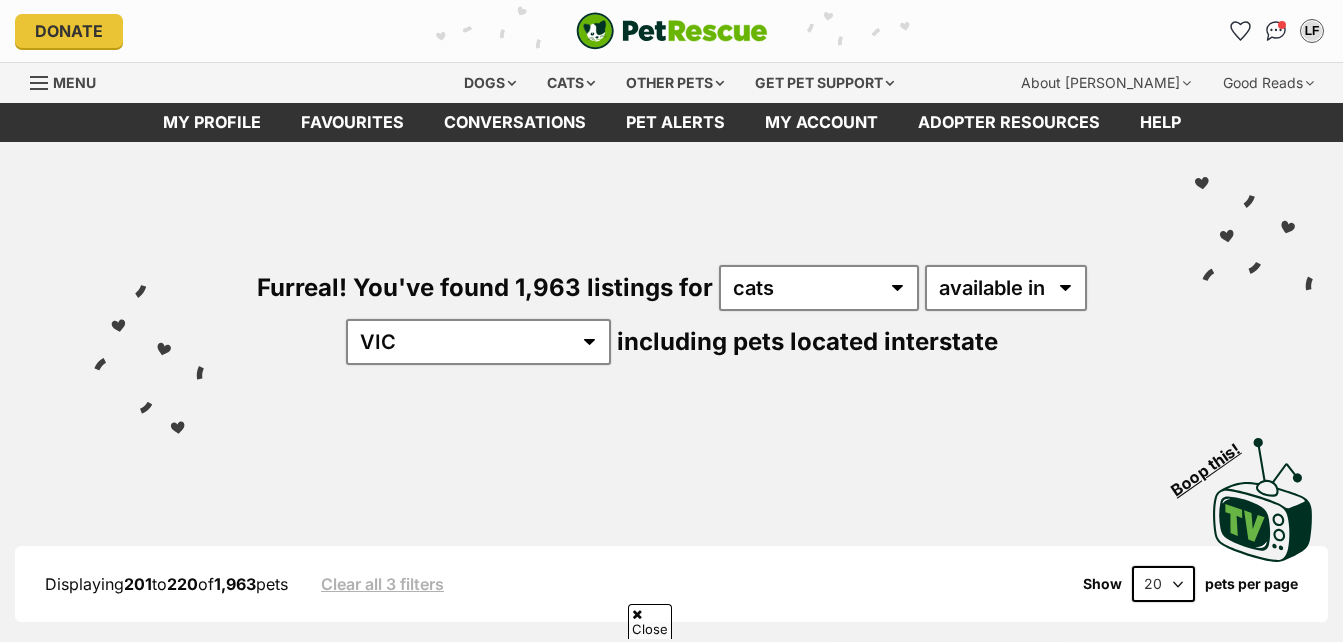 scroll, scrollTop: 300, scrollLeft: 0, axis: vertical 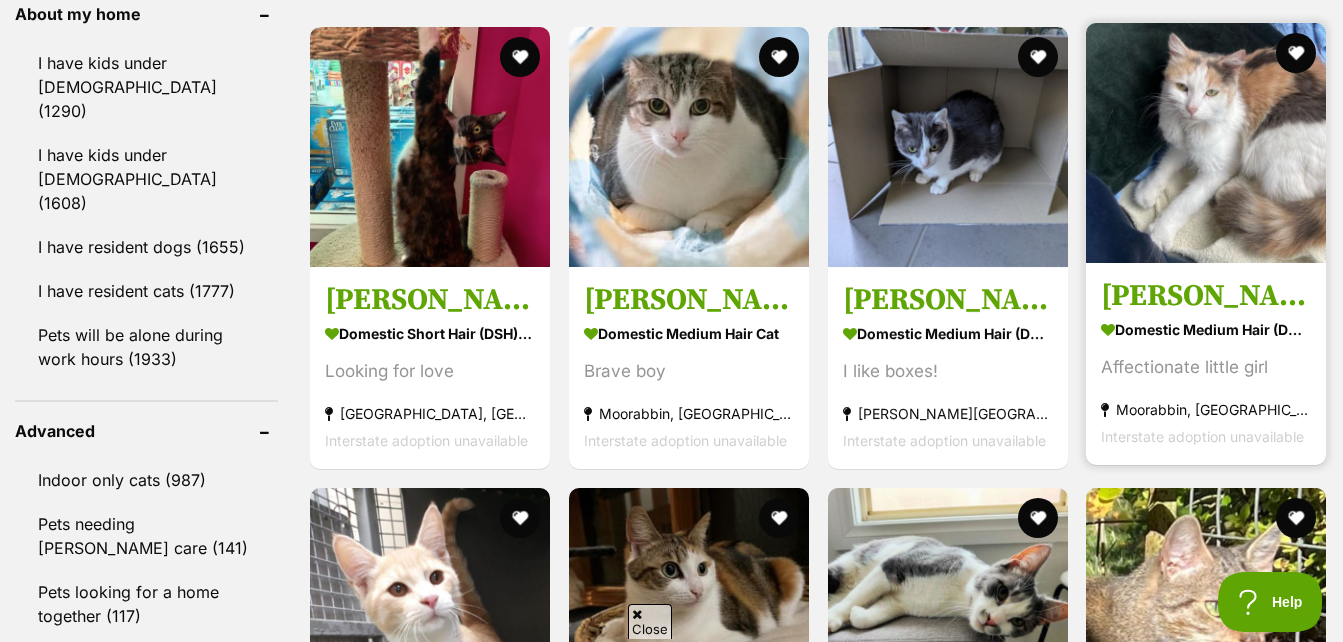click at bounding box center (1206, 143) 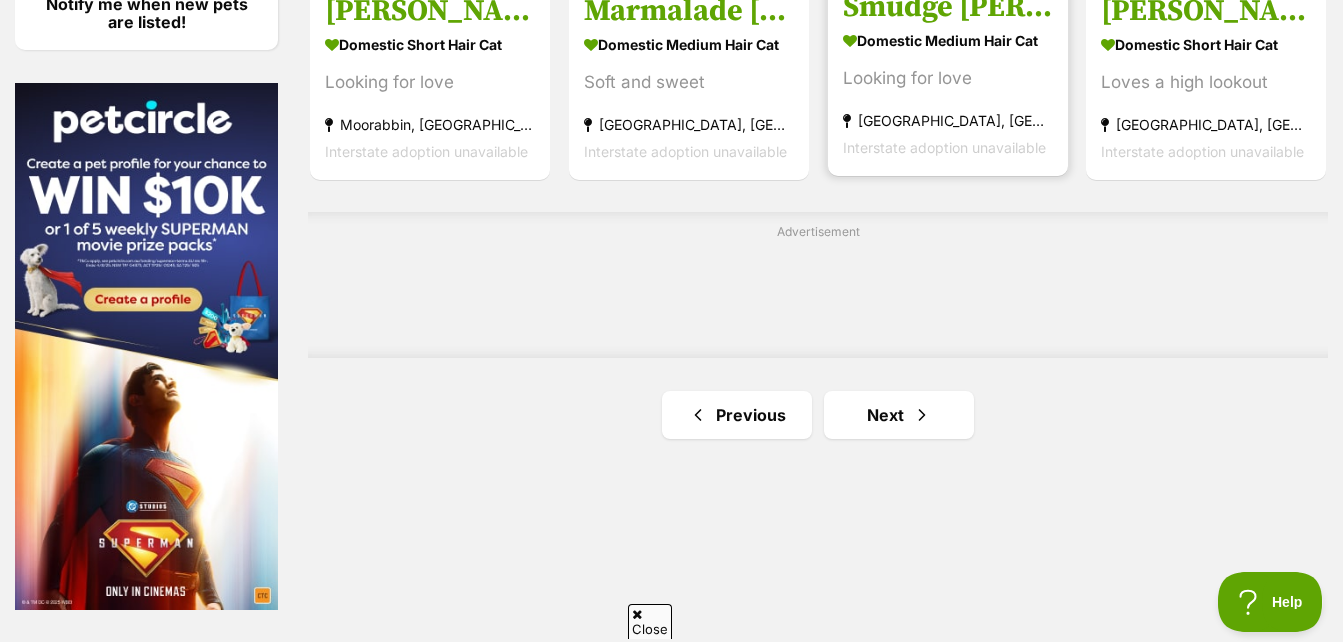 scroll, scrollTop: 3200, scrollLeft: 0, axis: vertical 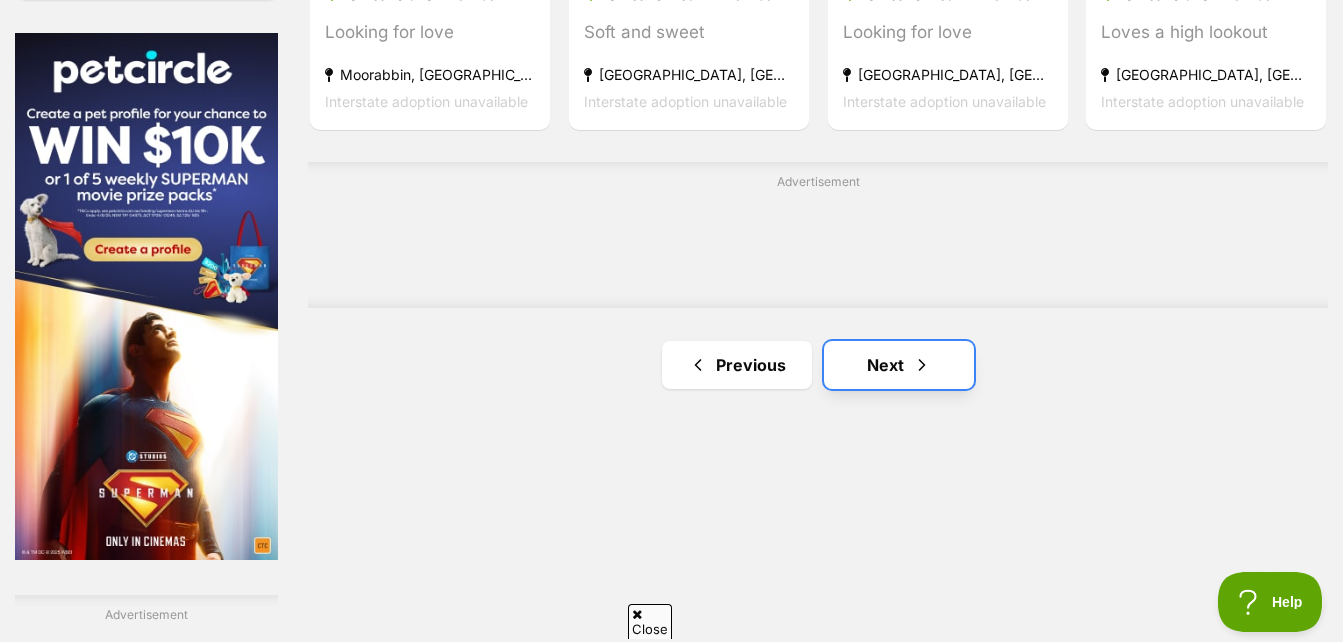 click on "Next" at bounding box center [899, 365] 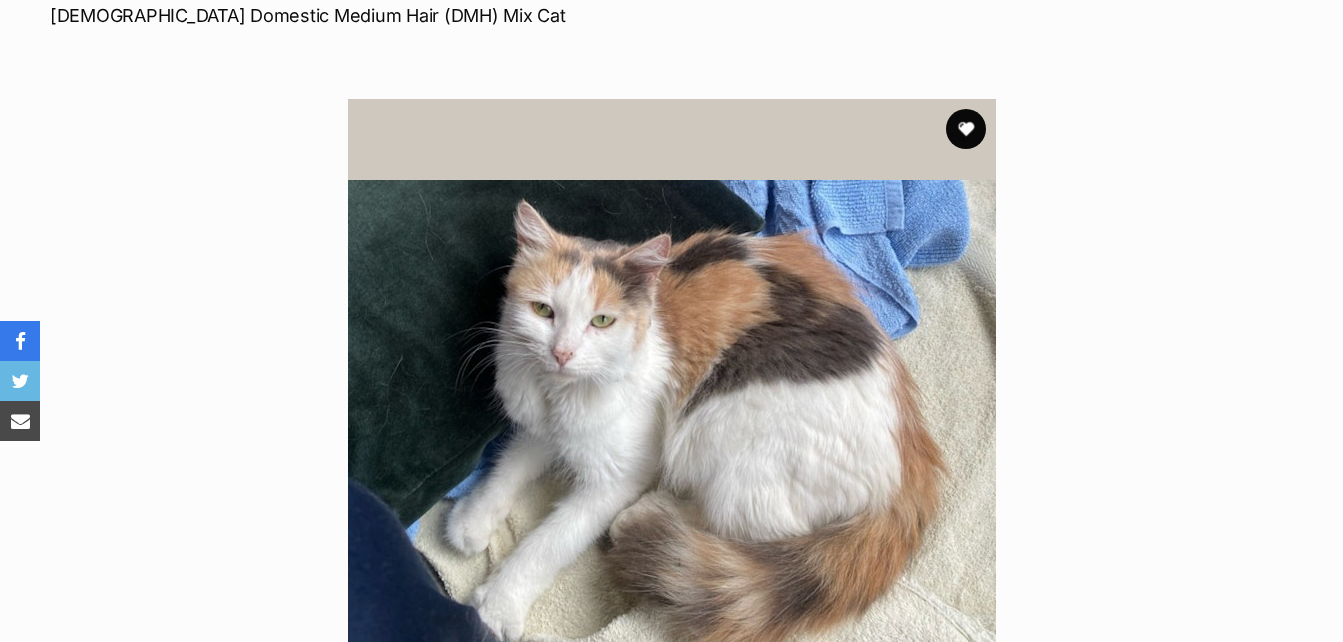 scroll, scrollTop: 0, scrollLeft: 0, axis: both 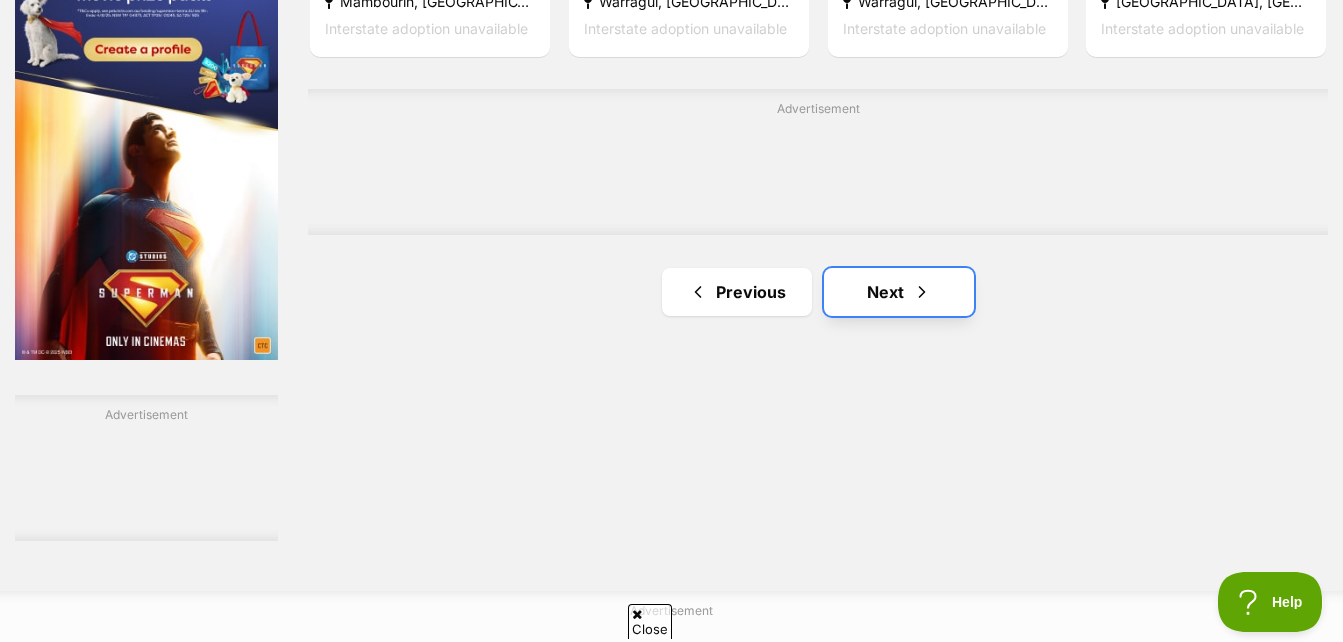 click on "Next" at bounding box center [899, 292] 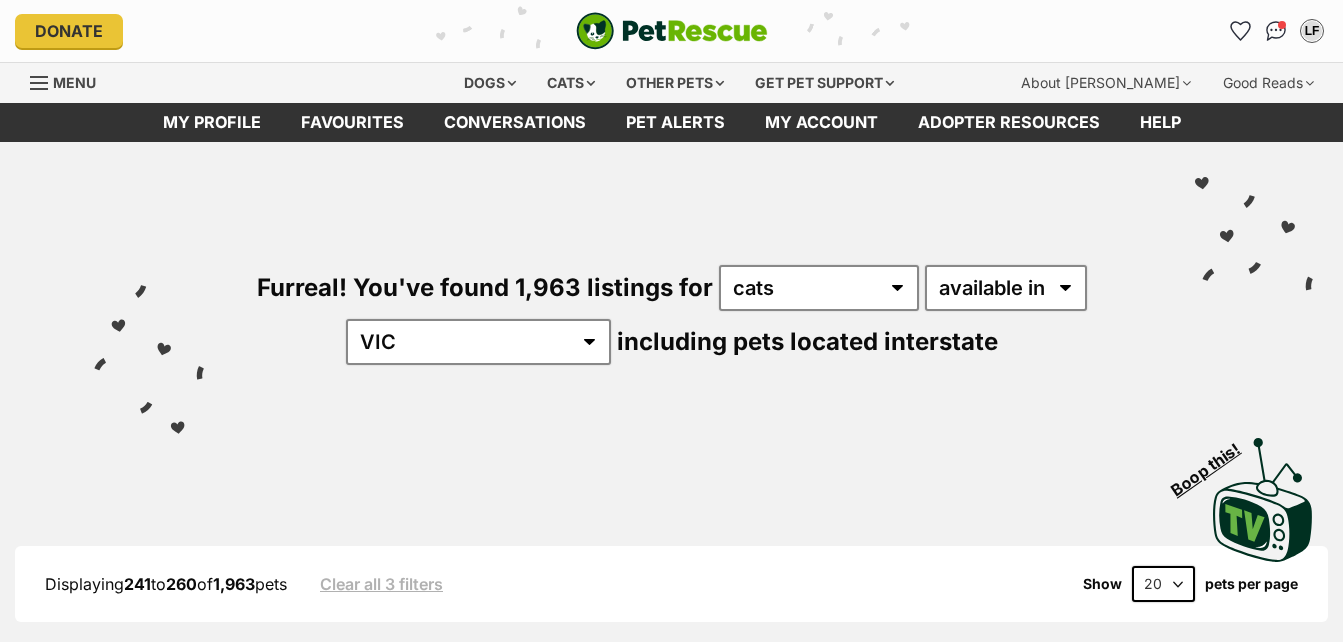 scroll, scrollTop: 0, scrollLeft: 0, axis: both 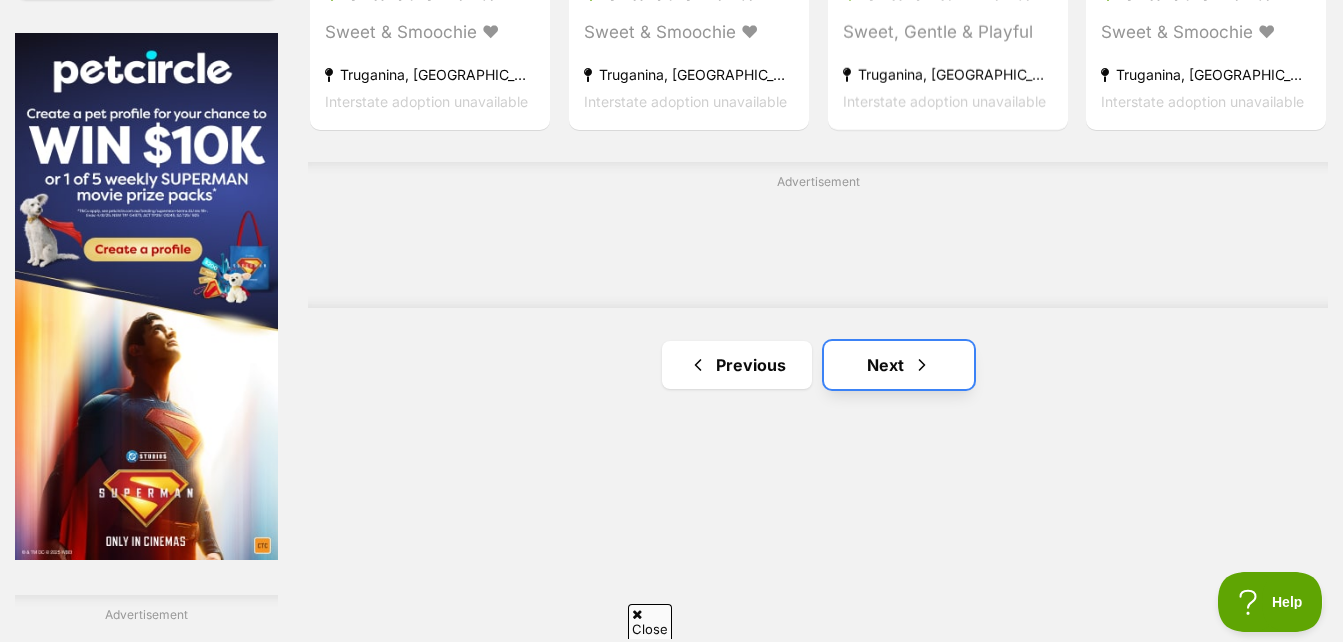 click on "Next" at bounding box center [899, 365] 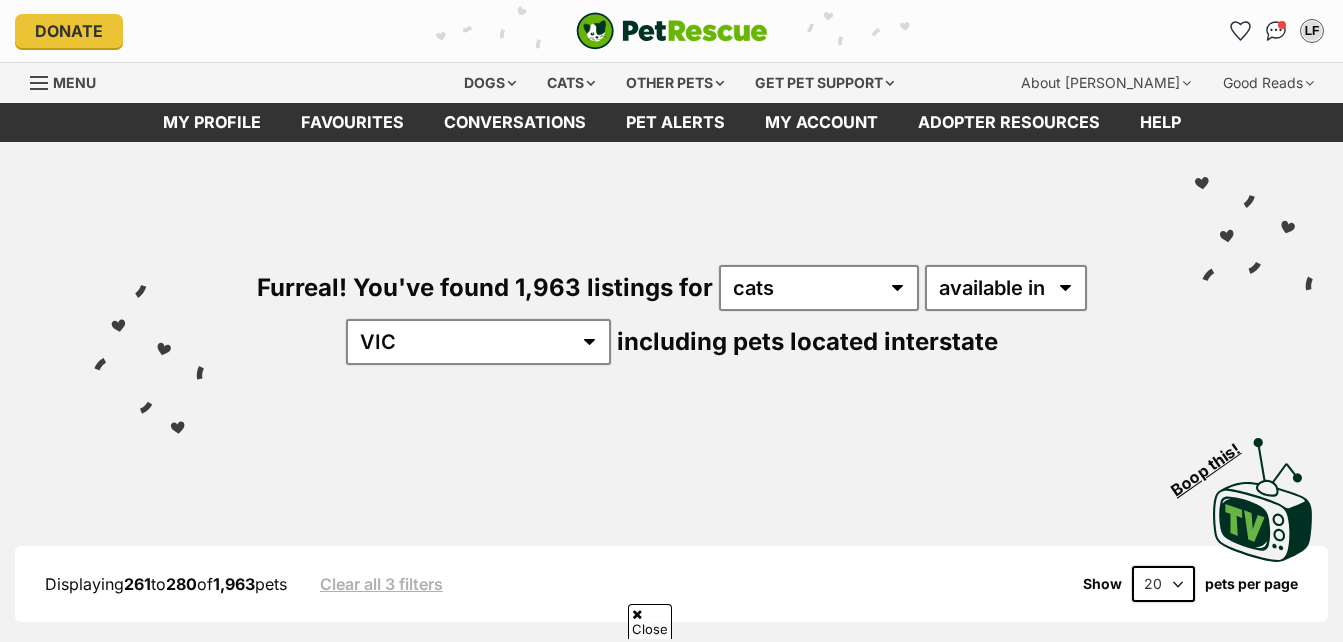 scroll, scrollTop: 300, scrollLeft: 0, axis: vertical 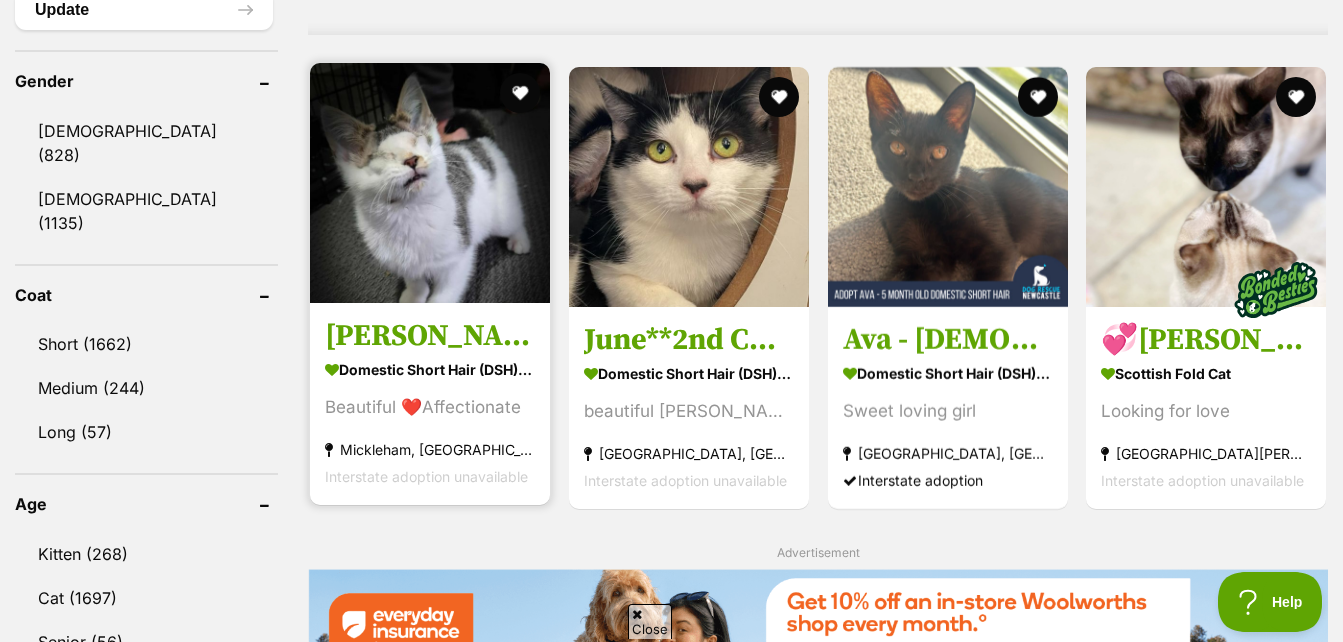 click on "Ray Charles" at bounding box center (430, 336) 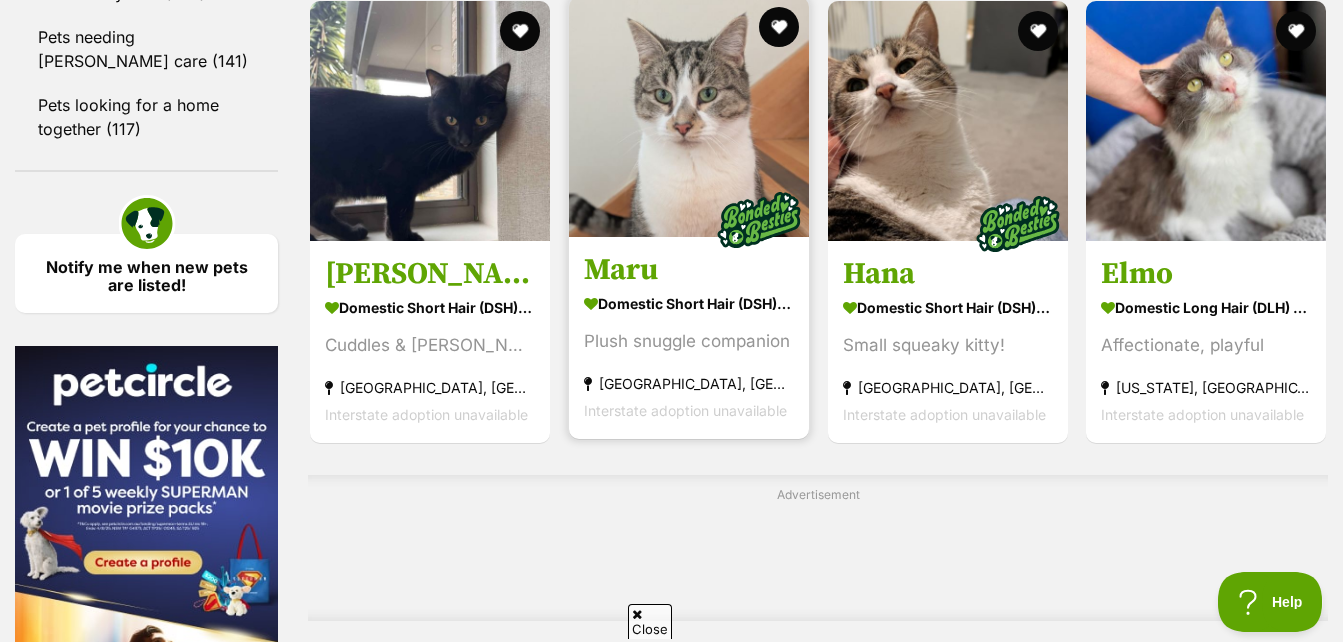 scroll, scrollTop: 3200, scrollLeft: 0, axis: vertical 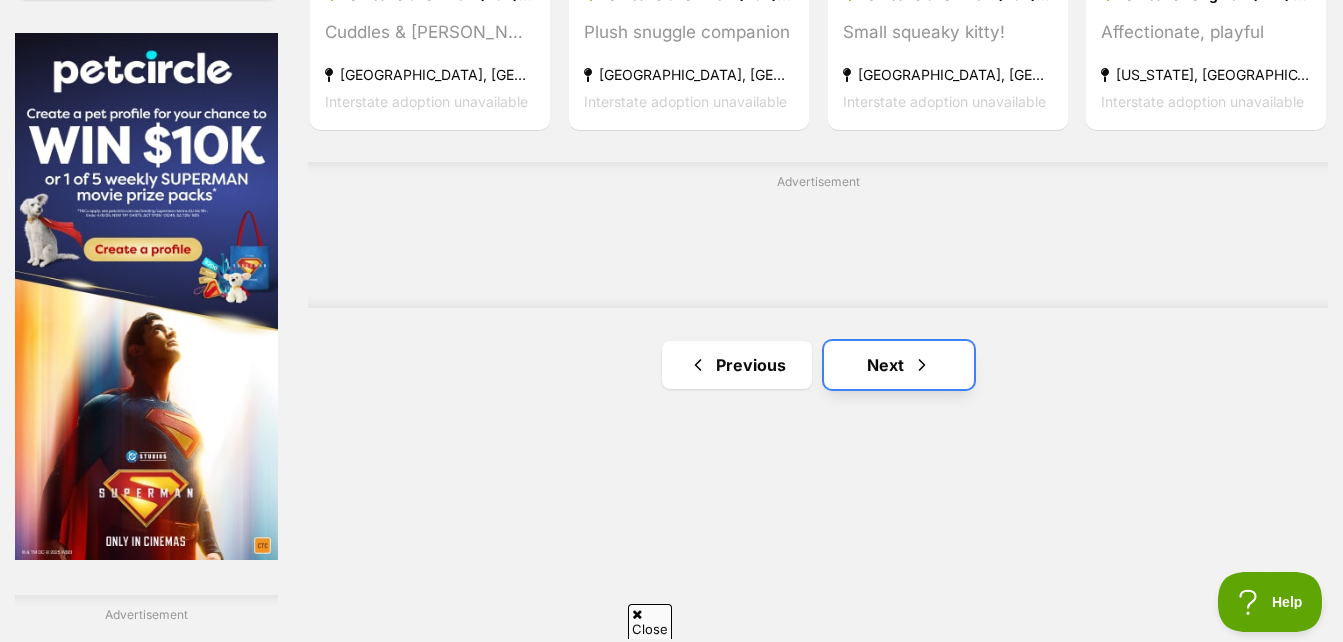 click on "Next" at bounding box center (899, 365) 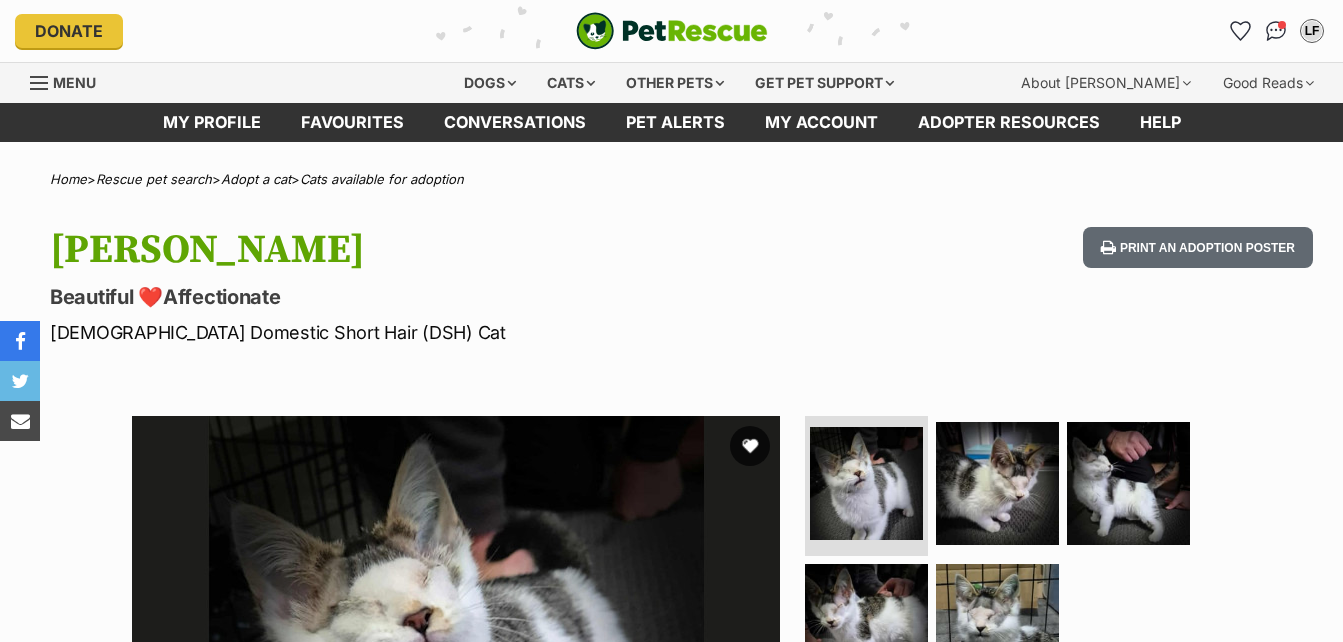 scroll, scrollTop: 0, scrollLeft: 0, axis: both 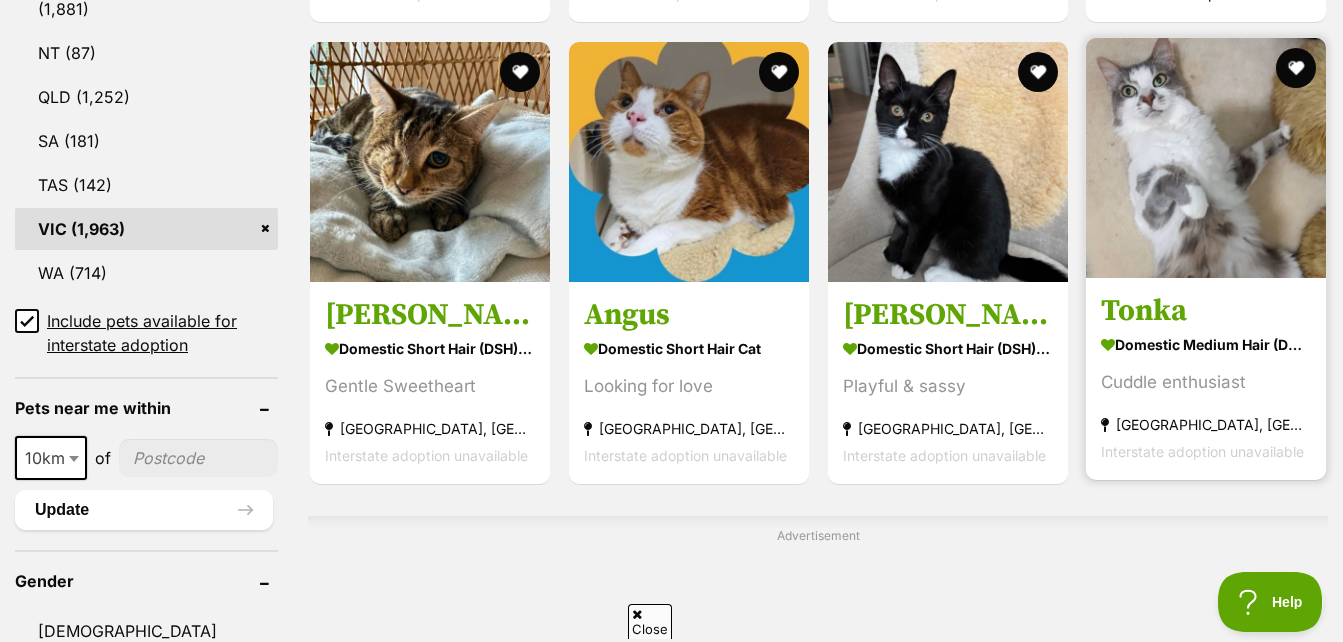 click on "Tonka" at bounding box center [1206, 311] 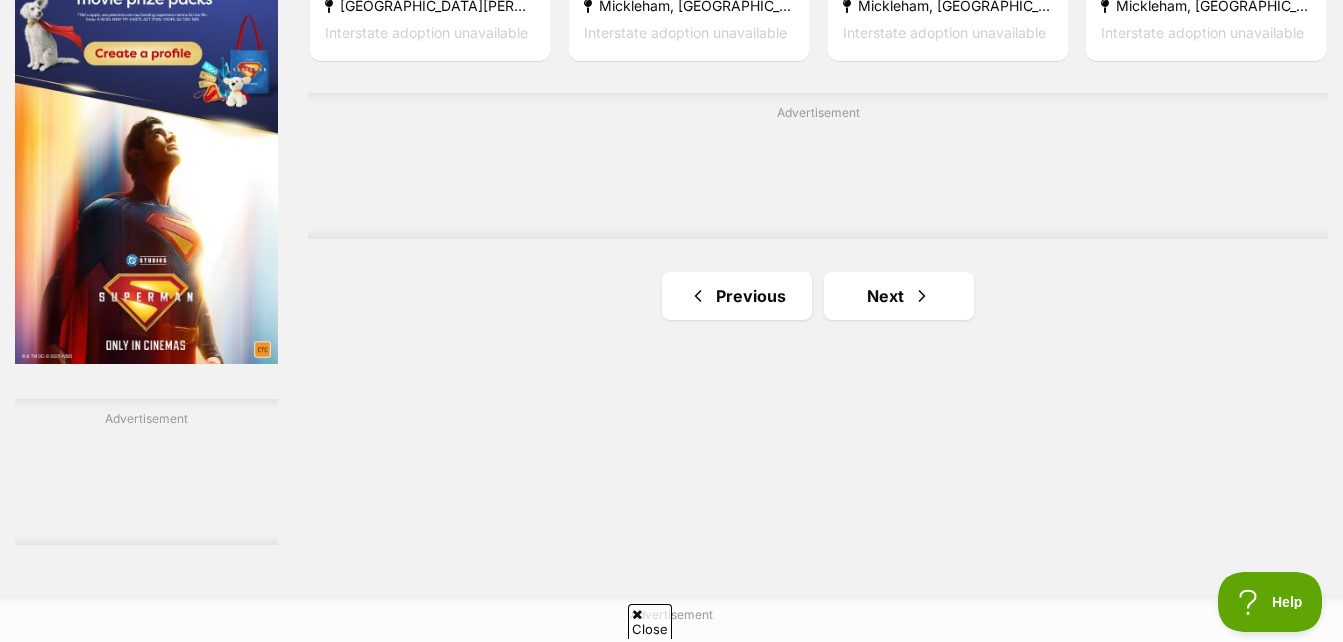 scroll, scrollTop: 3400, scrollLeft: 0, axis: vertical 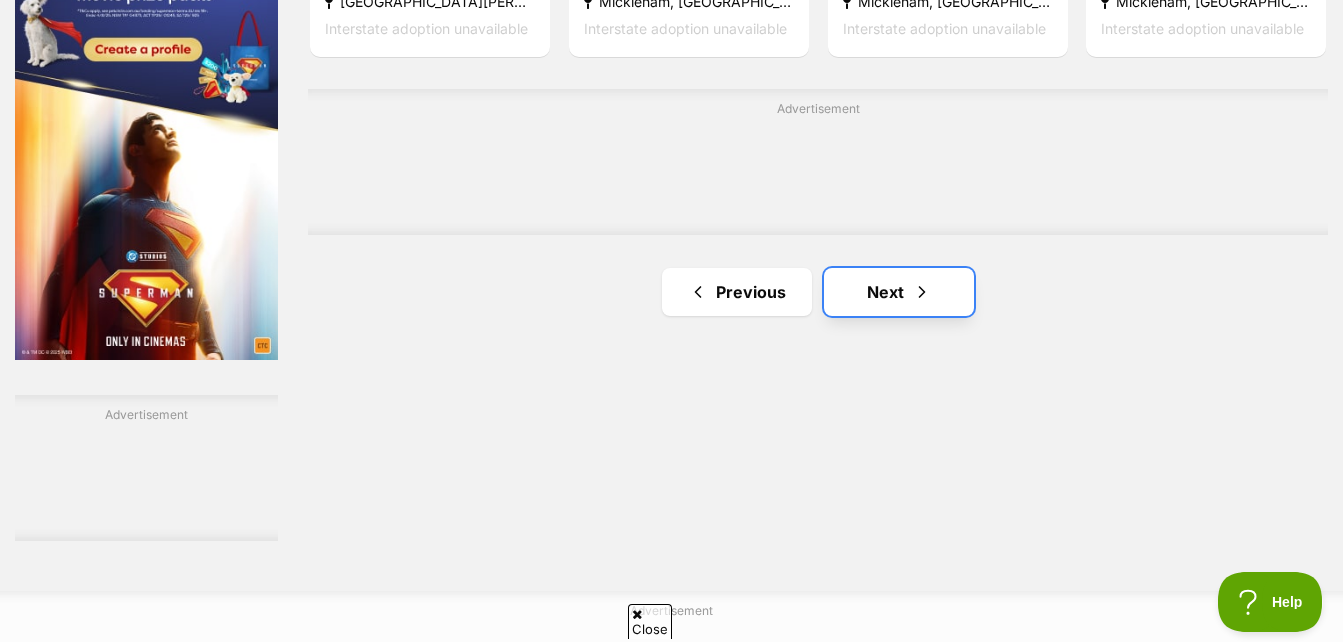click on "Next" at bounding box center (899, 292) 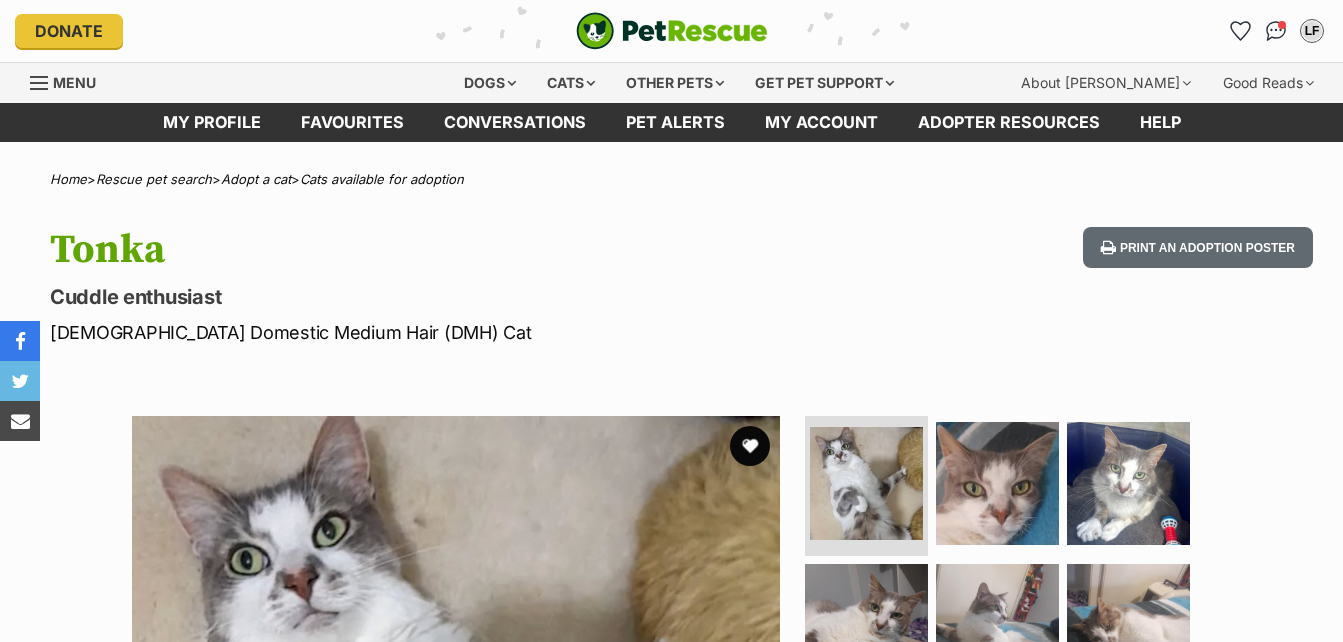 scroll, scrollTop: 0, scrollLeft: 0, axis: both 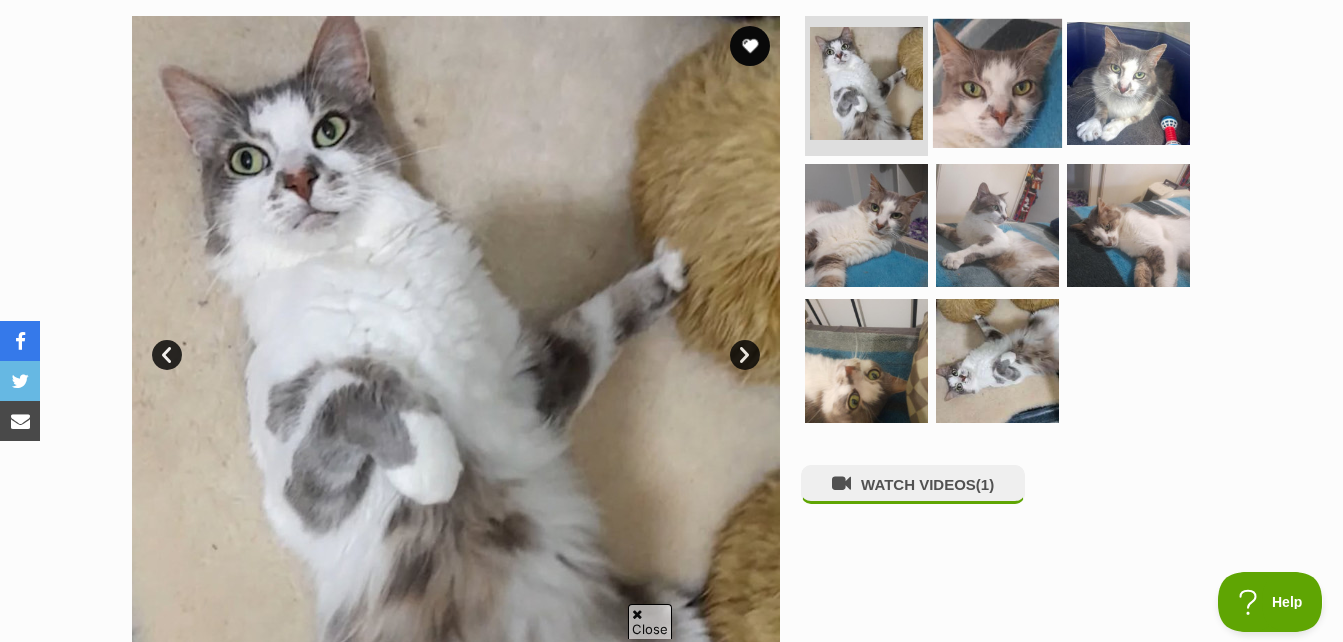 click at bounding box center [997, 83] 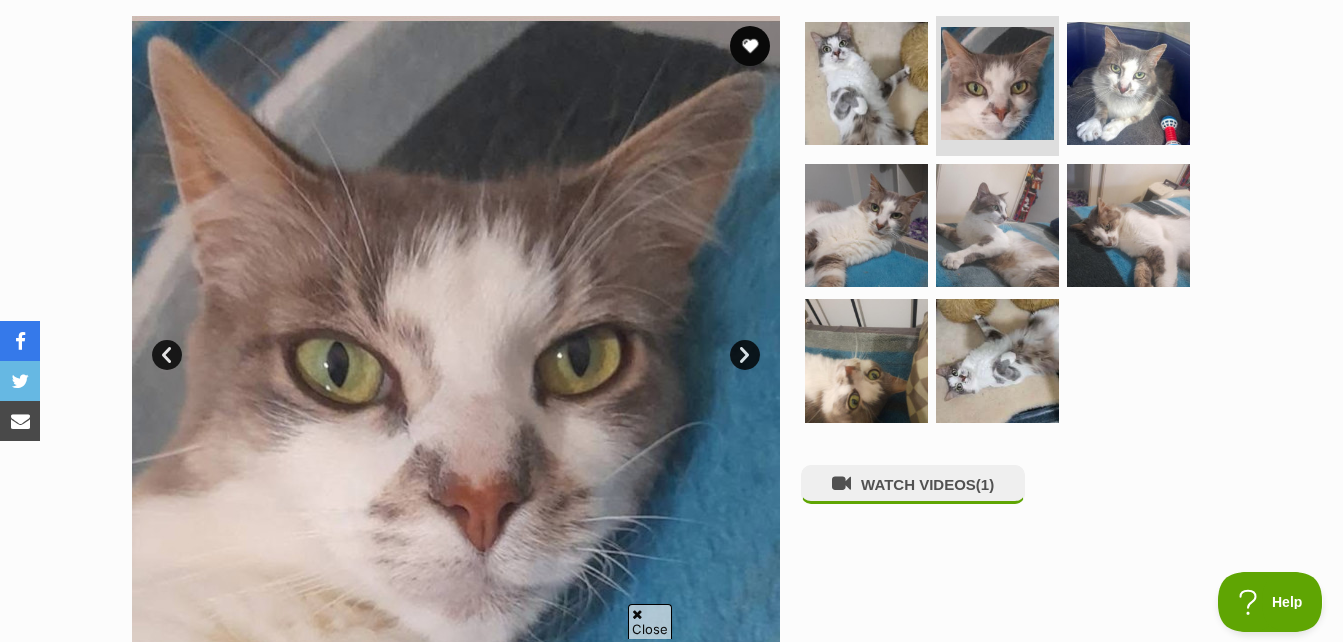 click on "Next" at bounding box center [745, 355] 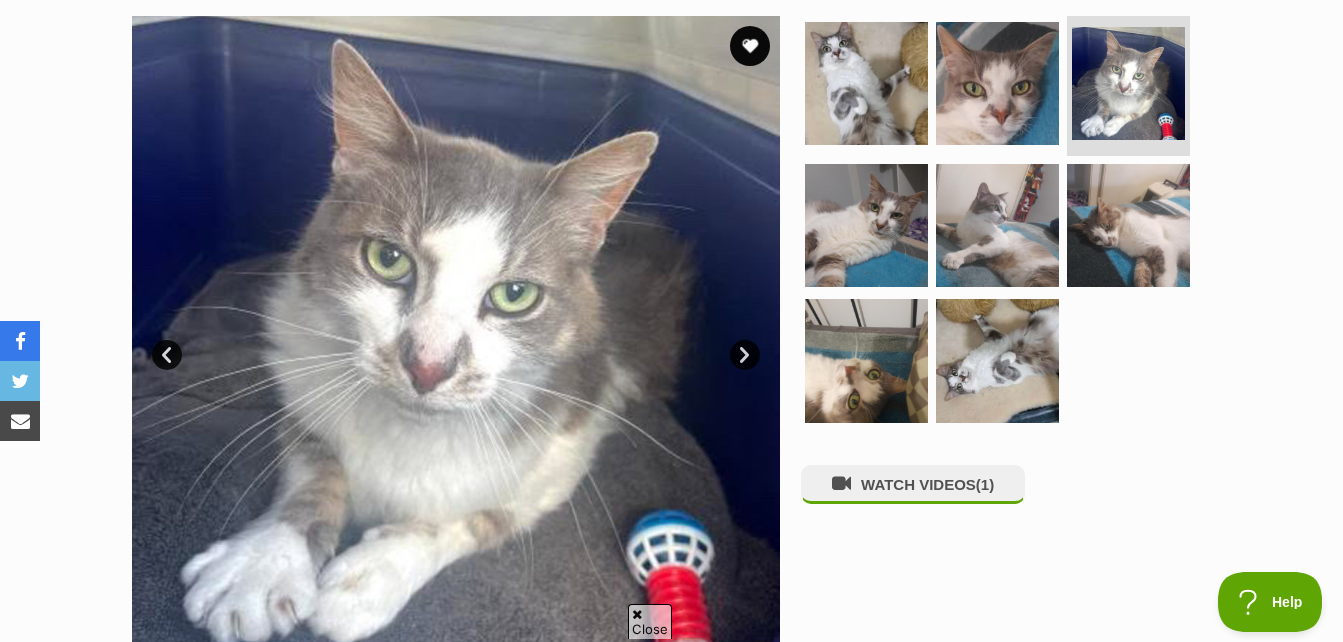 click on "Next" at bounding box center [745, 355] 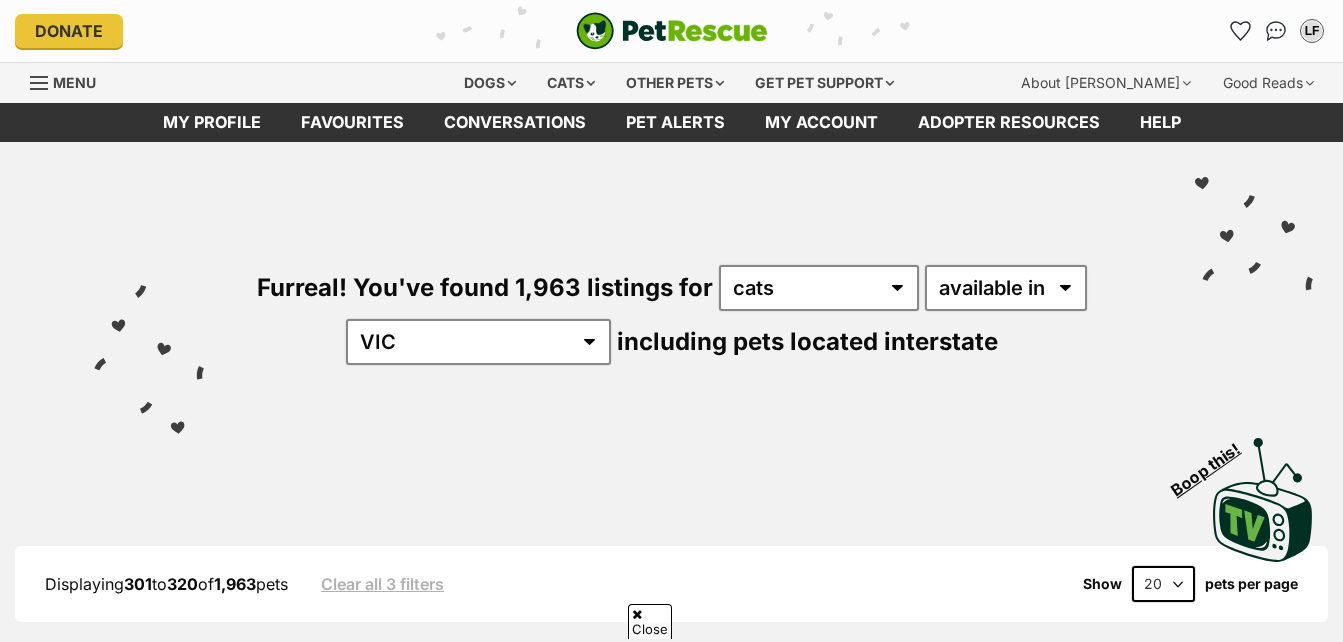 scroll, scrollTop: 400, scrollLeft: 0, axis: vertical 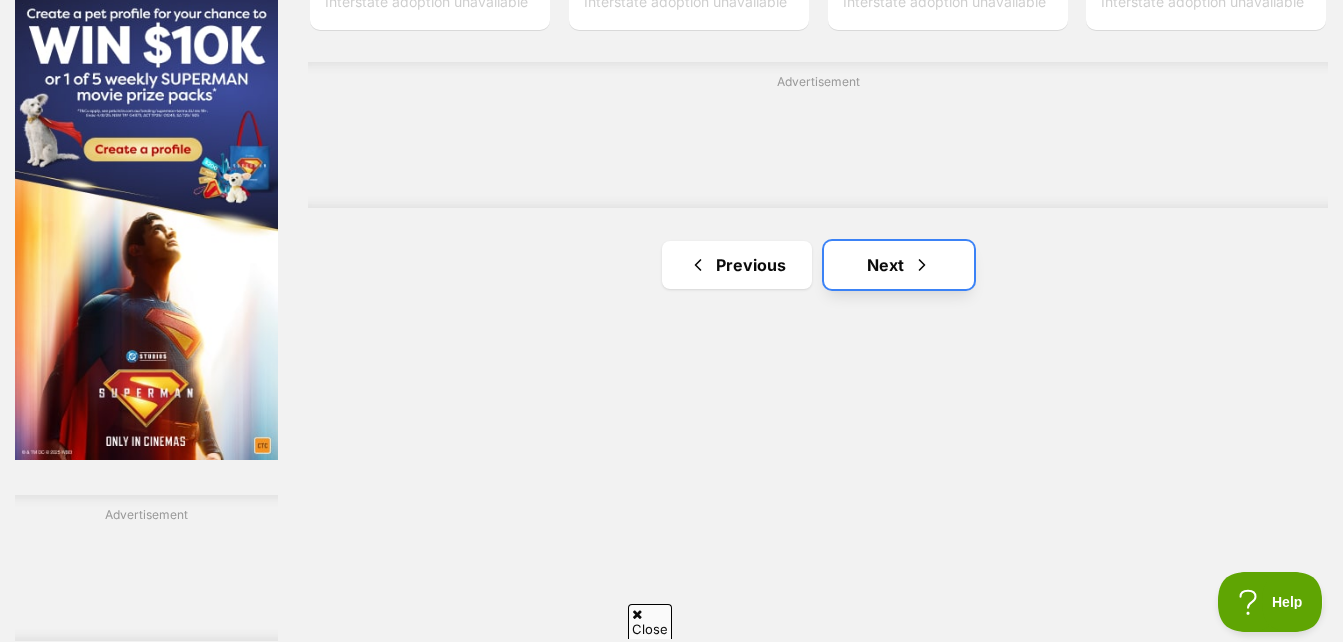 click on "Next" at bounding box center [899, 265] 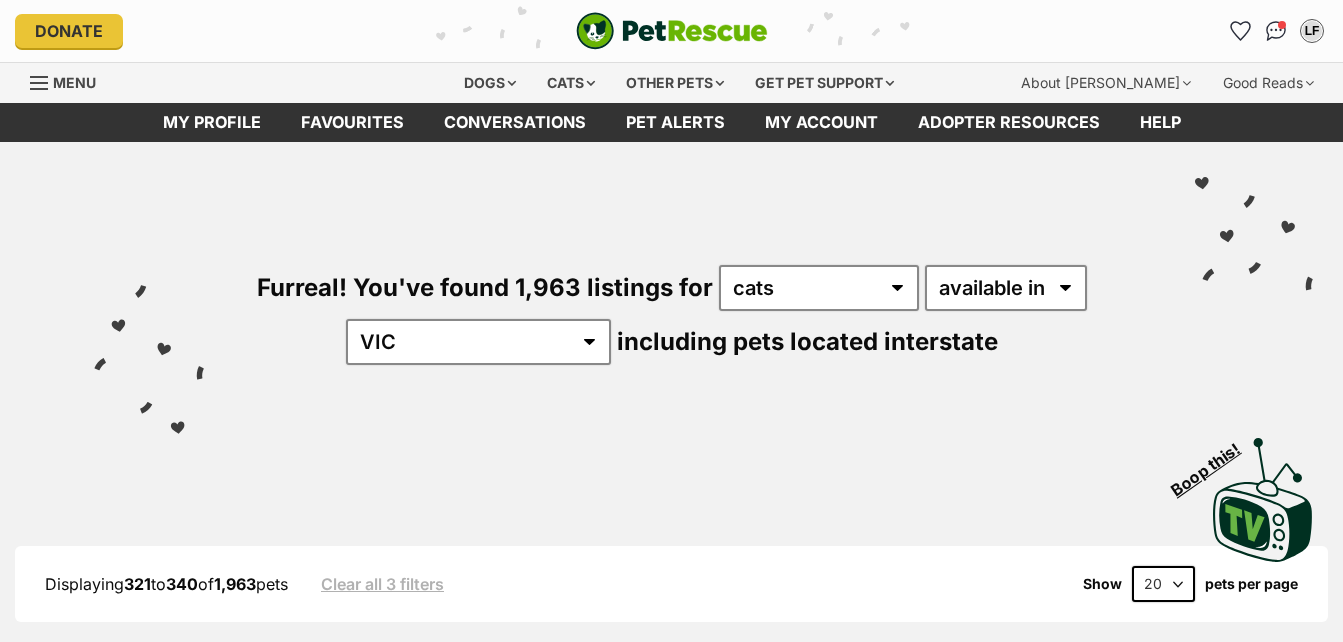 scroll, scrollTop: 0, scrollLeft: 0, axis: both 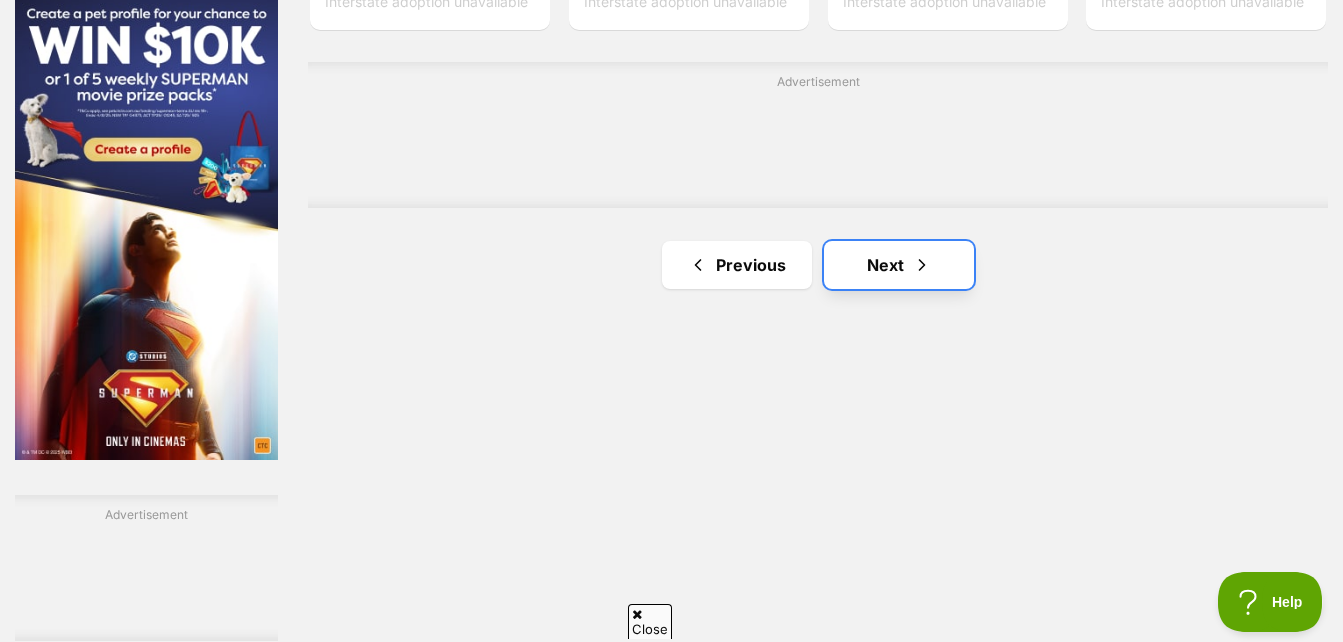 click on "Next" at bounding box center [899, 265] 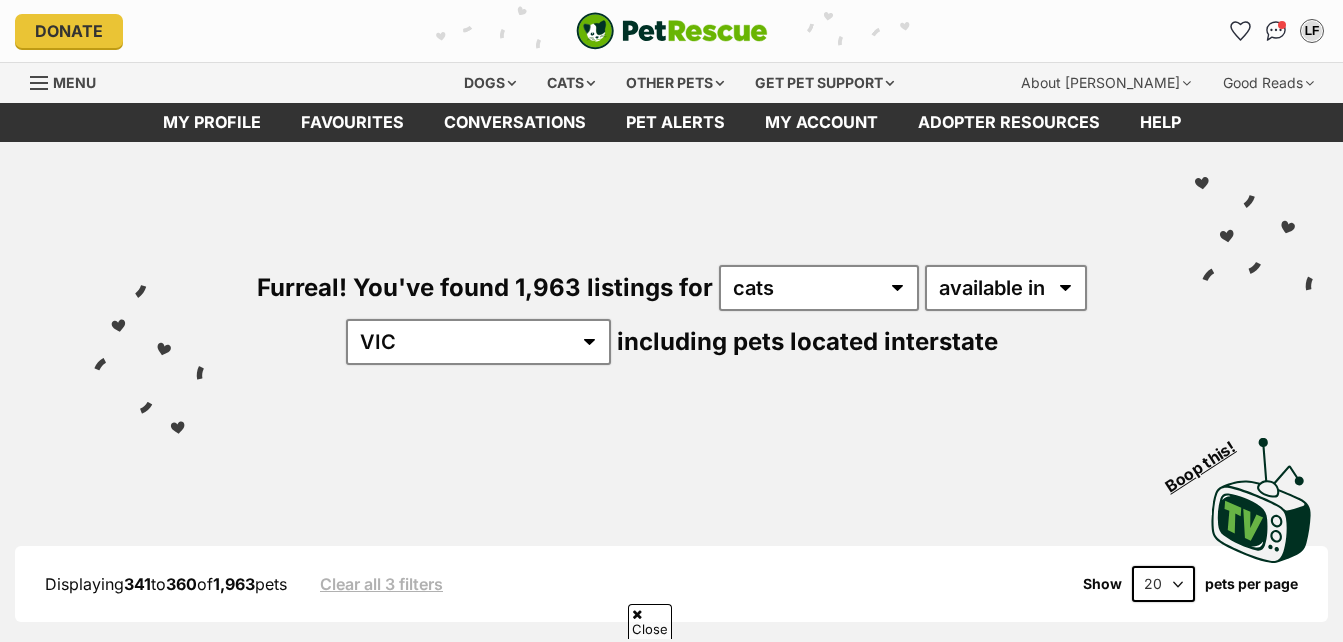 scroll, scrollTop: 399, scrollLeft: 0, axis: vertical 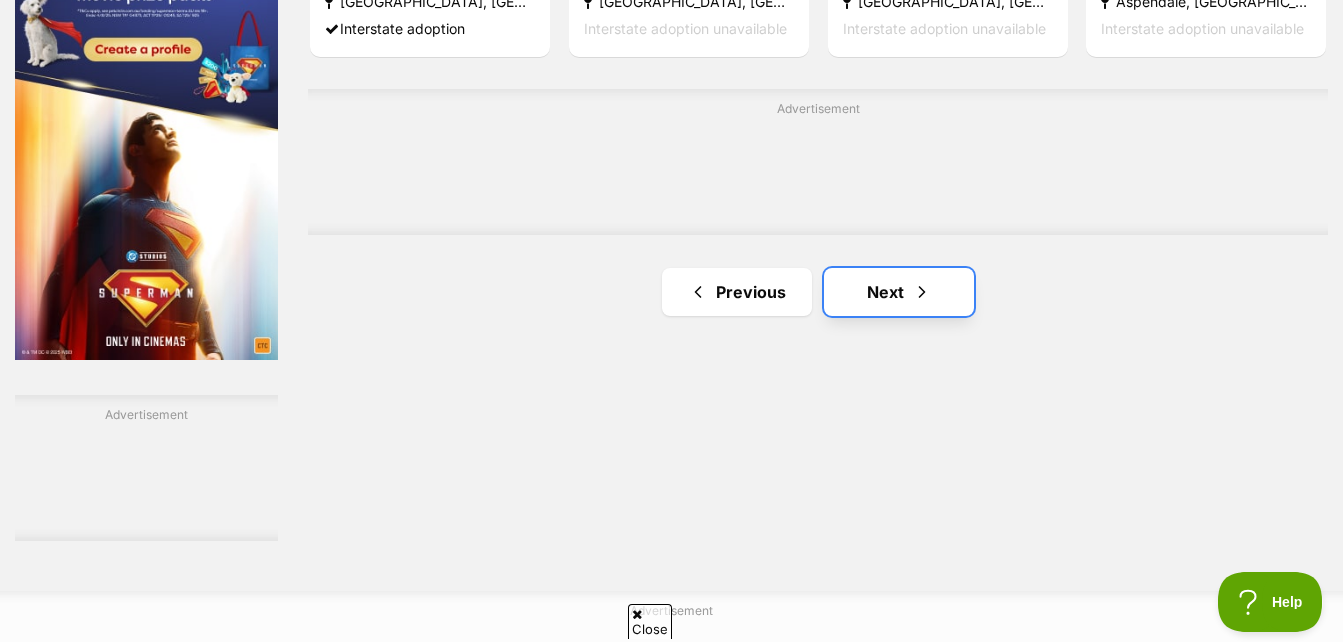 click on "Next" at bounding box center [899, 292] 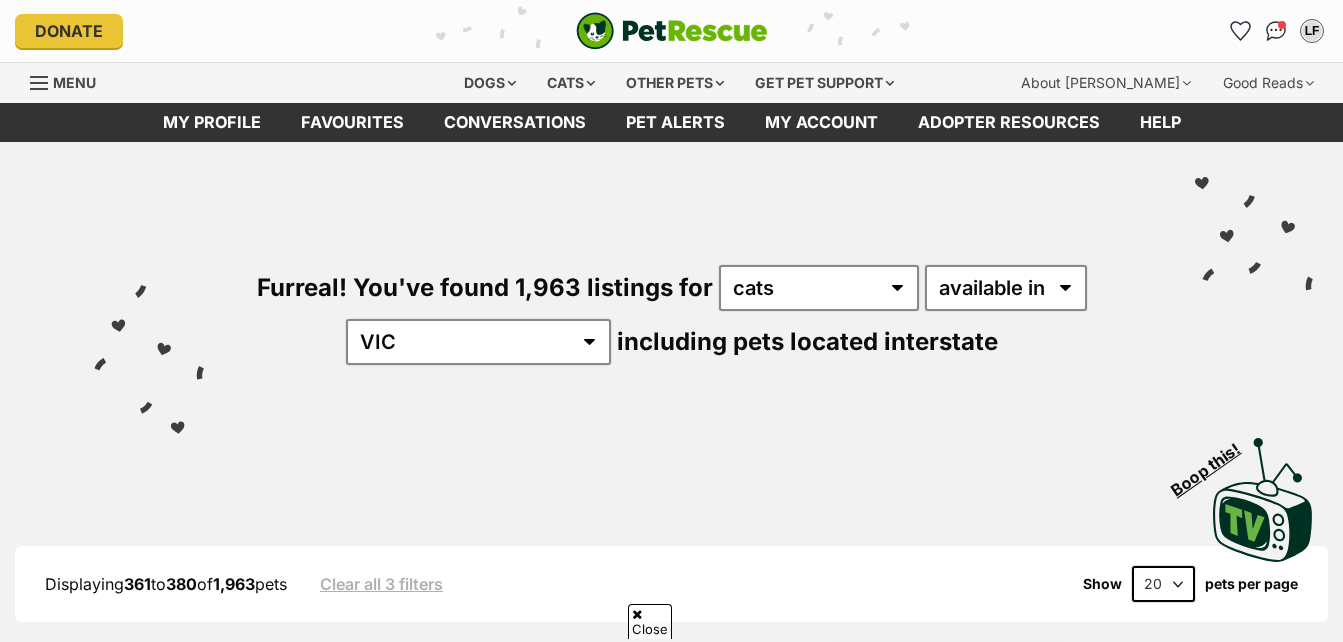 scroll, scrollTop: 400, scrollLeft: 0, axis: vertical 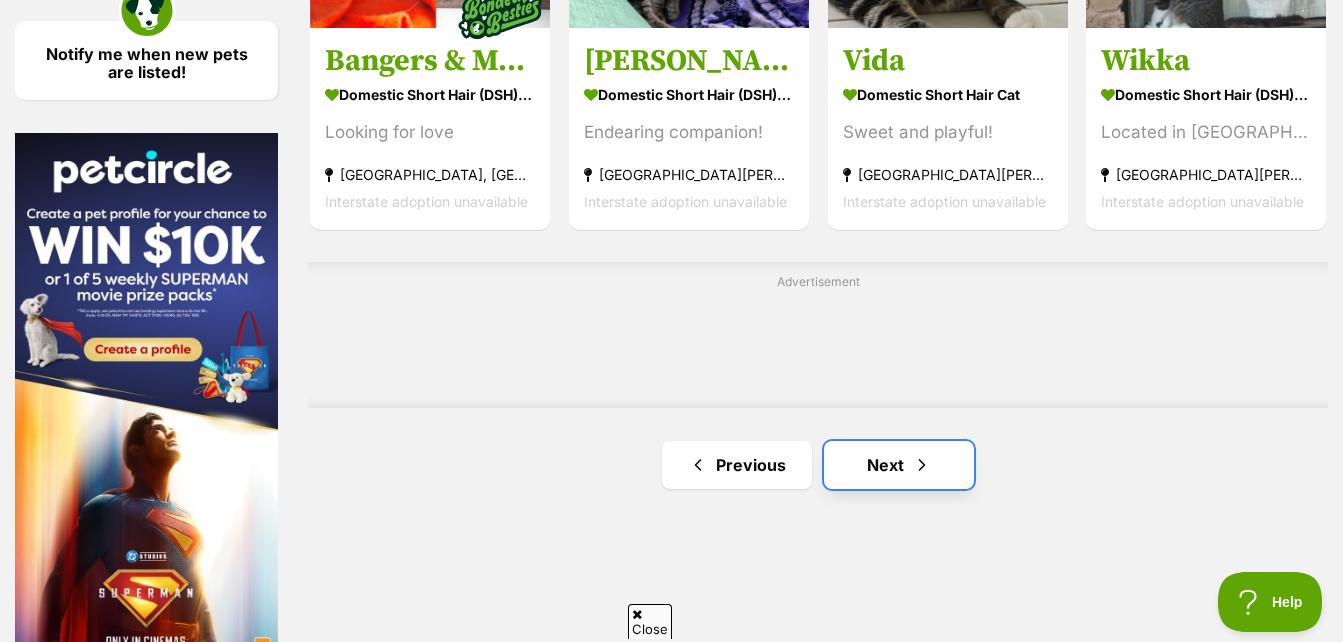 click on "Next" at bounding box center [899, 465] 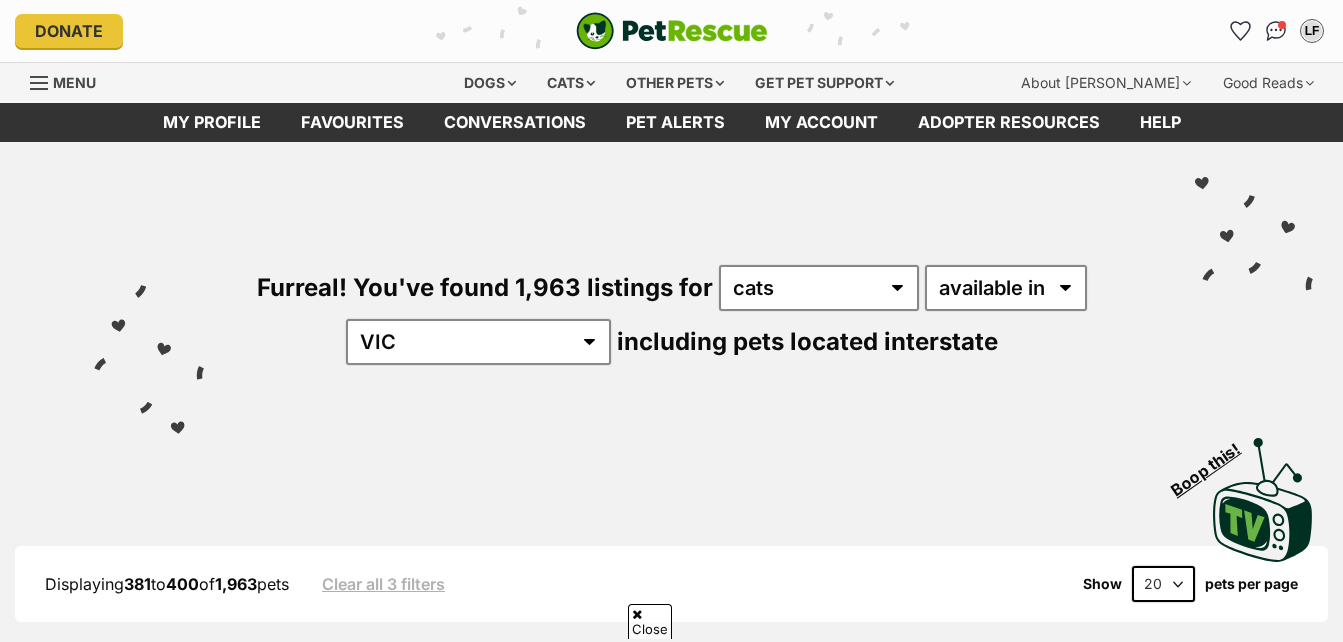 scroll, scrollTop: 500, scrollLeft: 0, axis: vertical 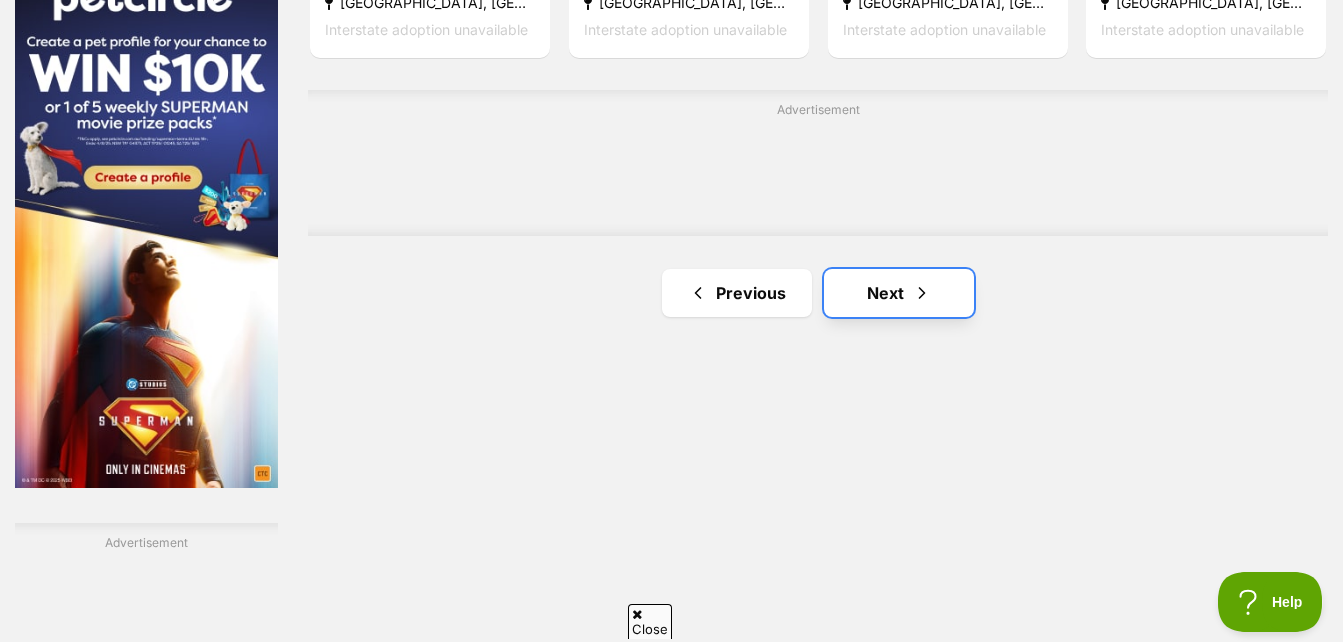 click on "Next" at bounding box center [899, 293] 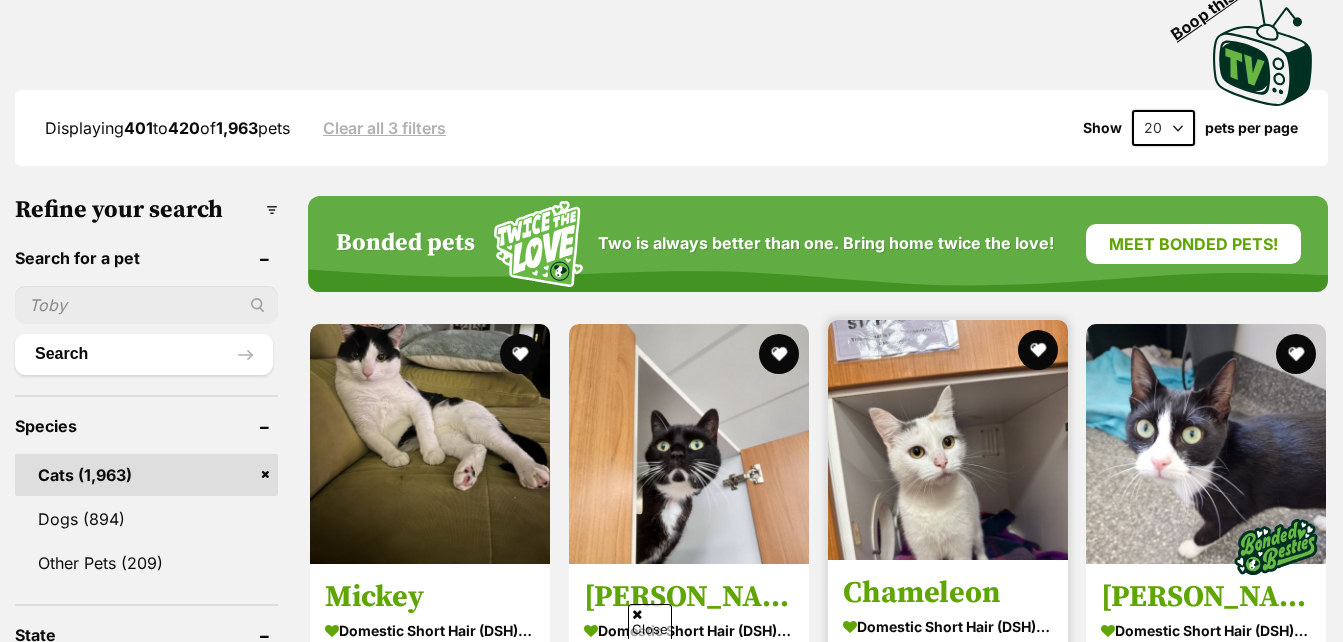 scroll, scrollTop: 0, scrollLeft: 0, axis: both 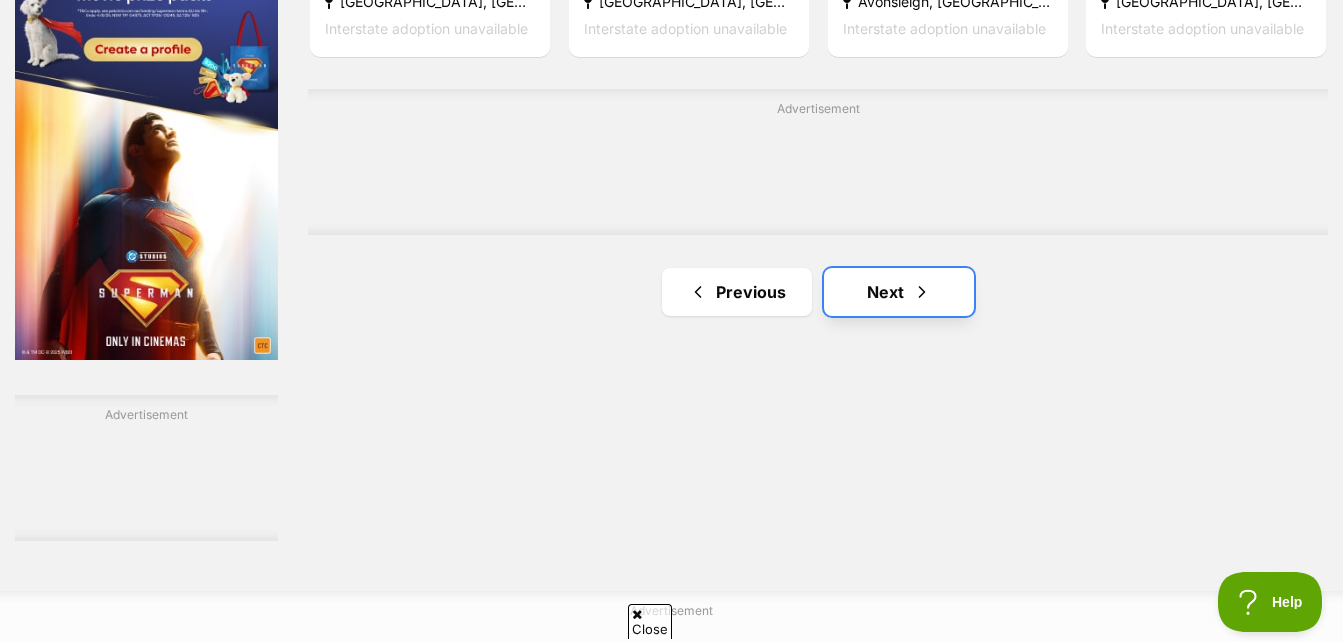 click at bounding box center (922, 292) 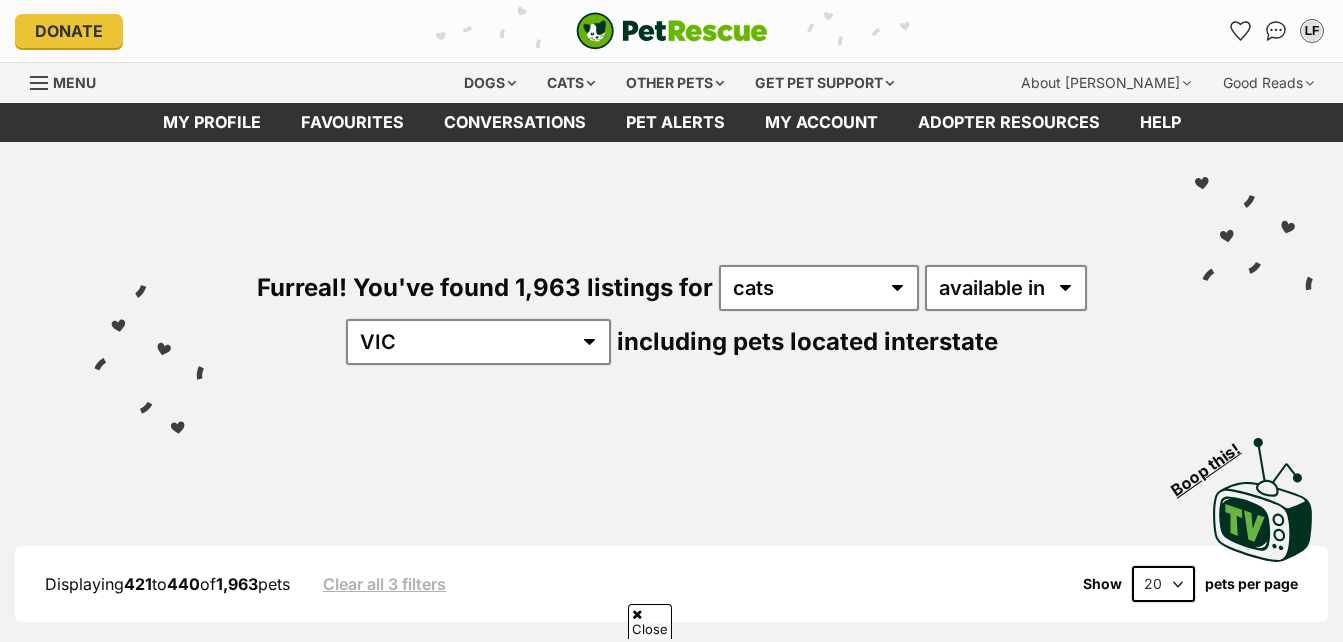 scroll, scrollTop: 300, scrollLeft: 0, axis: vertical 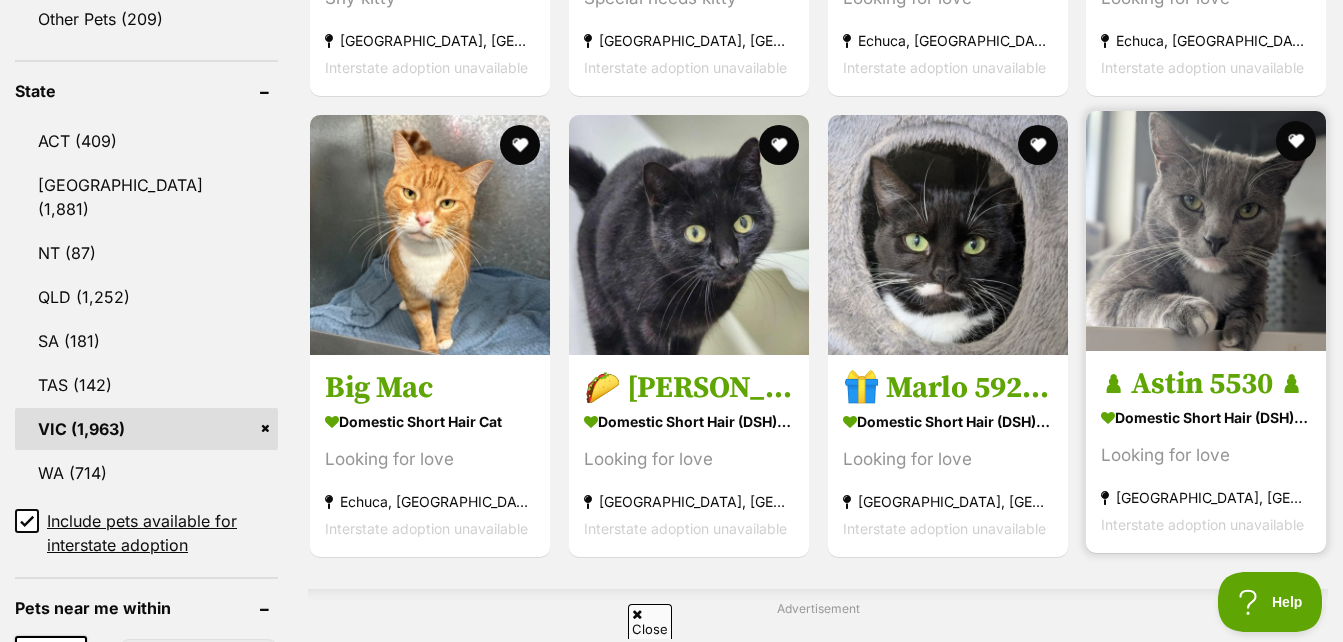click at bounding box center (1206, 231) 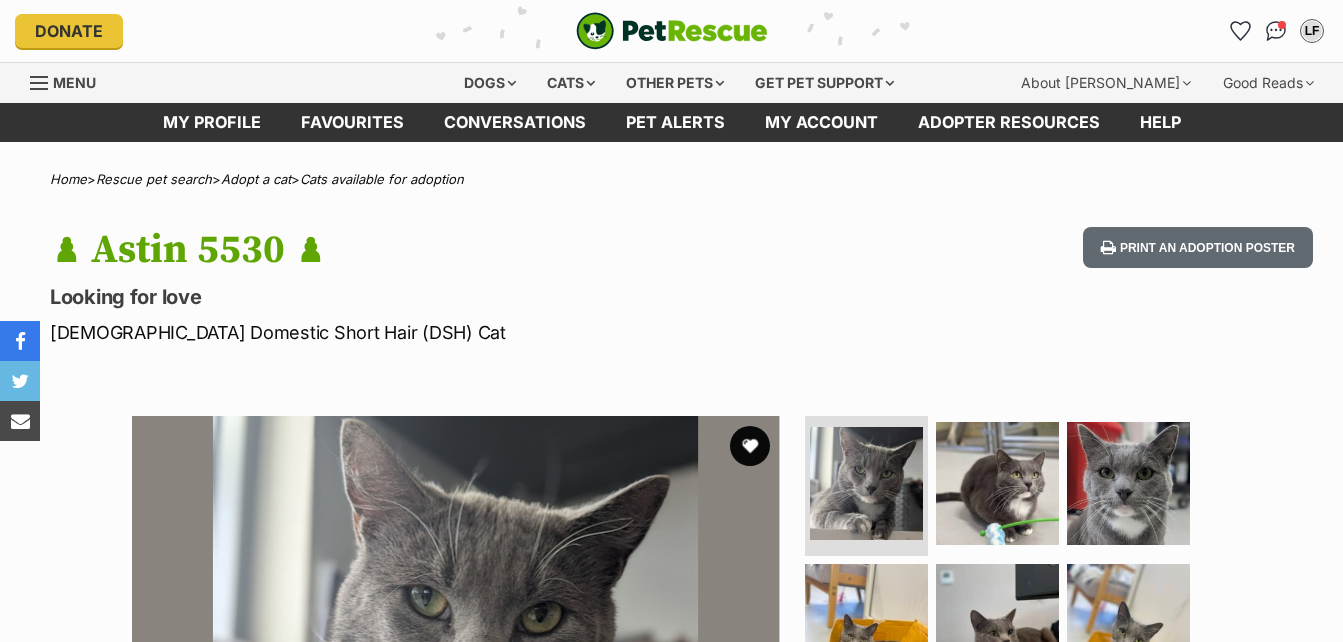 scroll, scrollTop: 0, scrollLeft: 0, axis: both 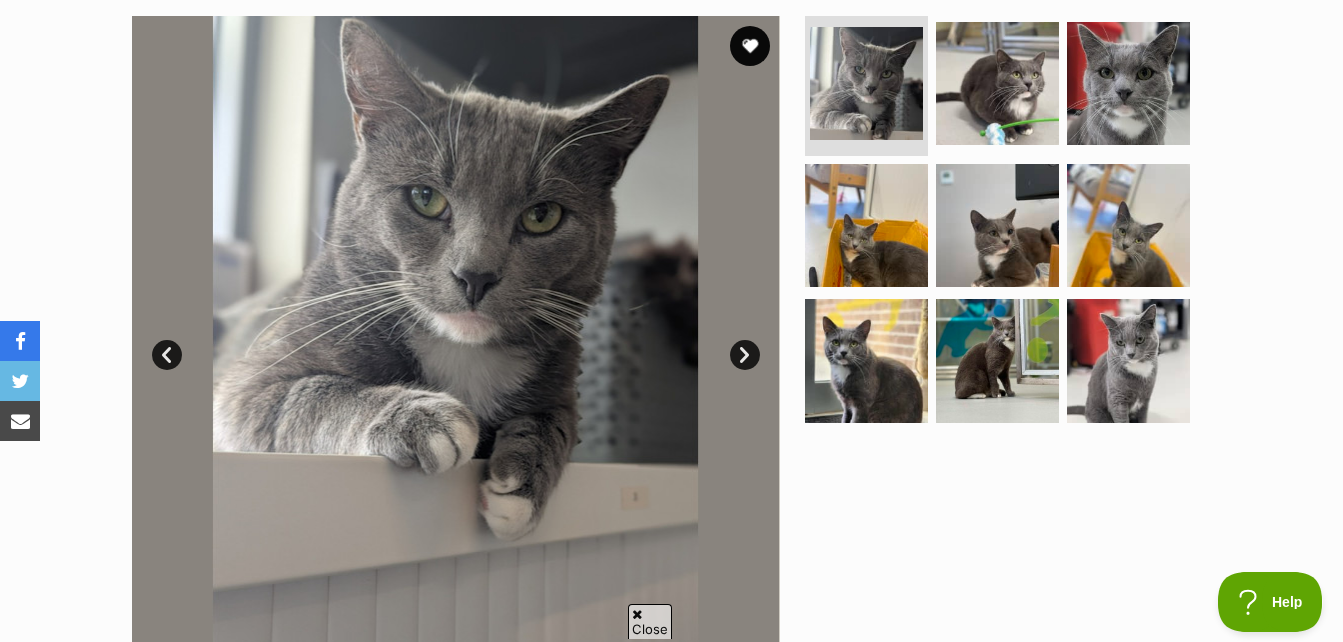 click on "Next" at bounding box center [745, 355] 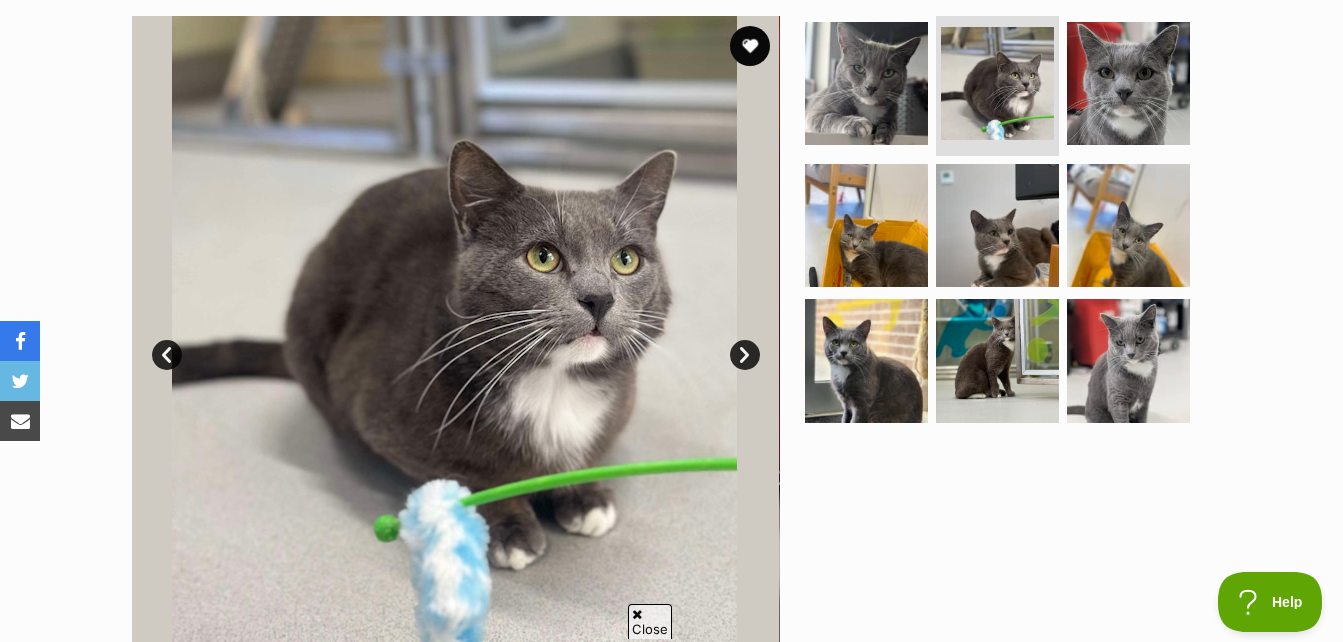 click on "Next" at bounding box center (745, 355) 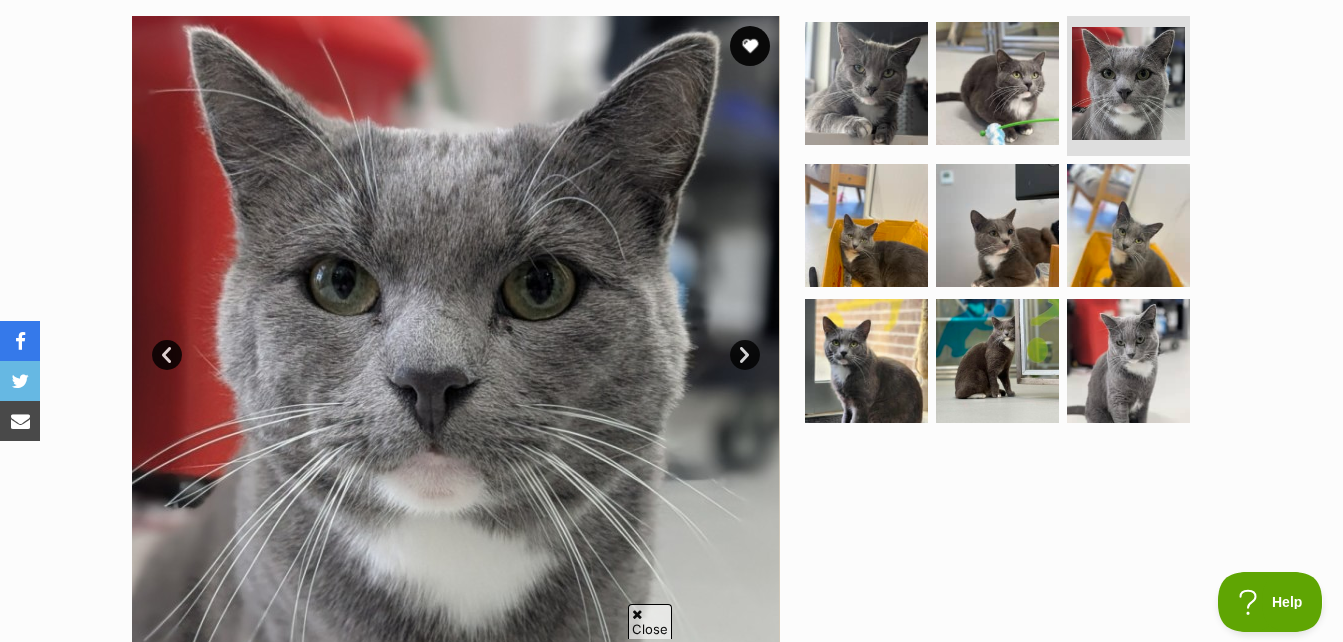 click on "Next" at bounding box center (745, 355) 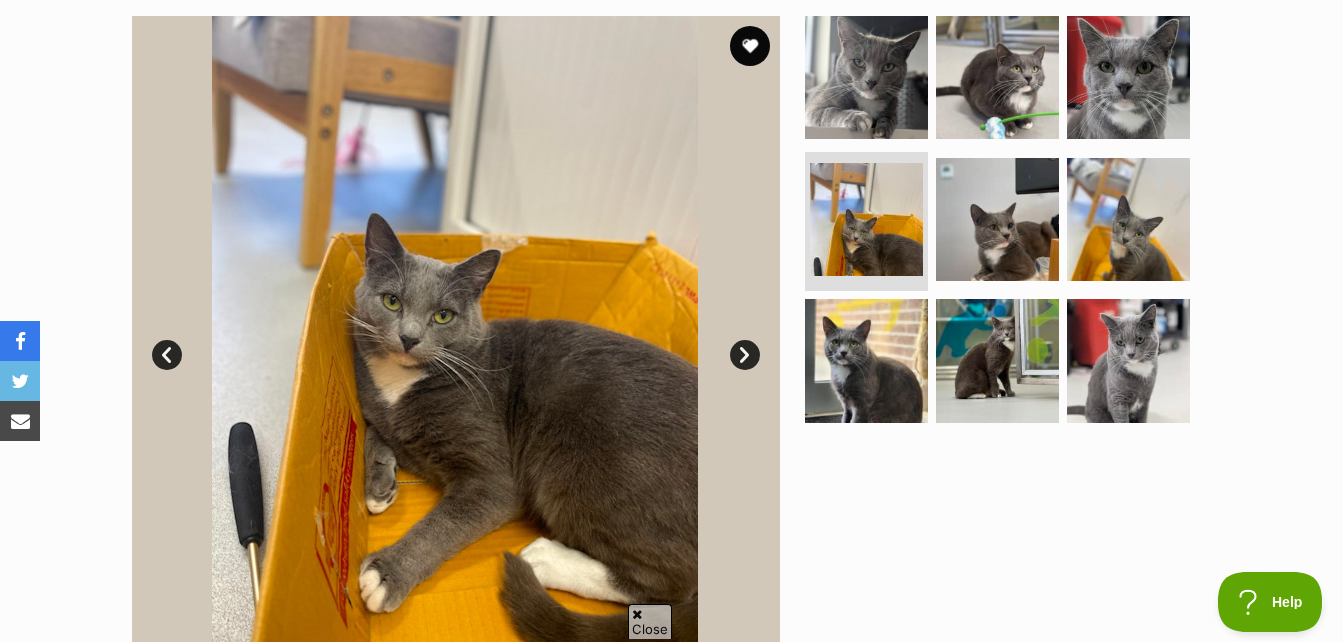 click on "Next" at bounding box center (745, 355) 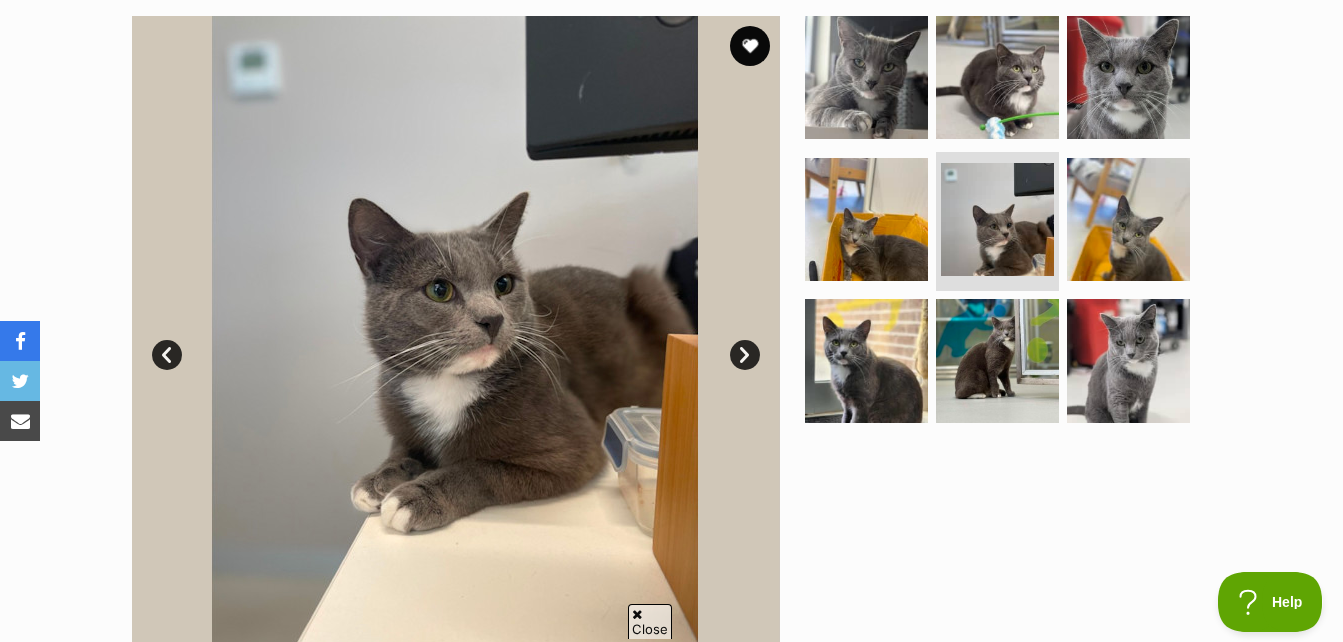click on "Next" at bounding box center [745, 355] 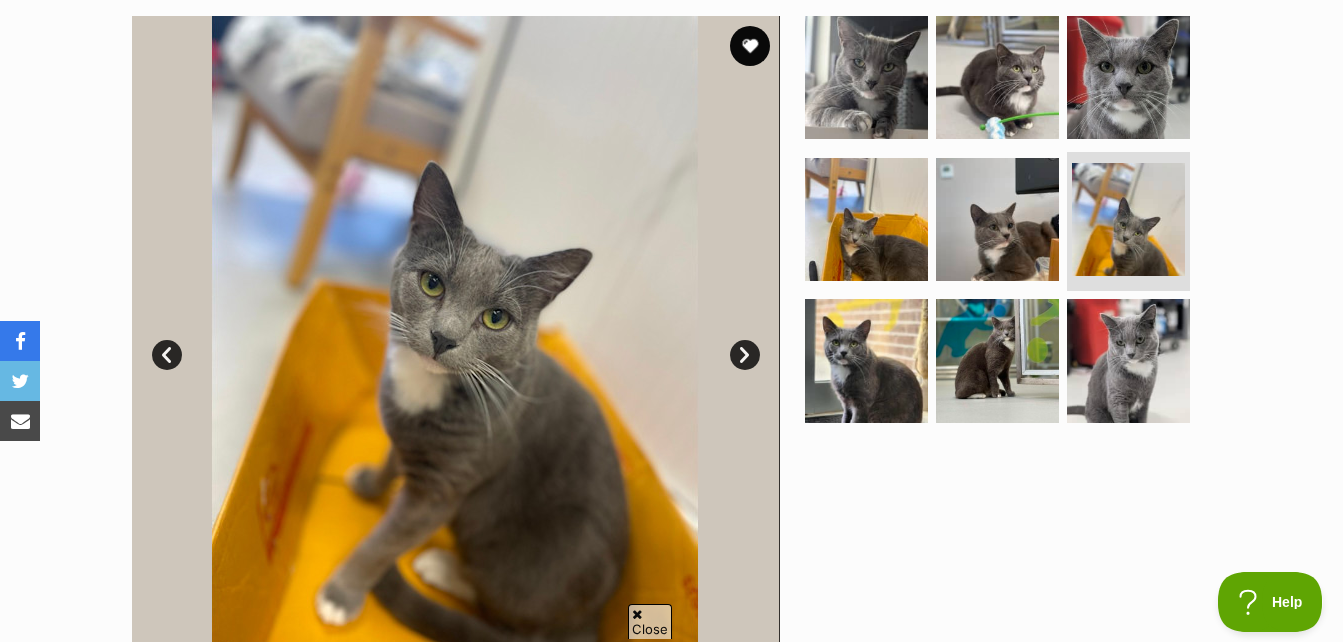 click on "Next" at bounding box center (745, 355) 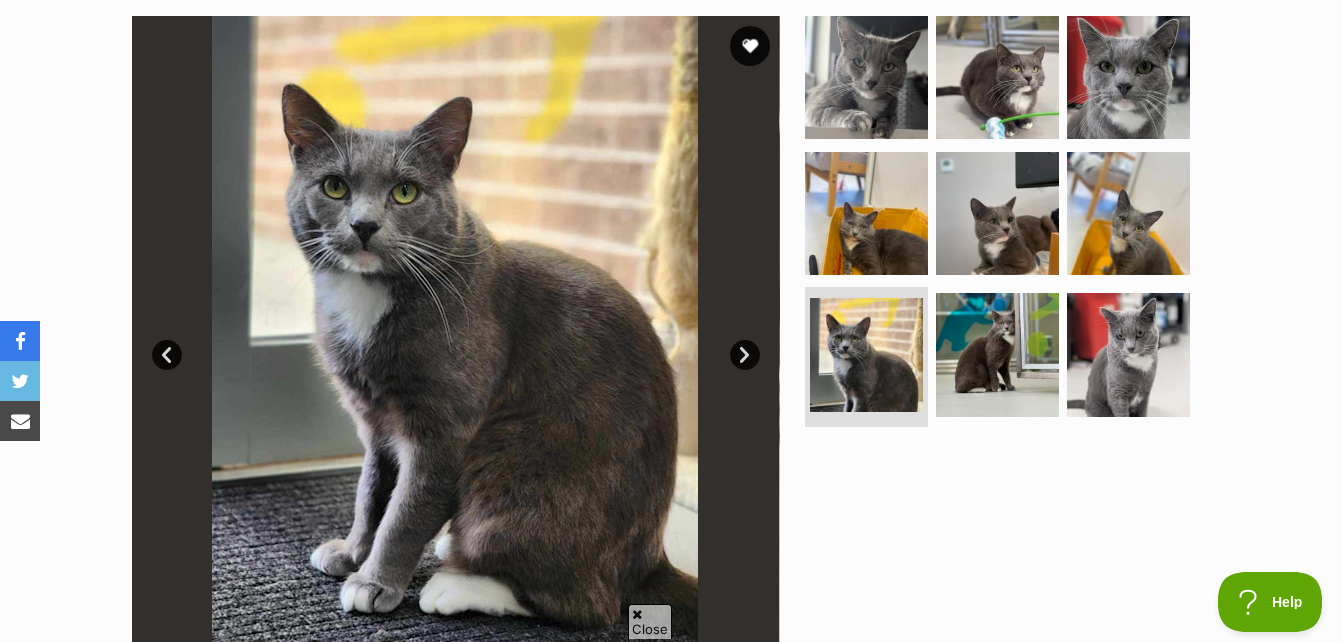 click on "Next" at bounding box center [745, 355] 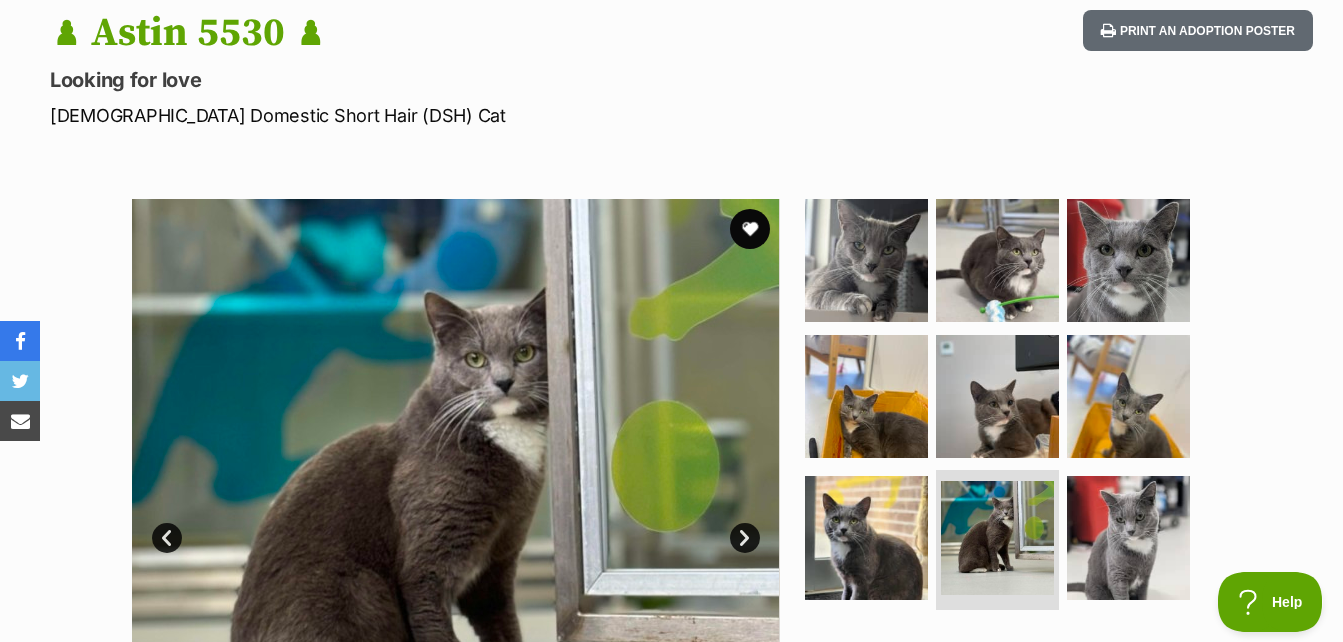 scroll, scrollTop: 0, scrollLeft: 0, axis: both 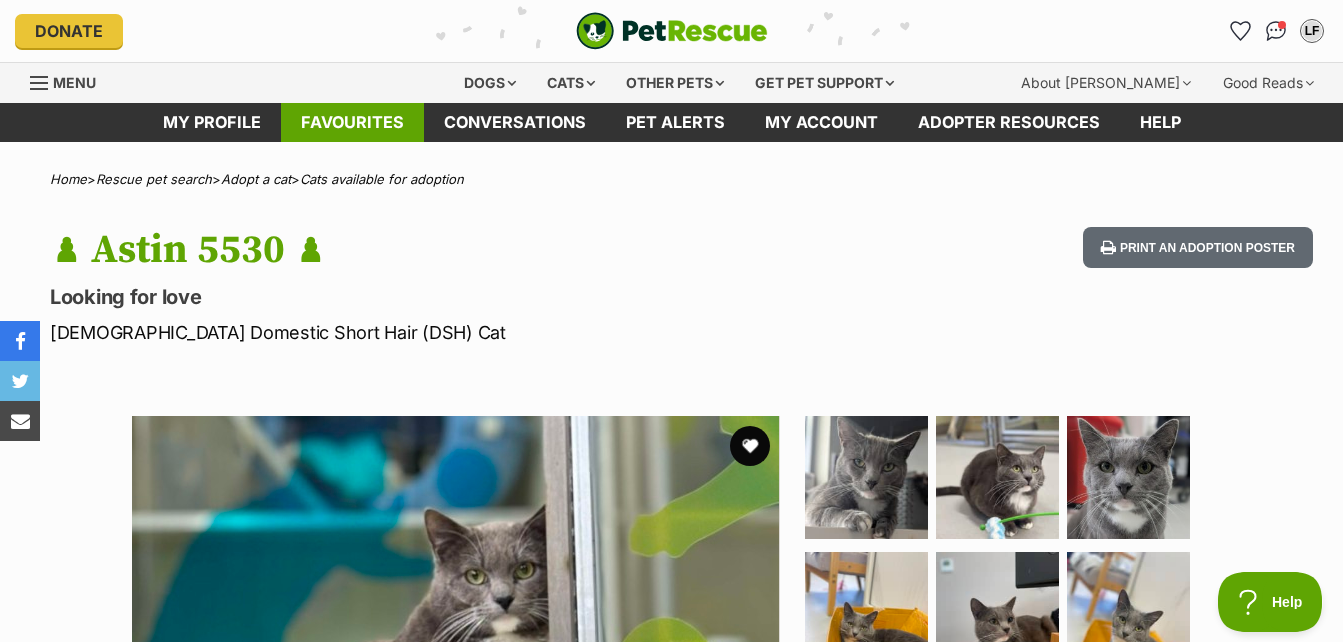 click on "Favourites" at bounding box center [352, 122] 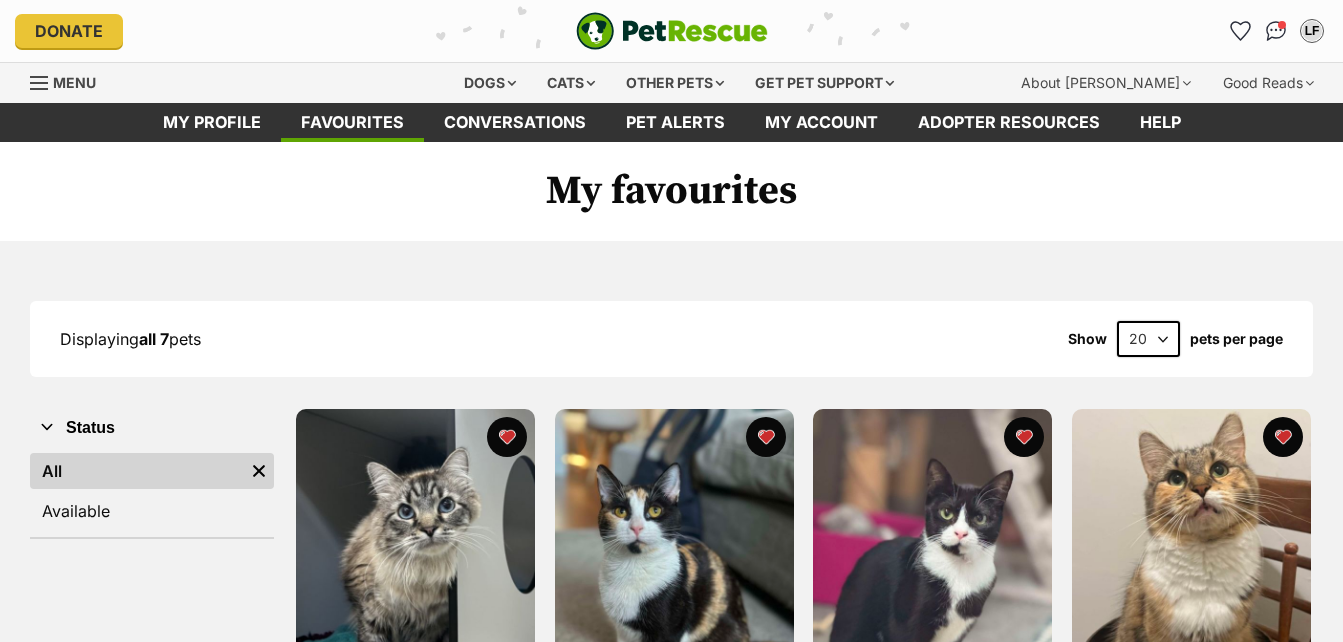scroll, scrollTop: 0, scrollLeft: 0, axis: both 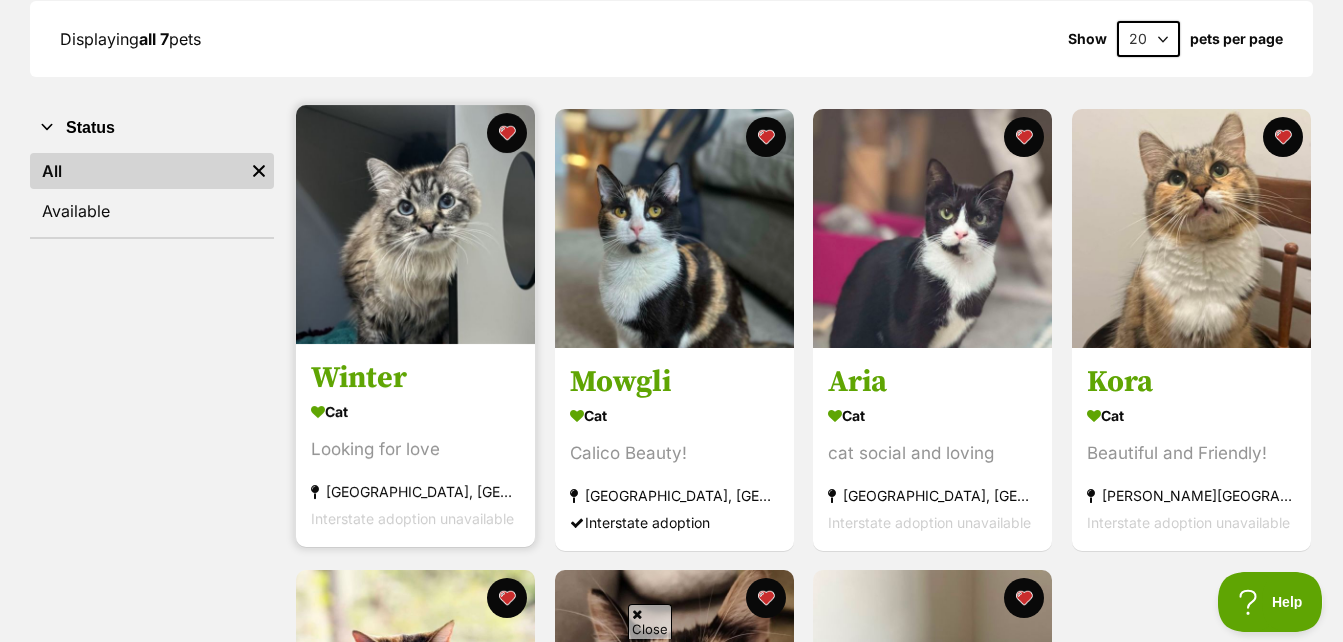 click on "Winter" at bounding box center [415, 378] 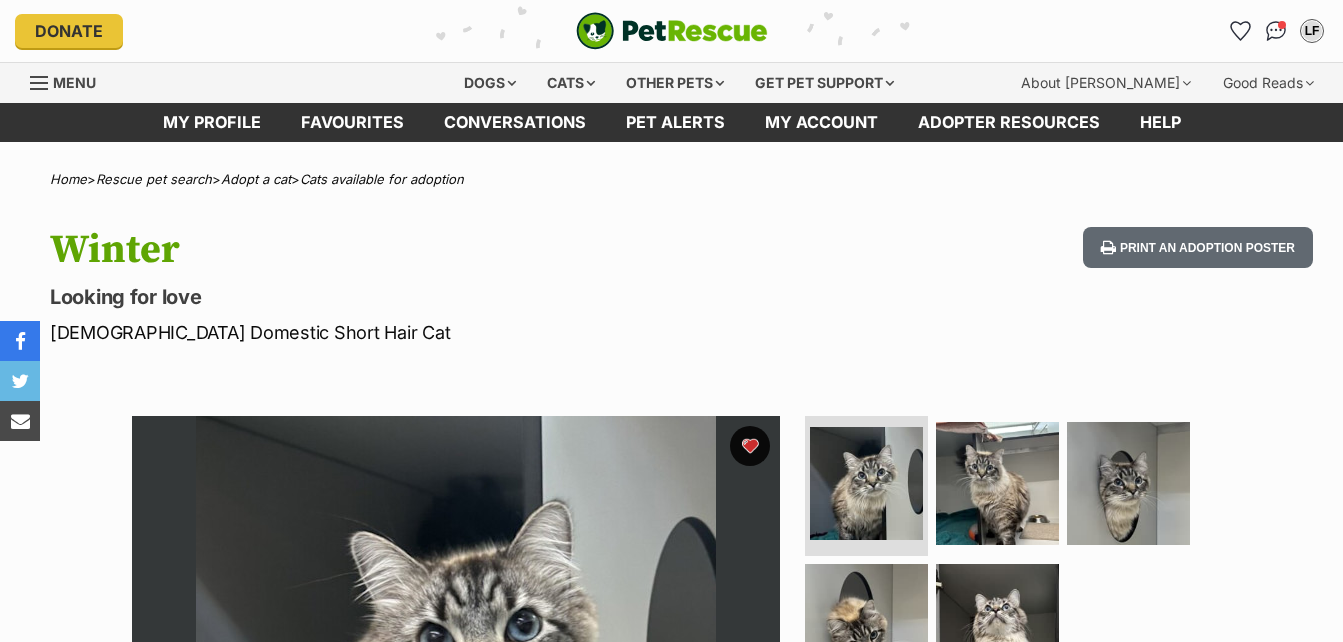 scroll, scrollTop: 0, scrollLeft: 0, axis: both 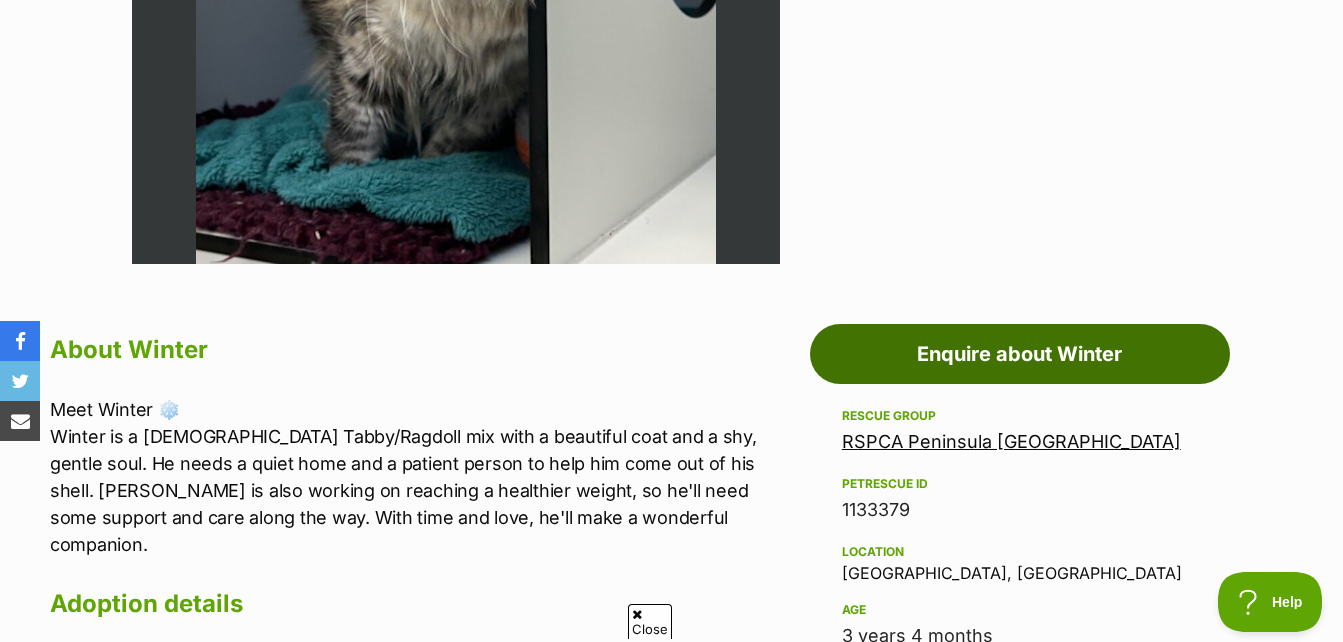 click on "Enquire about Winter" at bounding box center (1020, 354) 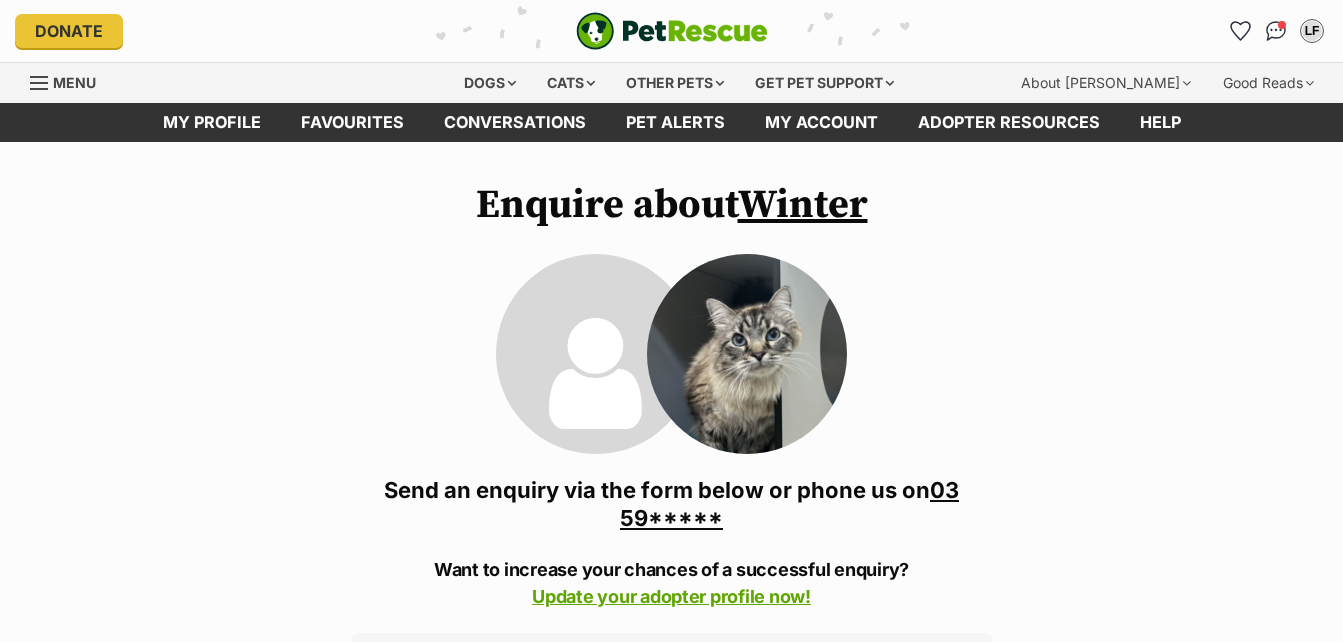 scroll, scrollTop: 0, scrollLeft: 0, axis: both 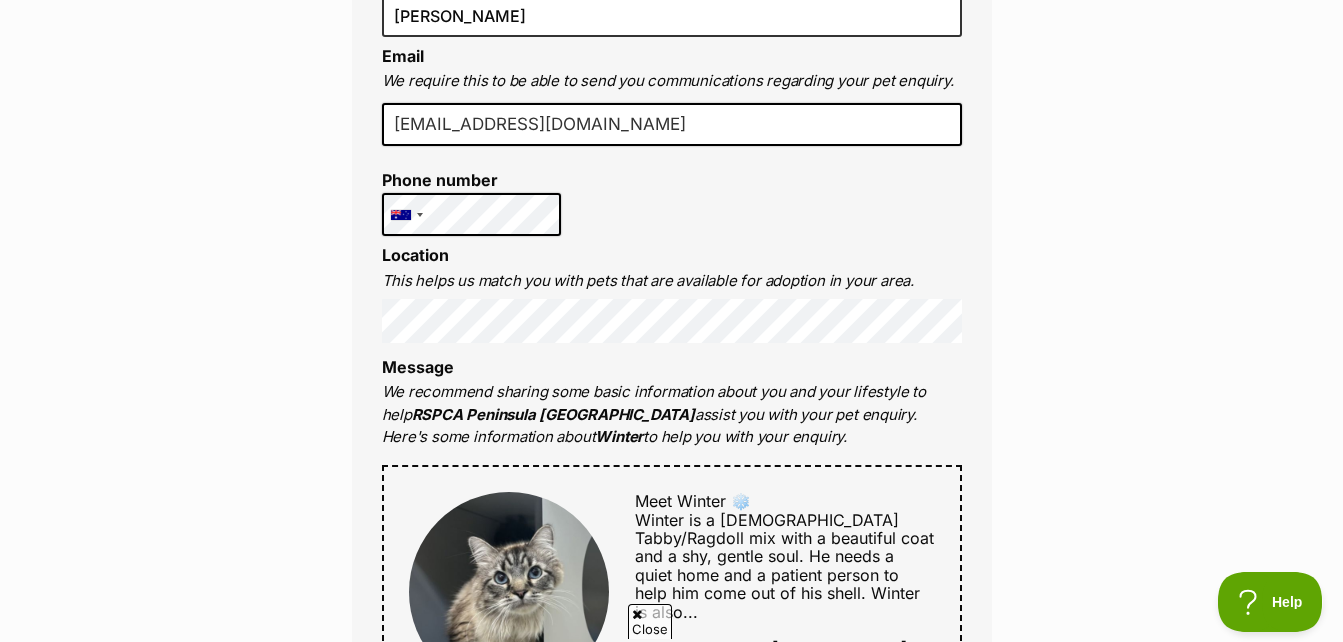 click on "Full name Linda Fernando
Email
We require this to be able to send you communications regarding your pet enquiry.
lindafernando64@gmail.com
Phone number United States +1 United Kingdom +44 Afghanistan (‫افغانستان‬‎) +93 Albania (Shqipëri) +355 Algeria (‫الجزائر‬‎) +213 American Samoa +1684 Andorra +376 Angola +244 Anguilla +1264 Antigua and Barbuda +1268 Argentina +54 Armenia (Հայաստան) +374 Aruba +297 Australia +61 Austria (Österreich) +43 Azerbaijan (Azərbaycan) +994 Bahamas +1242 Bahrain (‫البحرين‬‎) +973 Bangladesh (বাংলাদেশ) +880 Barbados +1246 Belarus (Беларусь) +375 Belgium (België) +32 Belize +501 Benin (Bénin) +229 Bermuda +1441 Bhutan (འབྲུག) +975 Bolivia +591 Bosnia and Herzegovina (Босна и Херцеговина) +387 Botswana +267 Brazil (Brasil) +55 British Indian Ocean Territory +246 British Virgin Islands +1284 Brunei +673 Bulgaria (България) +359 Burkina Faso +226 +257 +1" at bounding box center (672, 580) 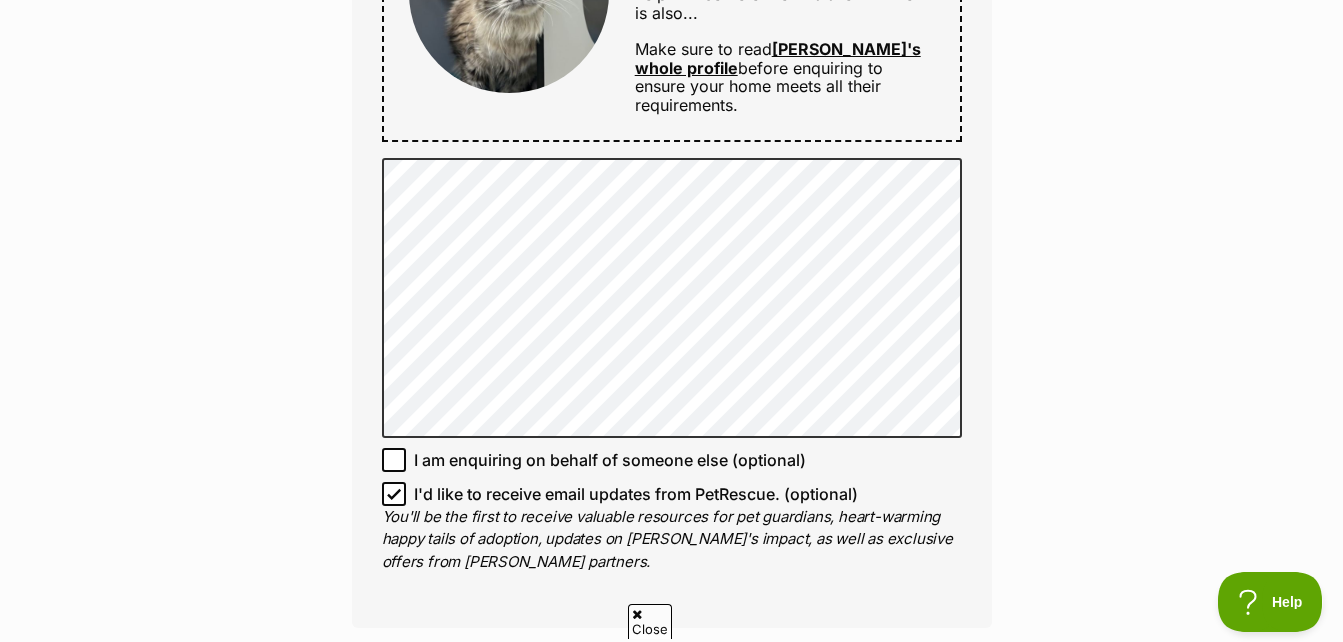 scroll, scrollTop: 1300, scrollLeft: 0, axis: vertical 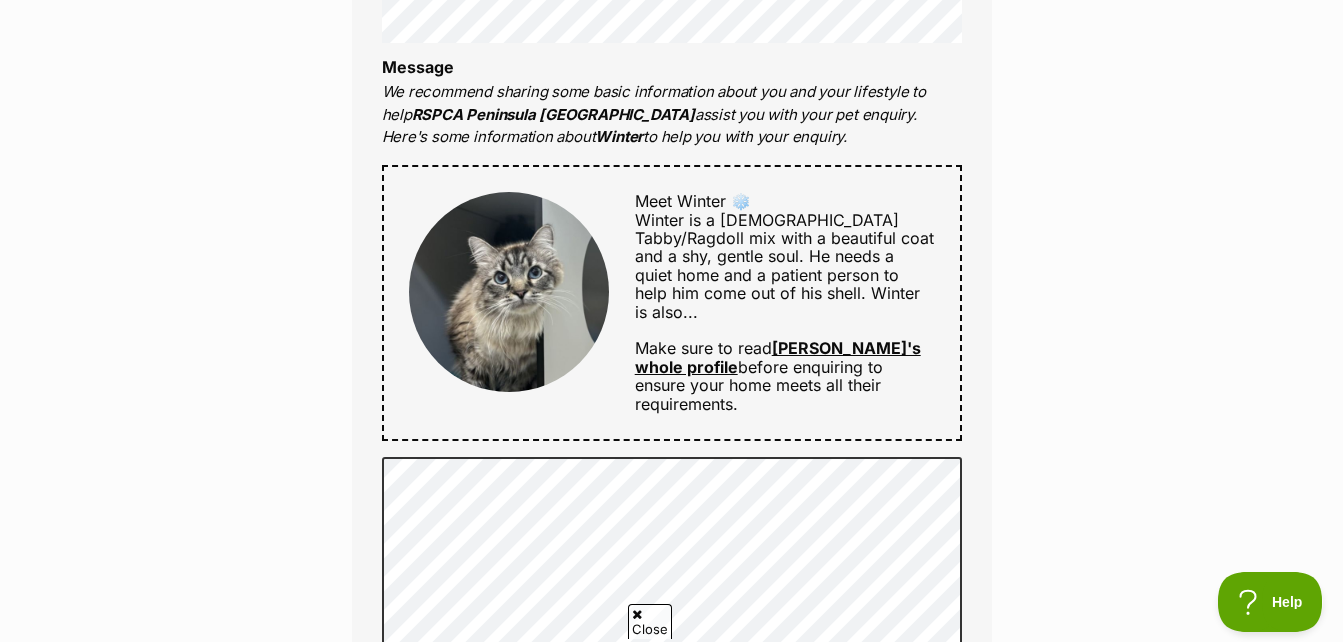 click on "Winter's whole profile" at bounding box center (778, 357) 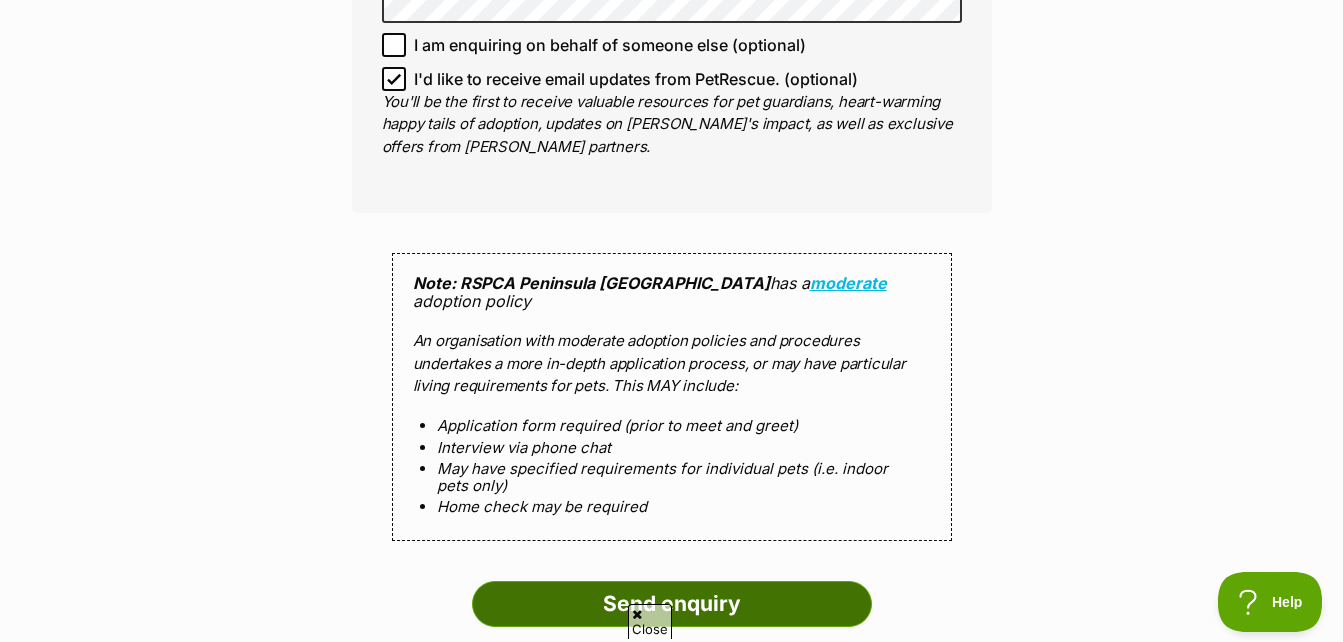 scroll, scrollTop: 1800, scrollLeft: 0, axis: vertical 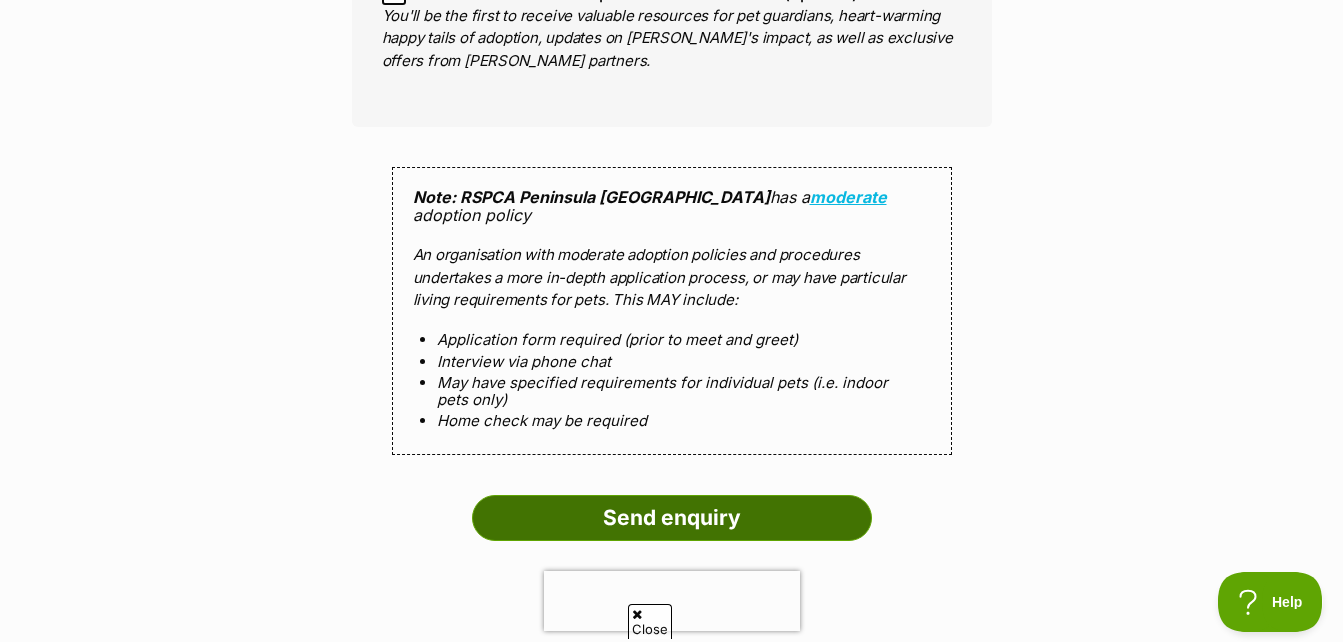 click on "Send enquiry" at bounding box center [672, 518] 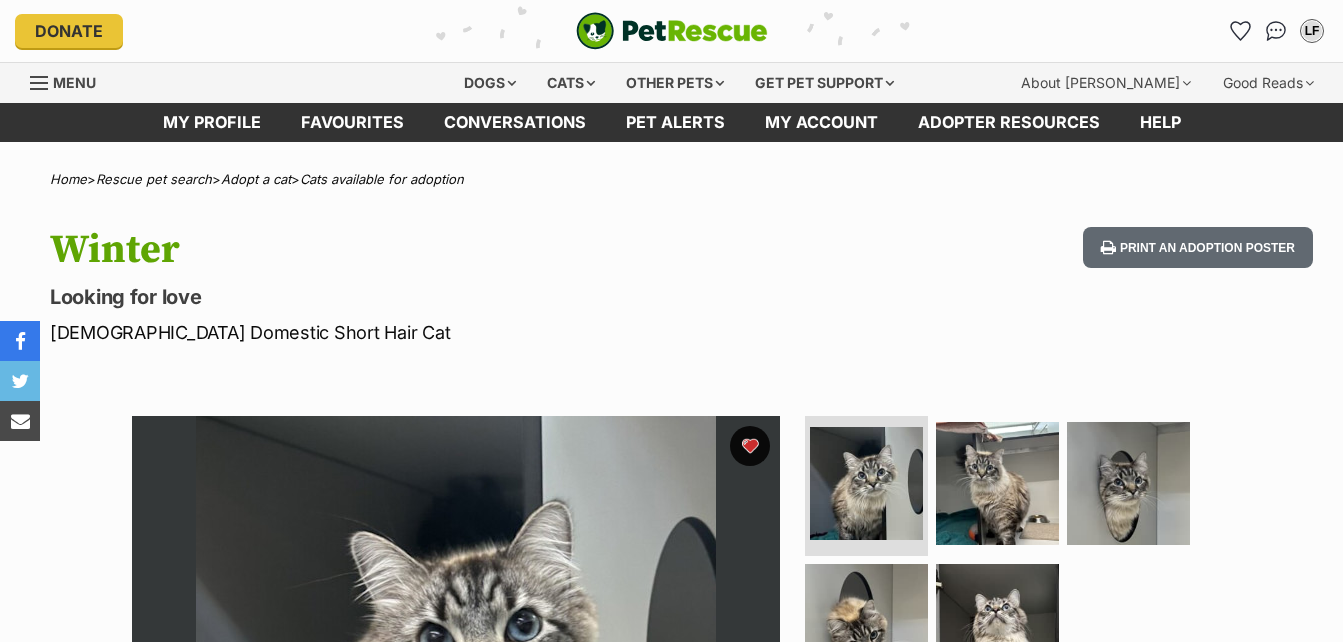 scroll, scrollTop: 0, scrollLeft: 0, axis: both 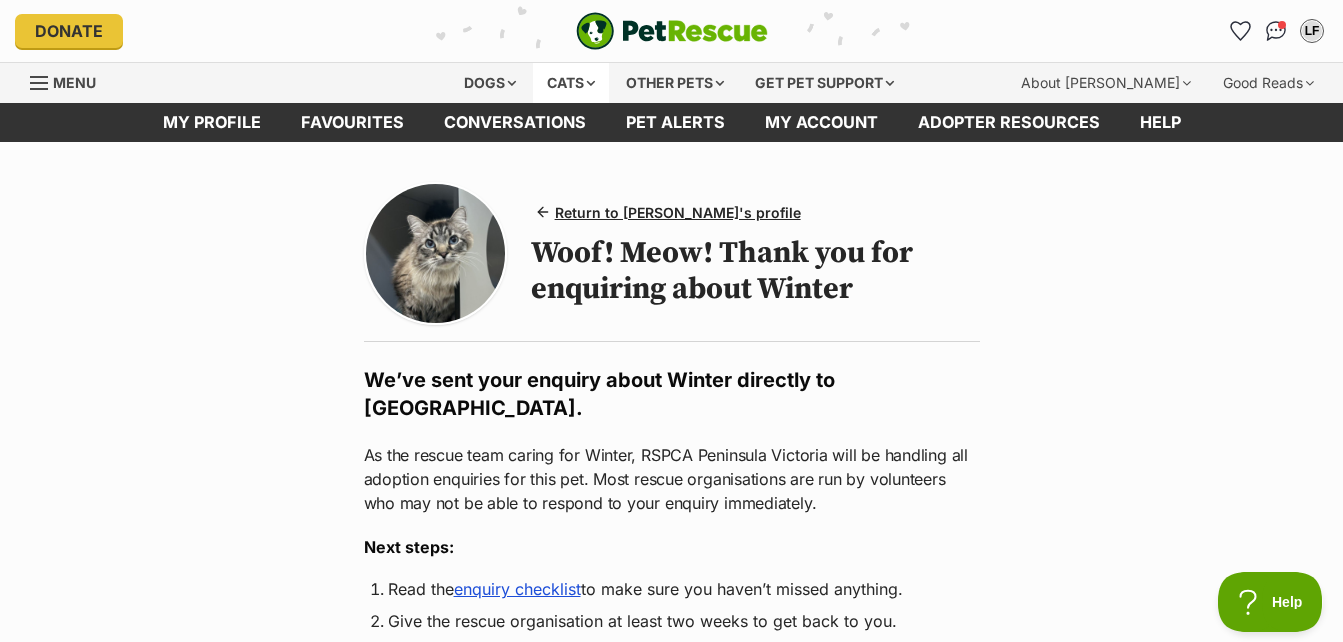 click on "Cats" at bounding box center (571, 83) 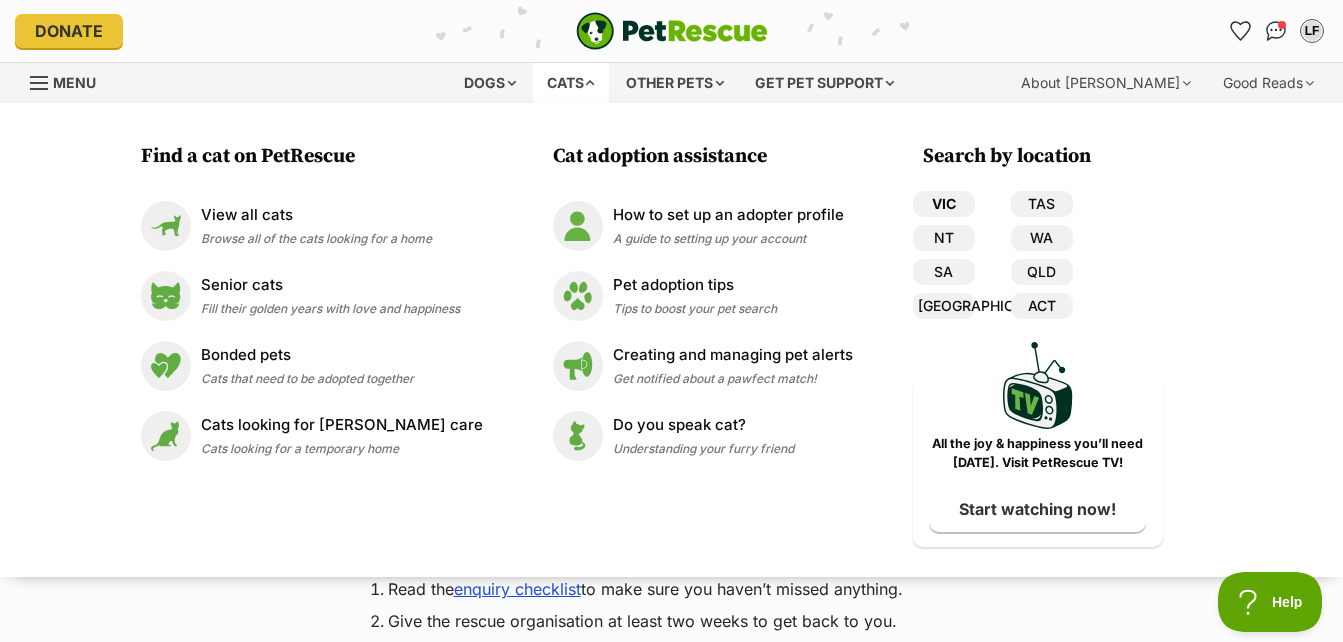 click on "VIC" at bounding box center (944, 204) 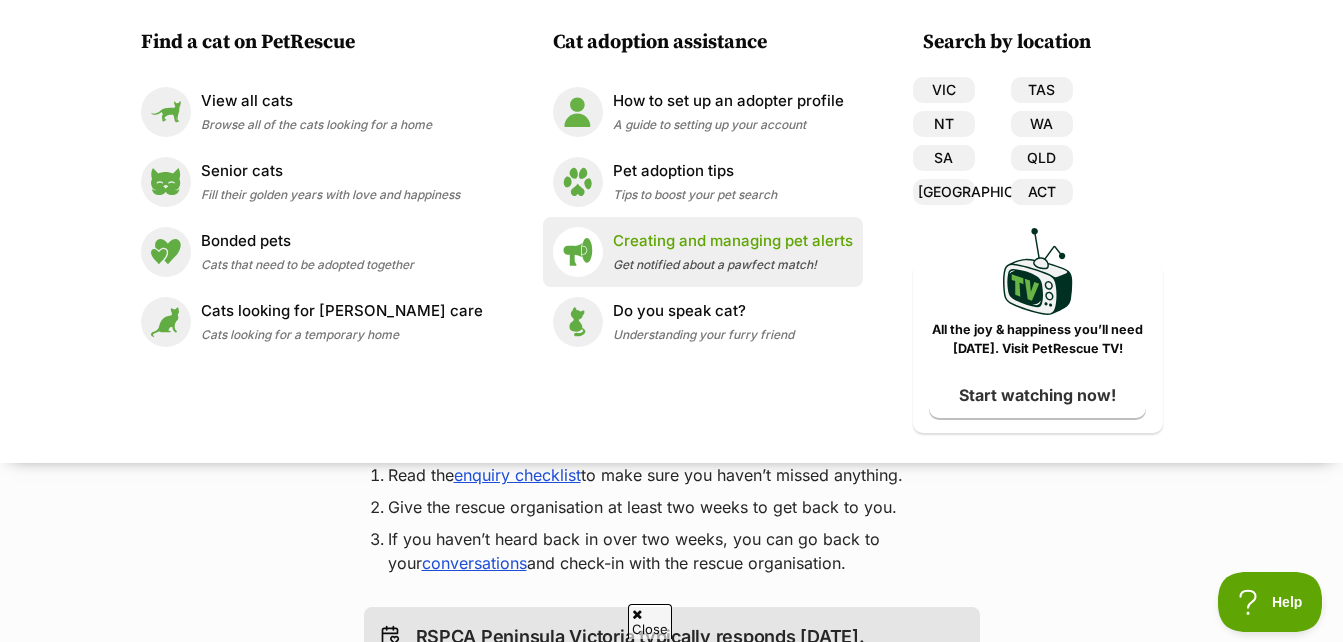 scroll, scrollTop: 0, scrollLeft: 0, axis: both 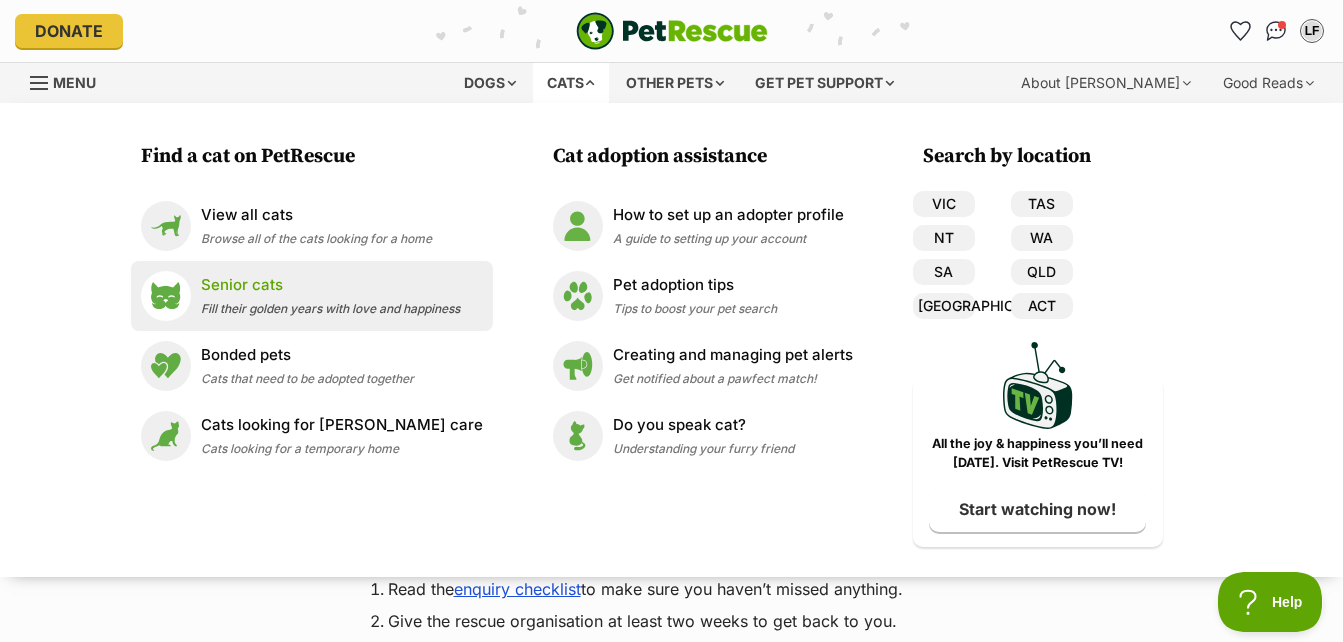 click on "Senior cats" at bounding box center [330, 285] 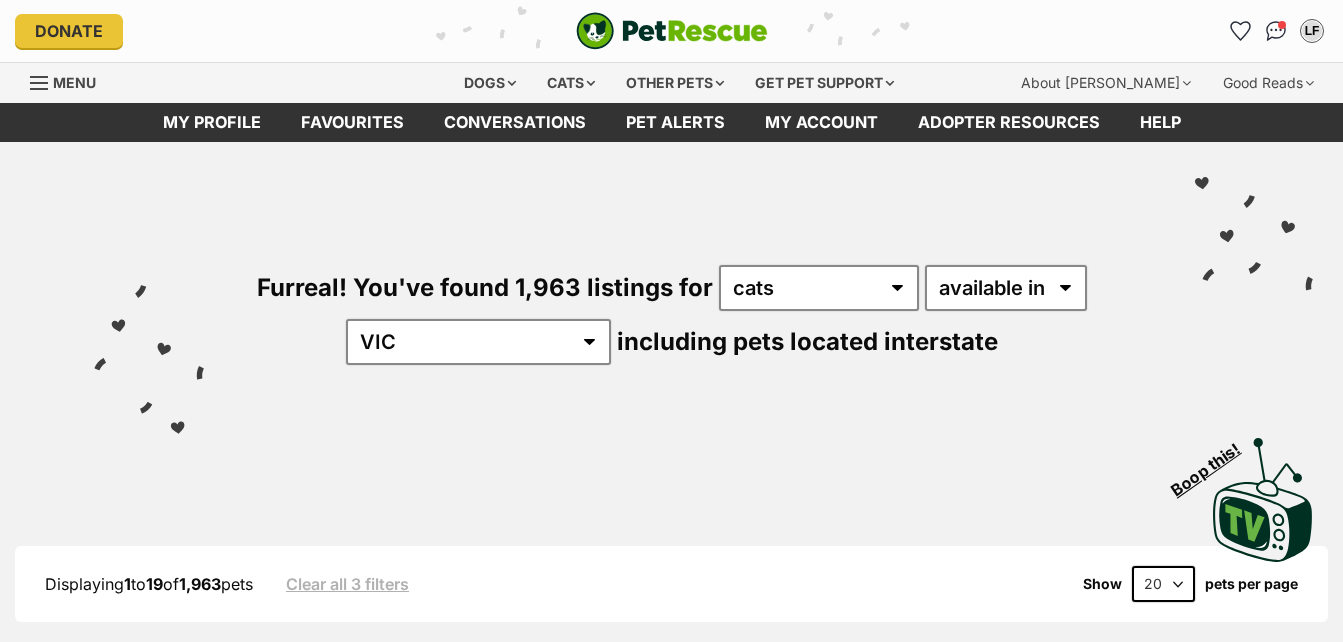 scroll, scrollTop: 0, scrollLeft: 0, axis: both 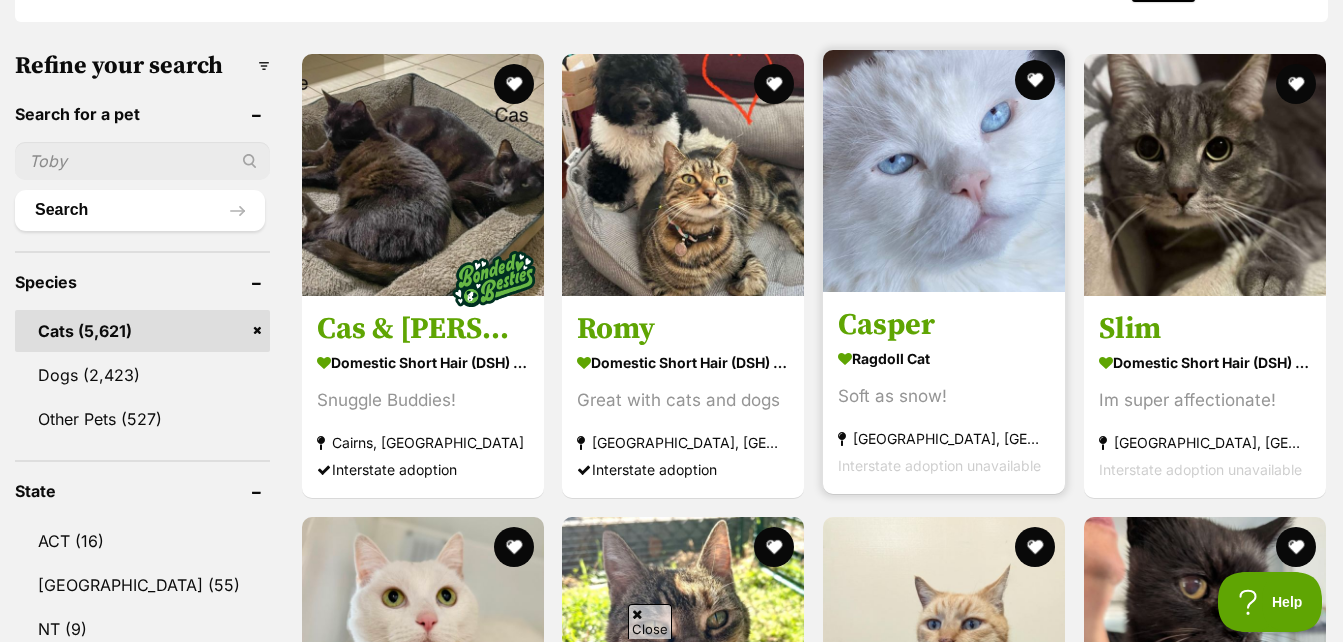 click at bounding box center (944, 171) 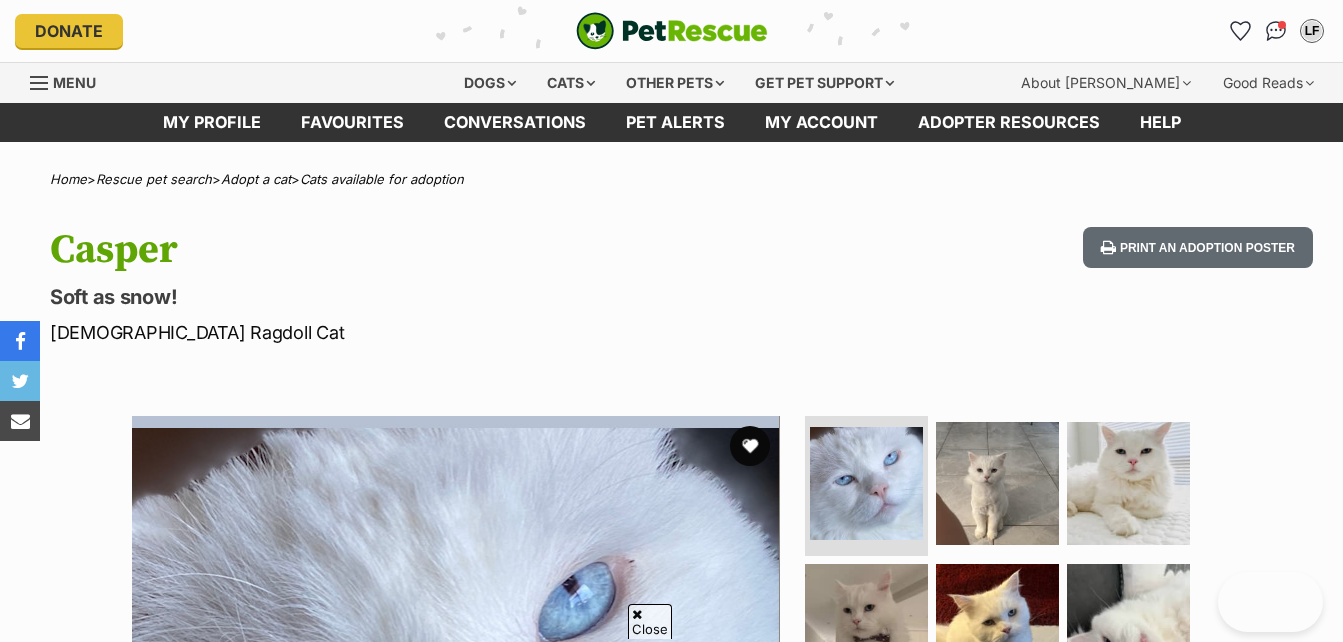 scroll, scrollTop: 400, scrollLeft: 0, axis: vertical 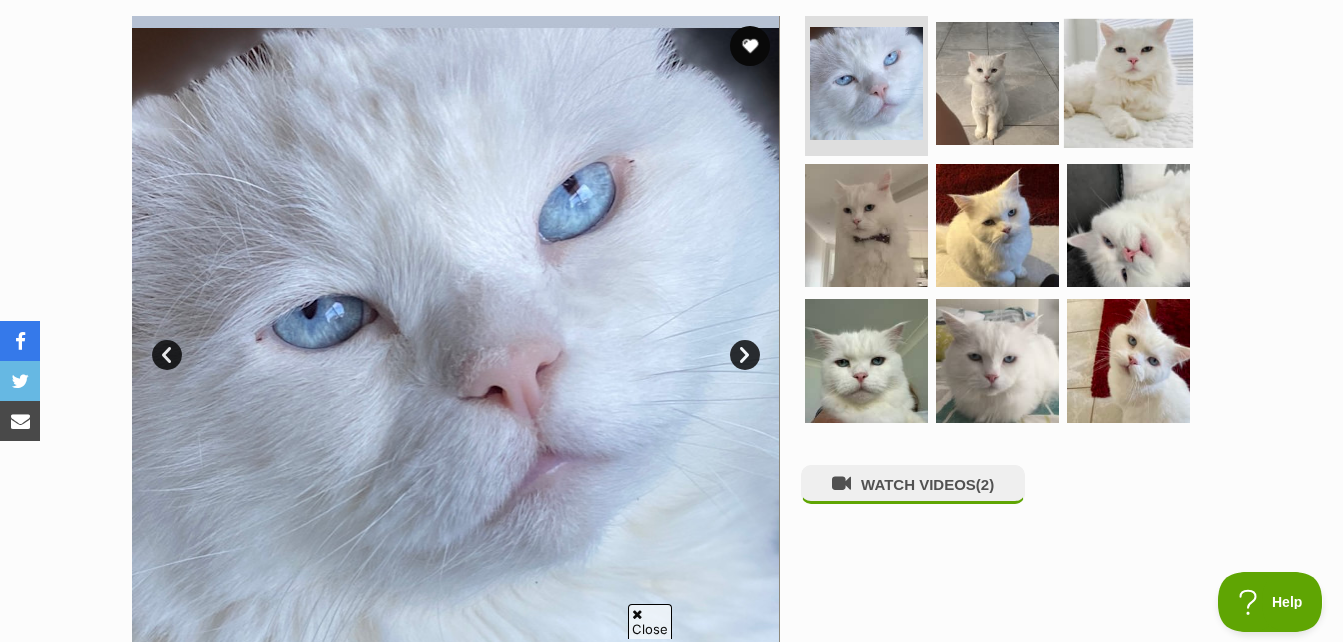 click at bounding box center (1128, 83) 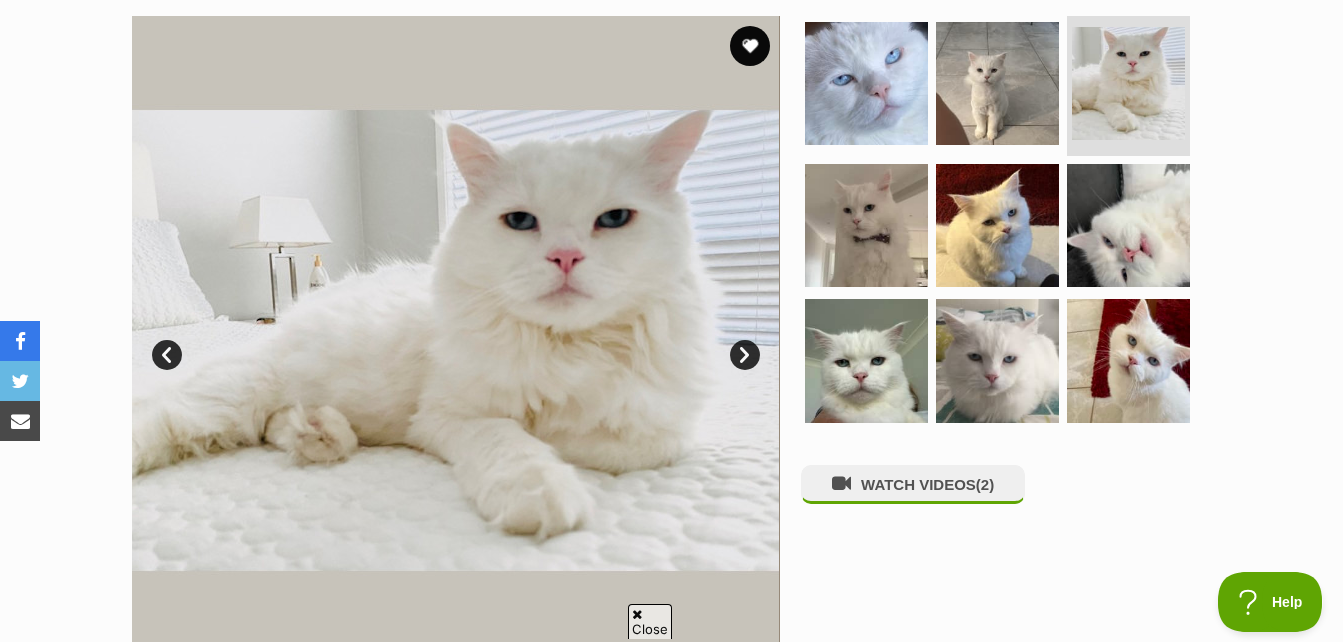click on "Next" at bounding box center (745, 355) 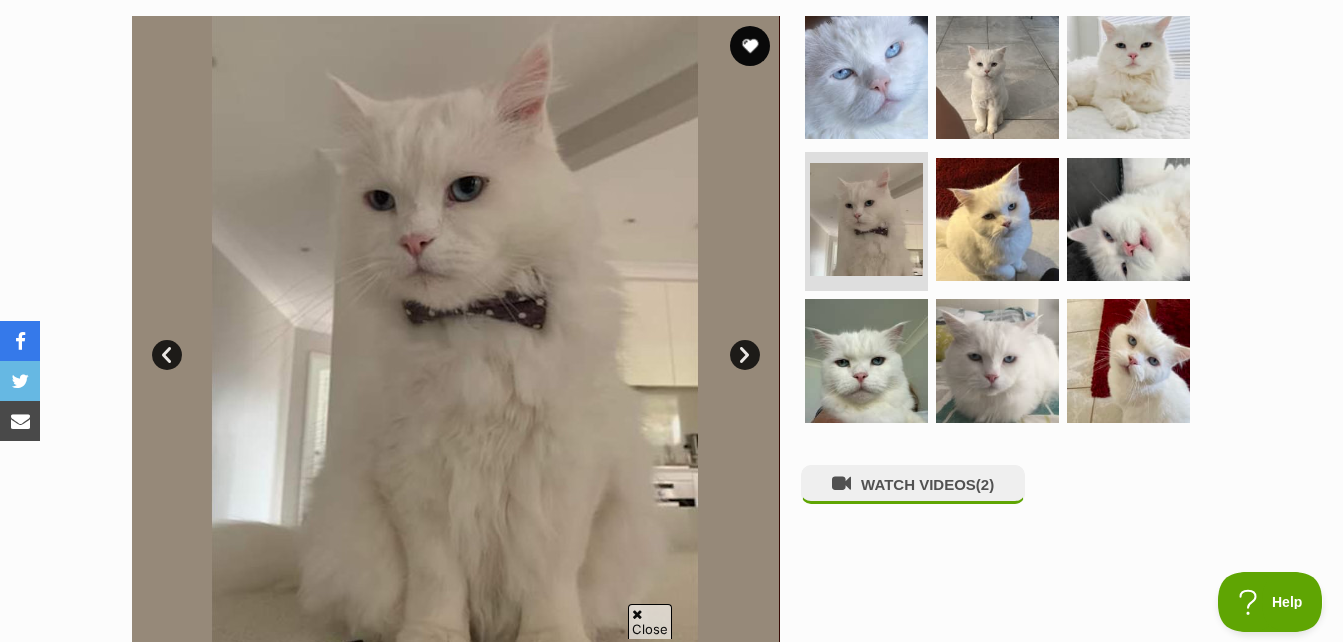 click on "Next" at bounding box center (745, 355) 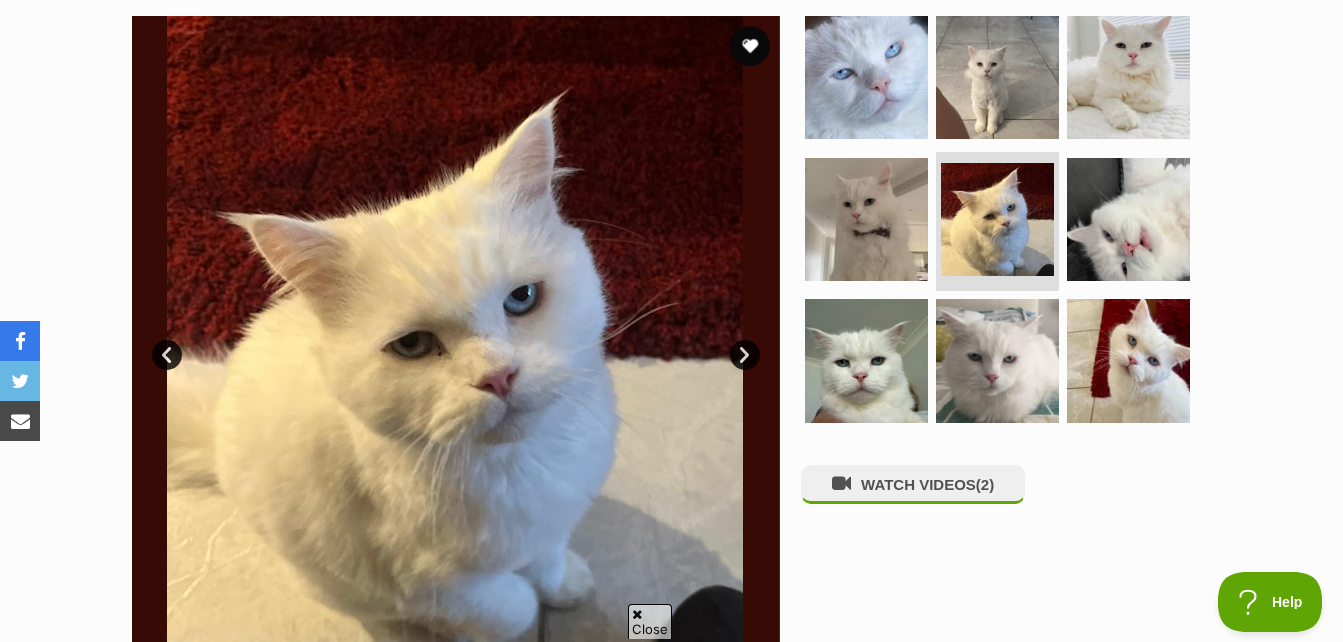 click on "Next" at bounding box center (745, 355) 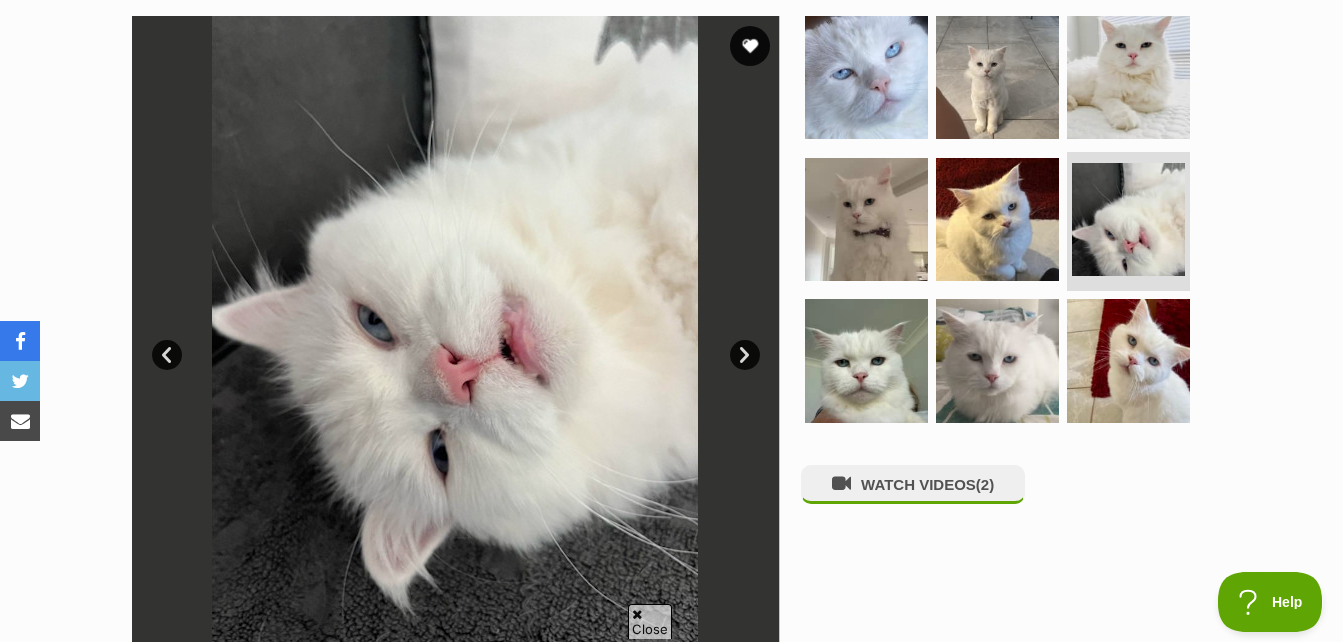 click on "Next" at bounding box center (745, 355) 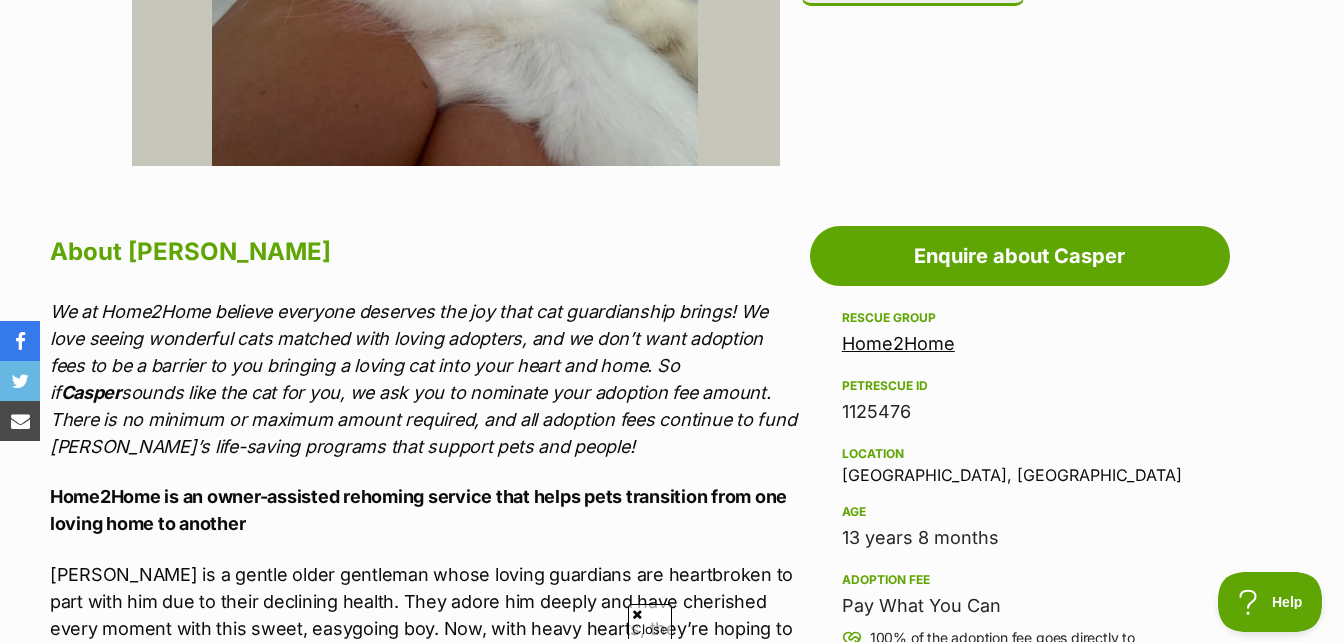 scroll, scrollTop: 900, scrollLeft: 0, axis: vertical 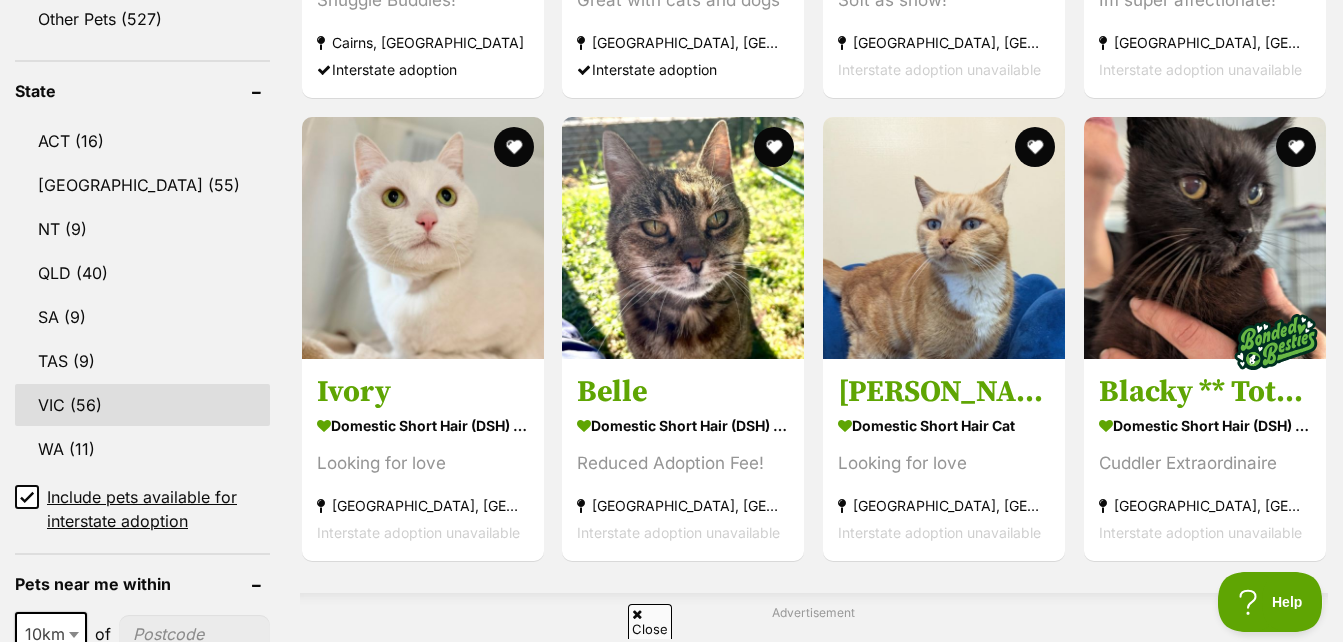 click on "VIC (56)" at bounding box center (142, 405) 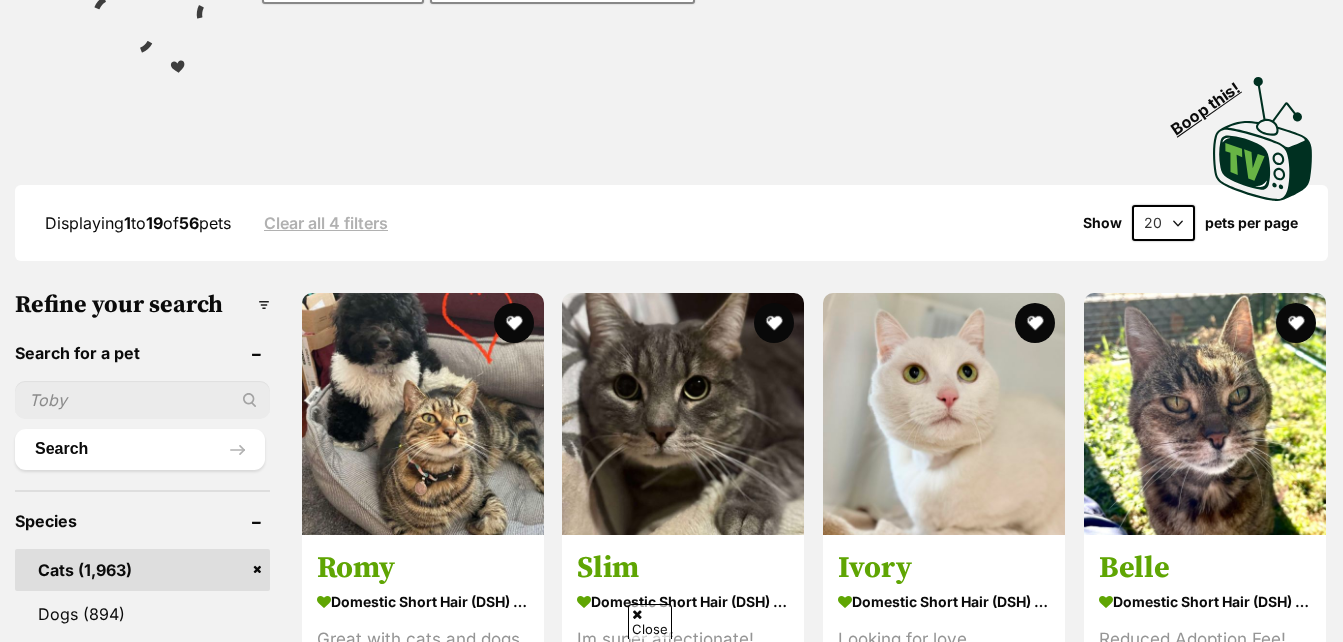 scroll, scrollTop: 400, scrollLeft: 0, axis: vertical 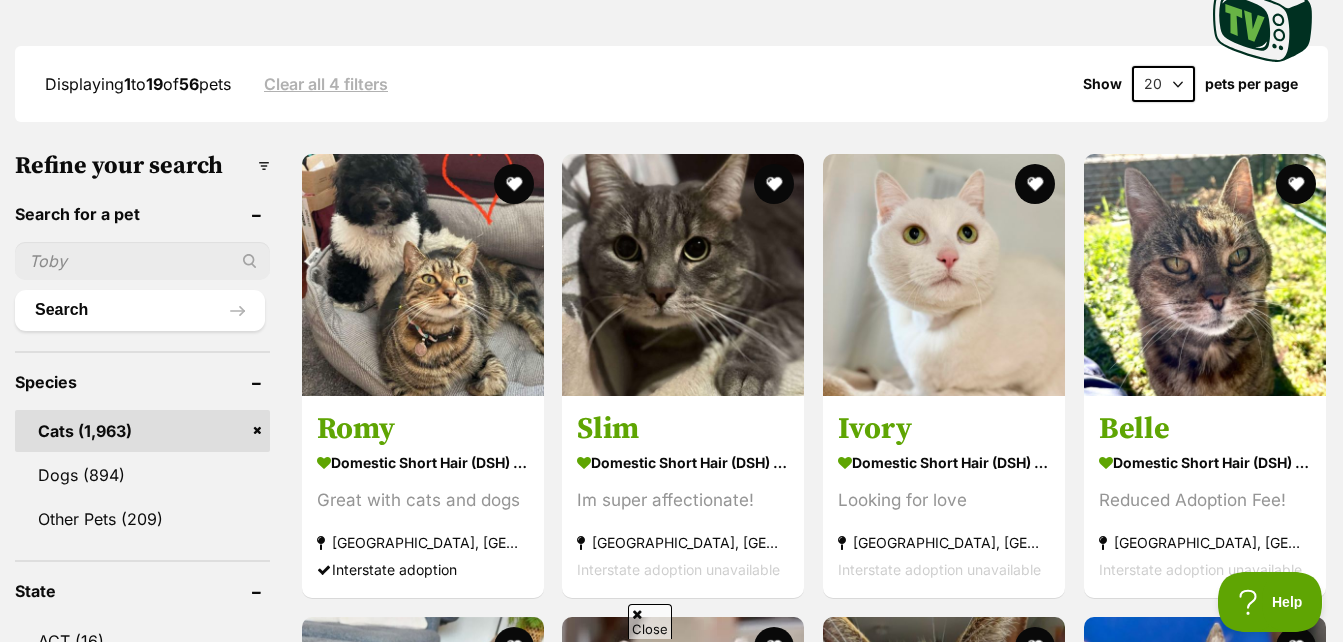 click on "20 40 60" at bounding box center (1163, 84) 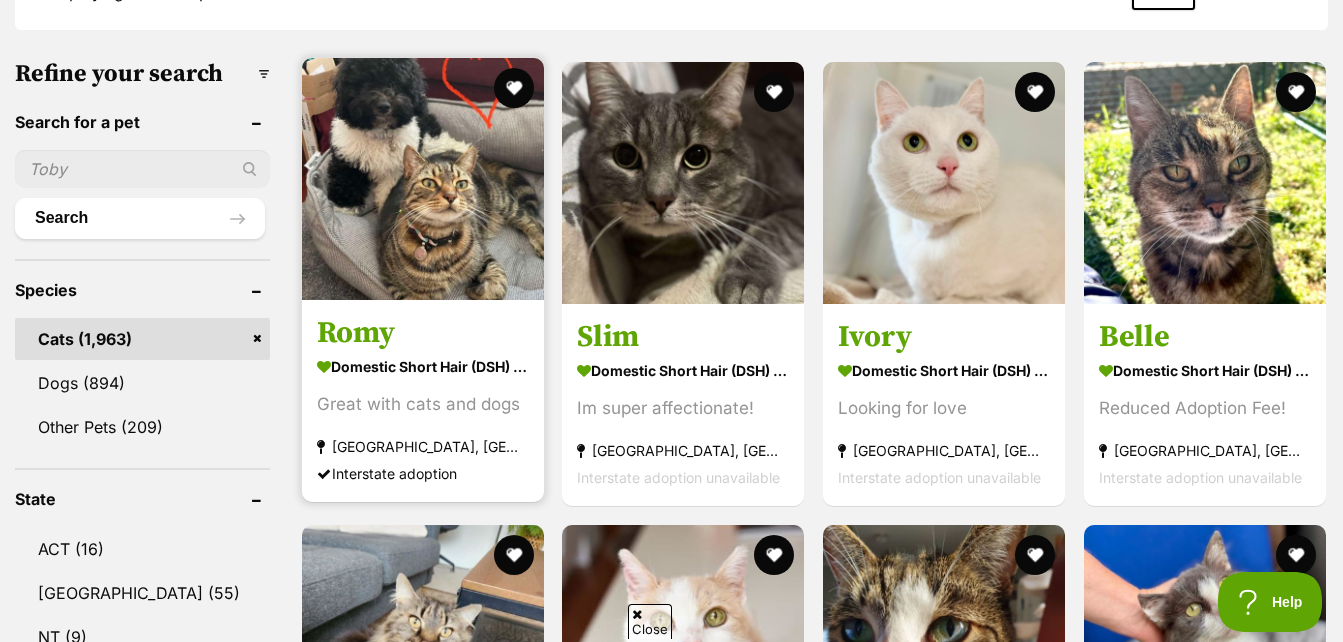 scroll, scrollTop: 600, scrollLeft: 0, axis: vertical 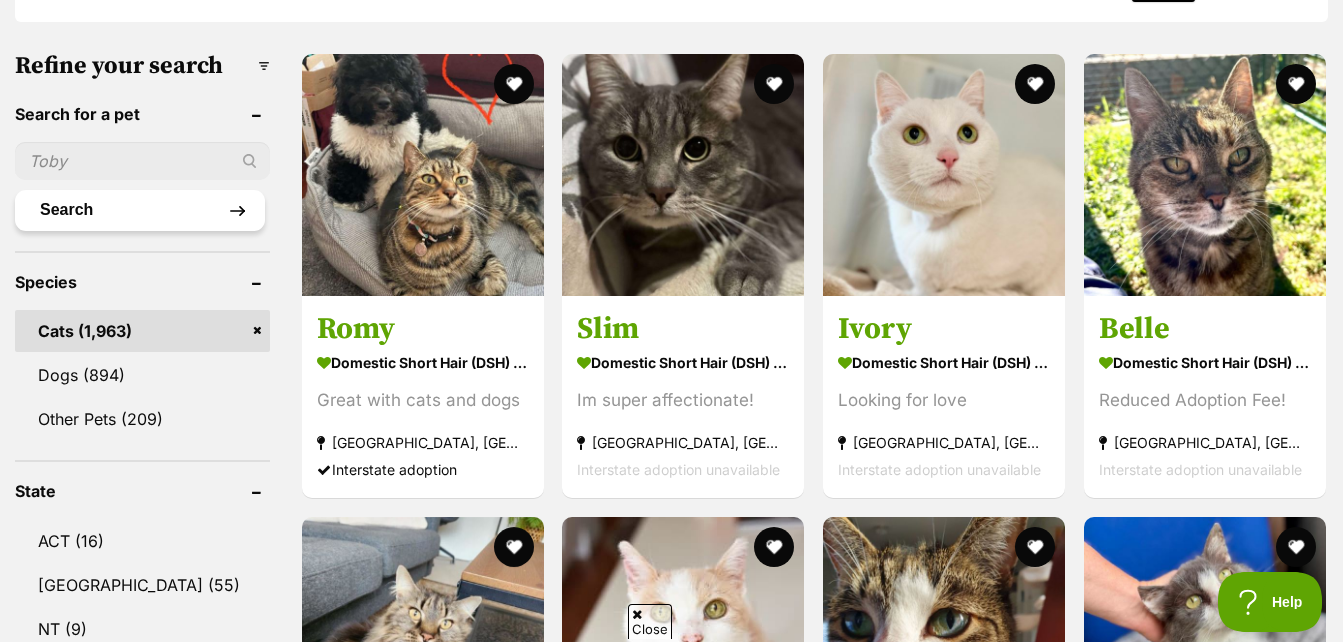 click on "Search" at bounding box center [140, 210] 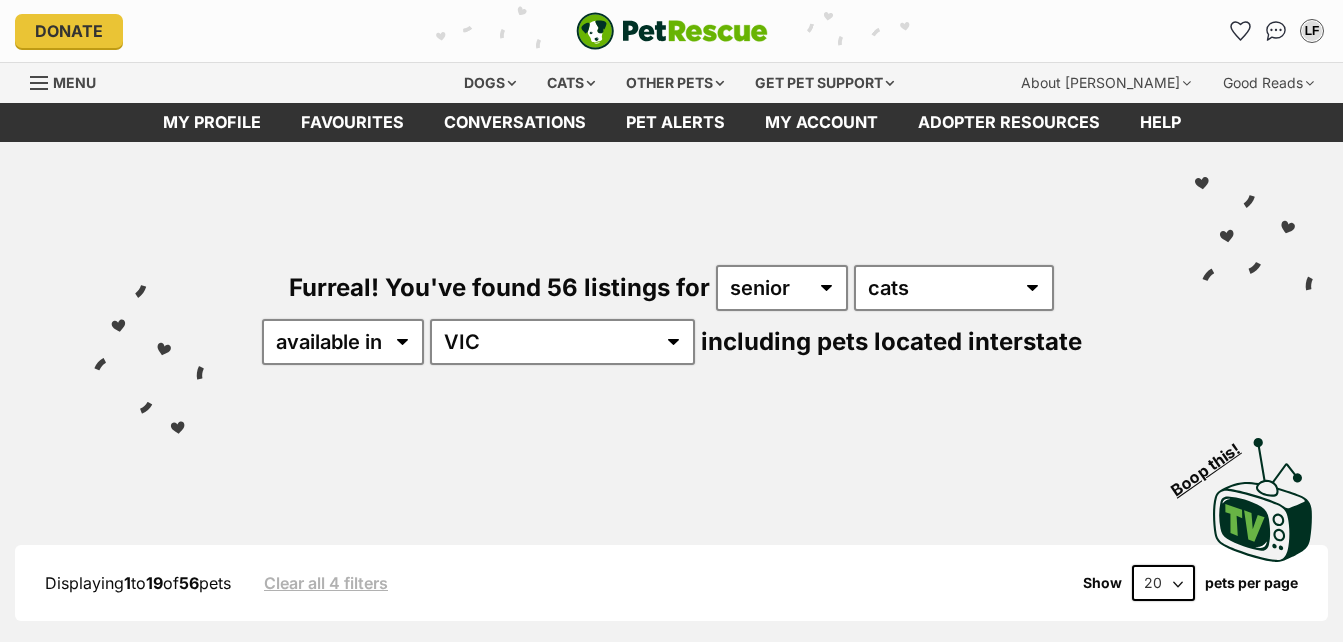 scroll, scrollTop: 0, scrollLeft: 0, axis: both 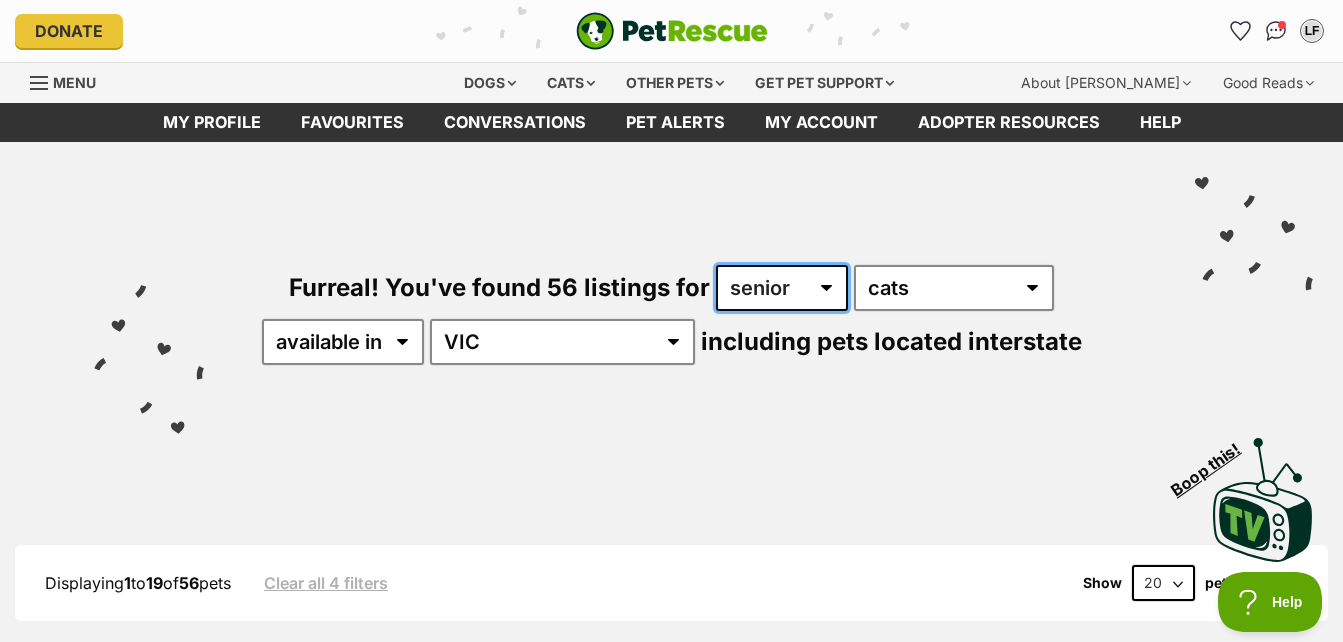 click on "any age
kitten
adult
senior" at bounding box center [782, 288] 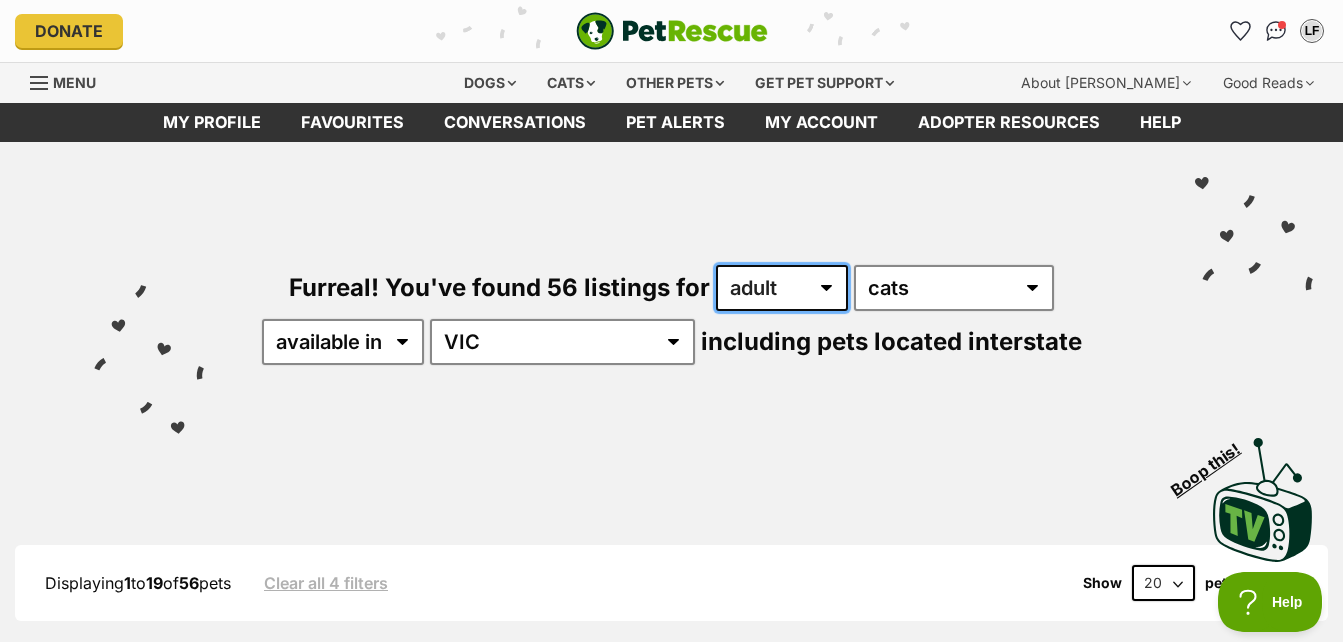 click on "any age
kitten
adult
senior" at bounding box center [782, 288] 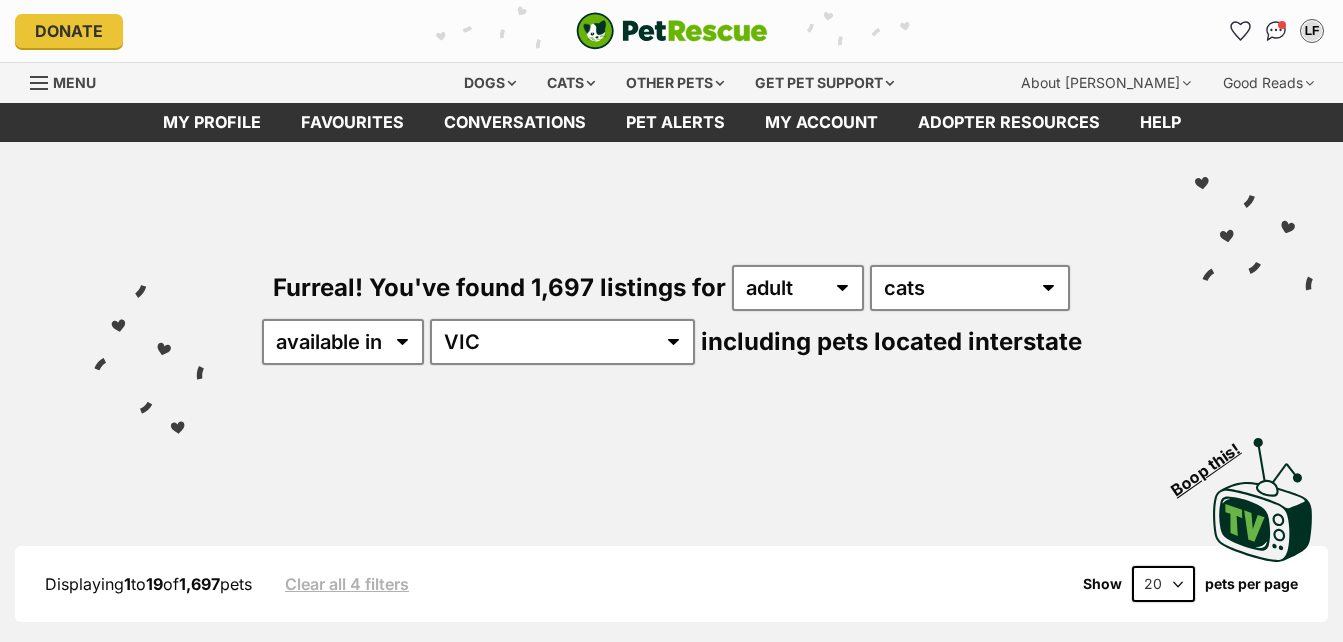 scroll, scrollTop: 0, scrollLeft: 0, axis: both 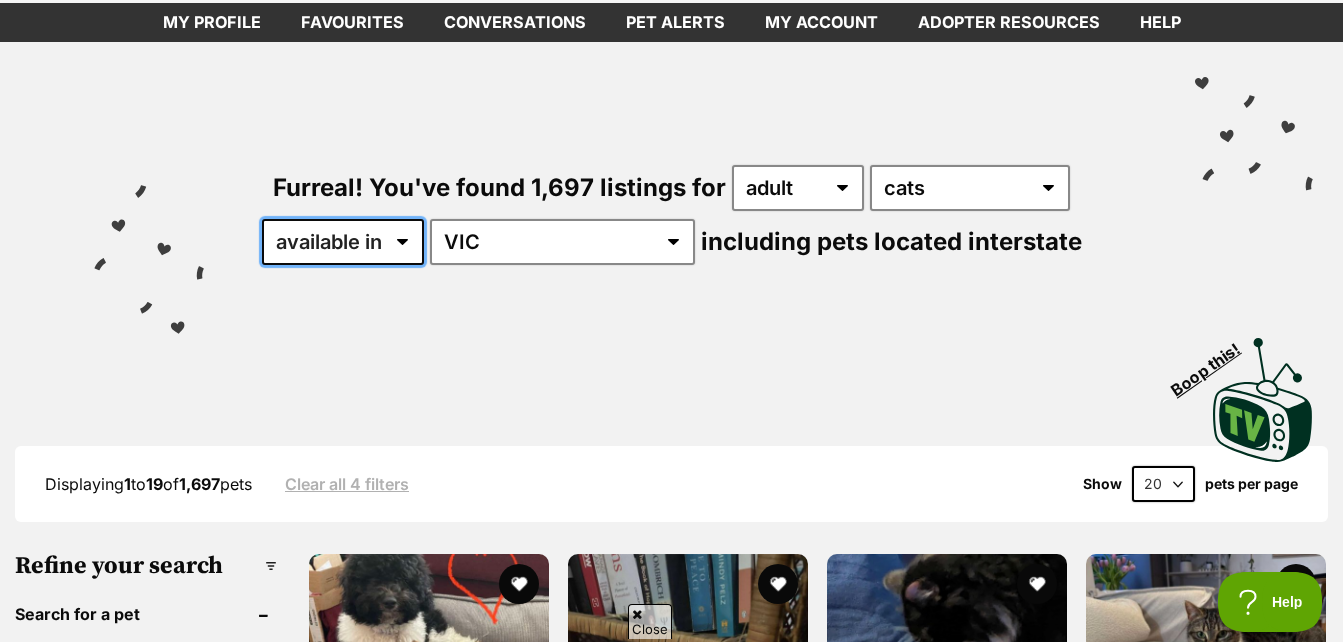 click on "available in
located in" at bounding box center [343, 242] 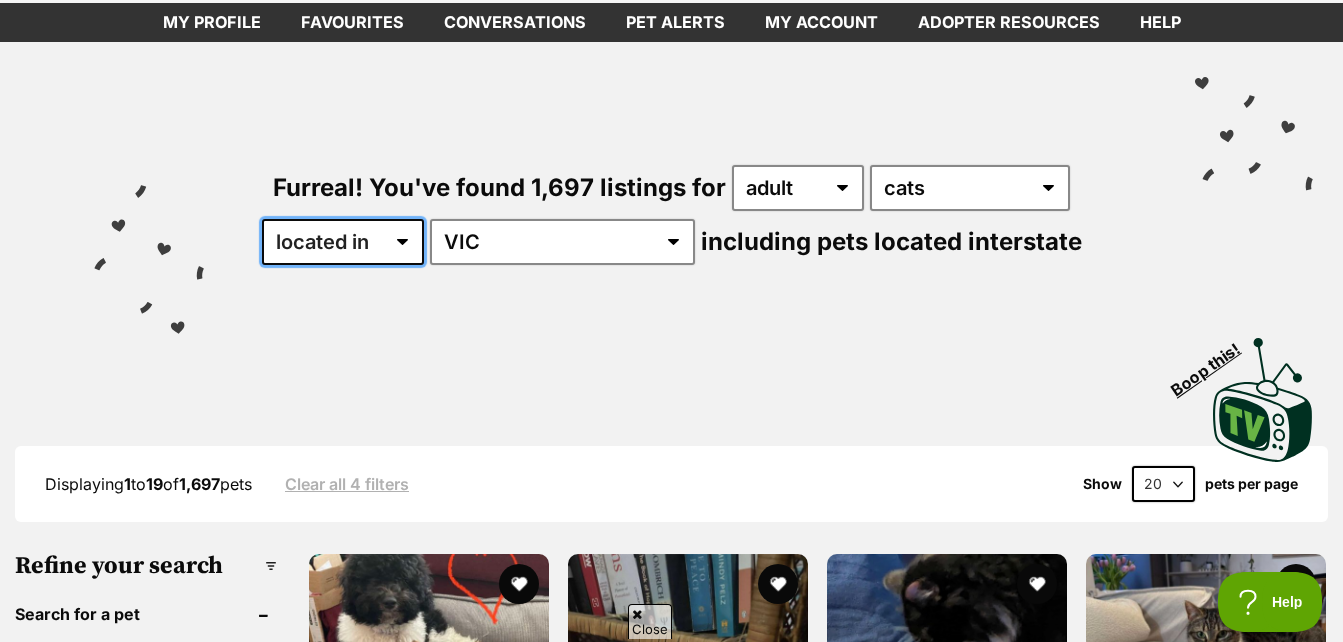 click on "available in
located in" at bounding box center [343, 242] 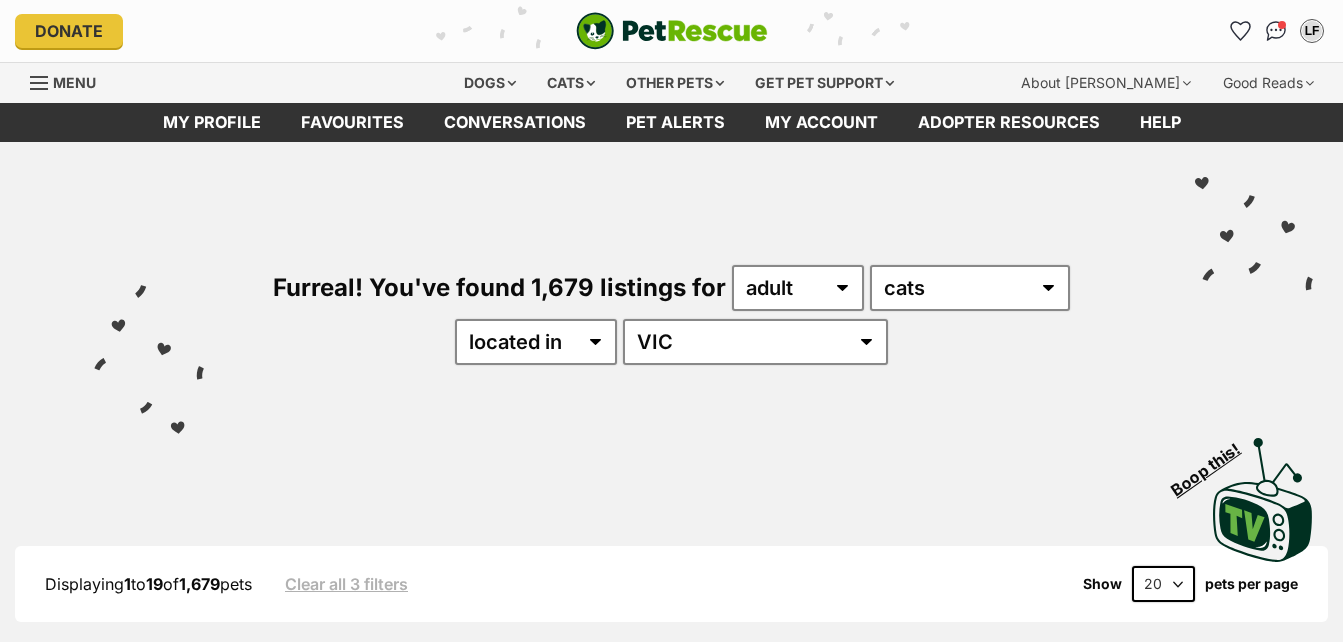scroll, scrollTop: 0, scrollLeft: 0, axis: both 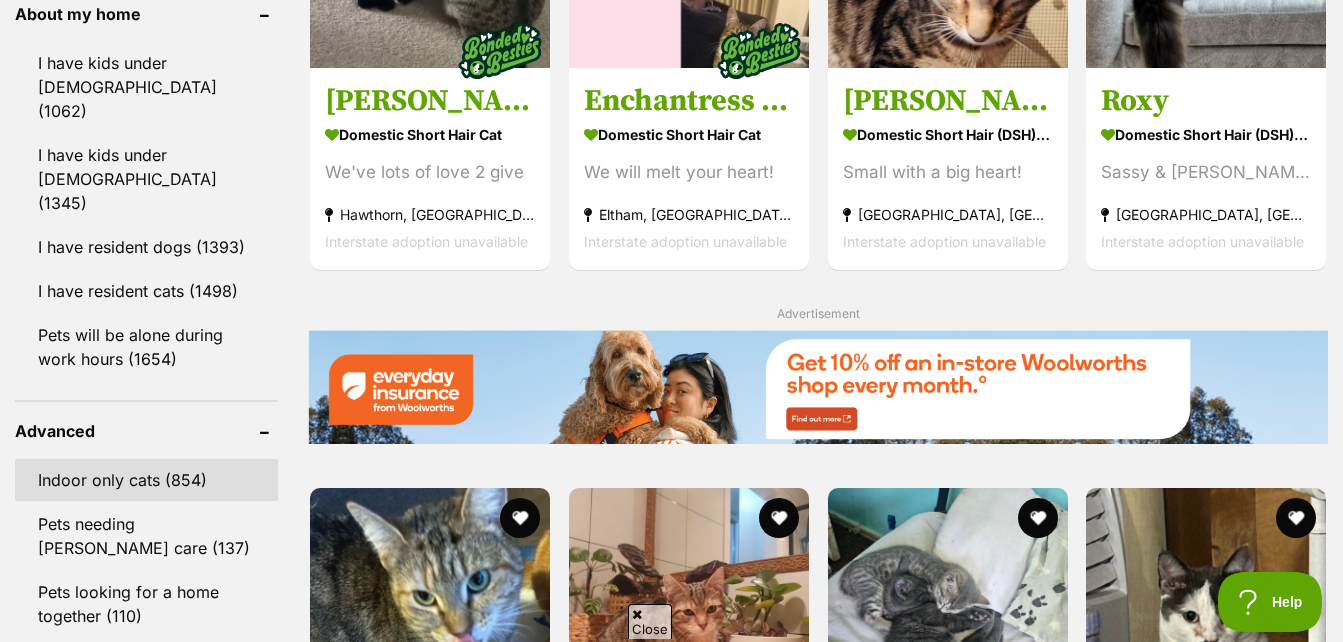 click on "Indoor only cats (854)" at bounding box center (146, 480) 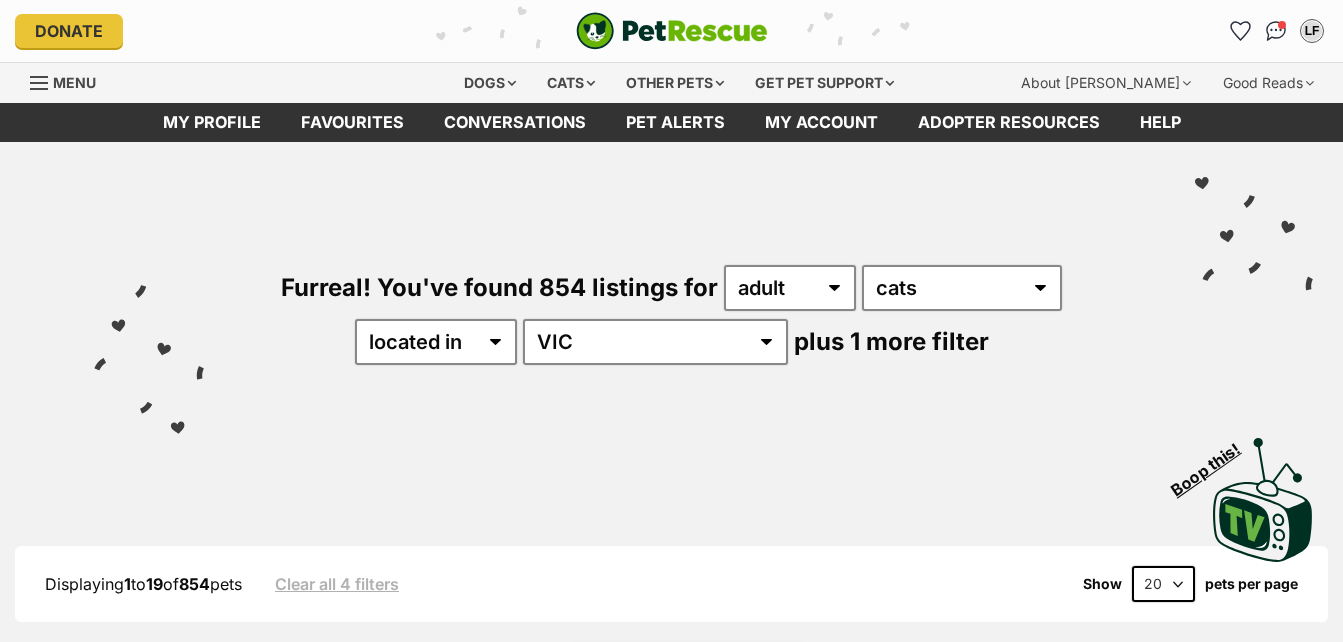 scroll, scrollTop: 253, scrollLeft: 0, axis: vertical 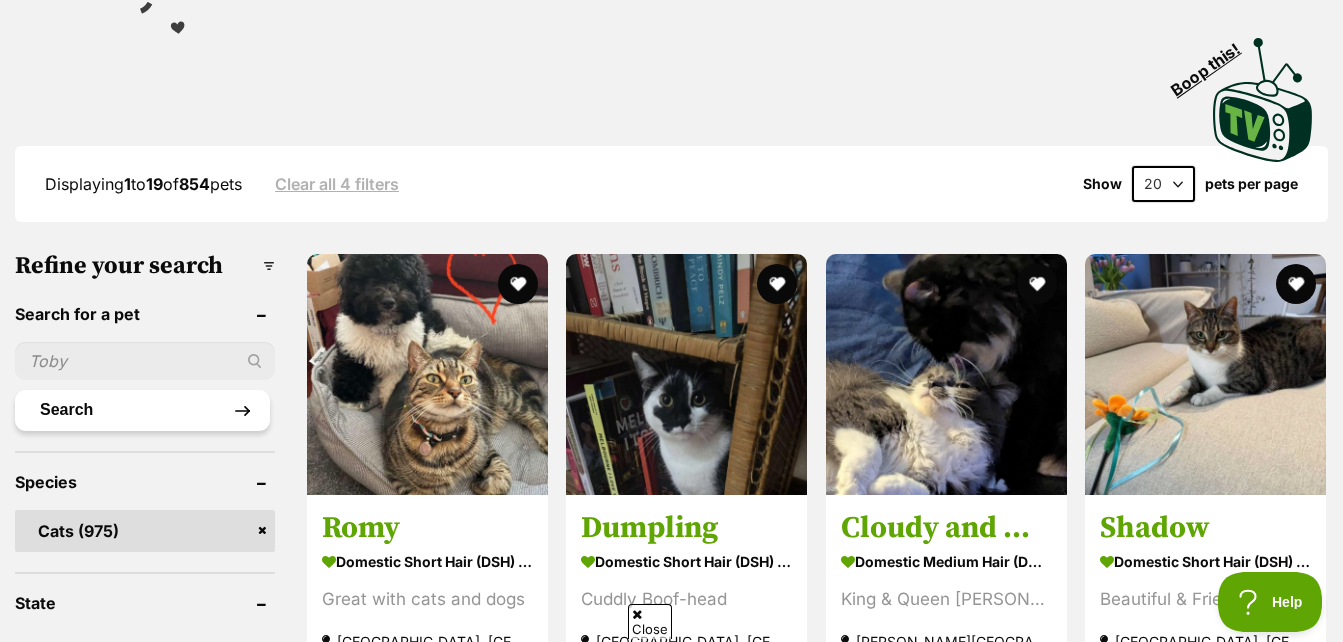 click on "Search" at bounding box center (142, 410) 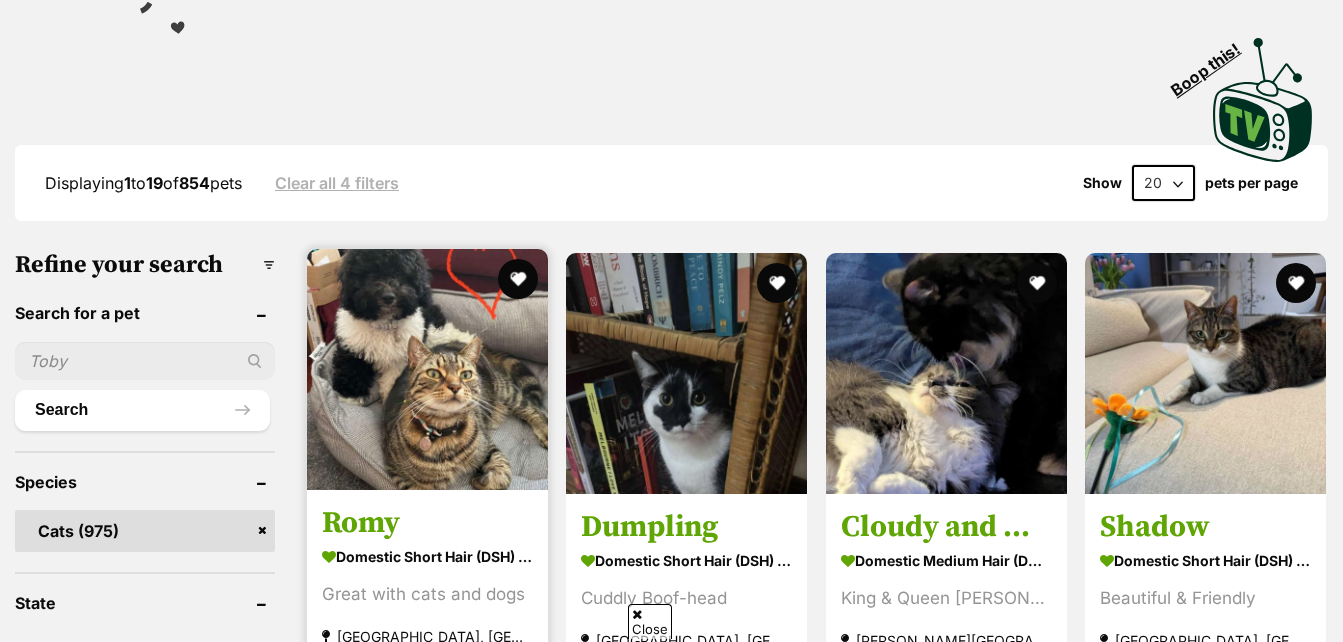 scroll, scrollTop: 400, scrollLeft: 0, axis: vertical 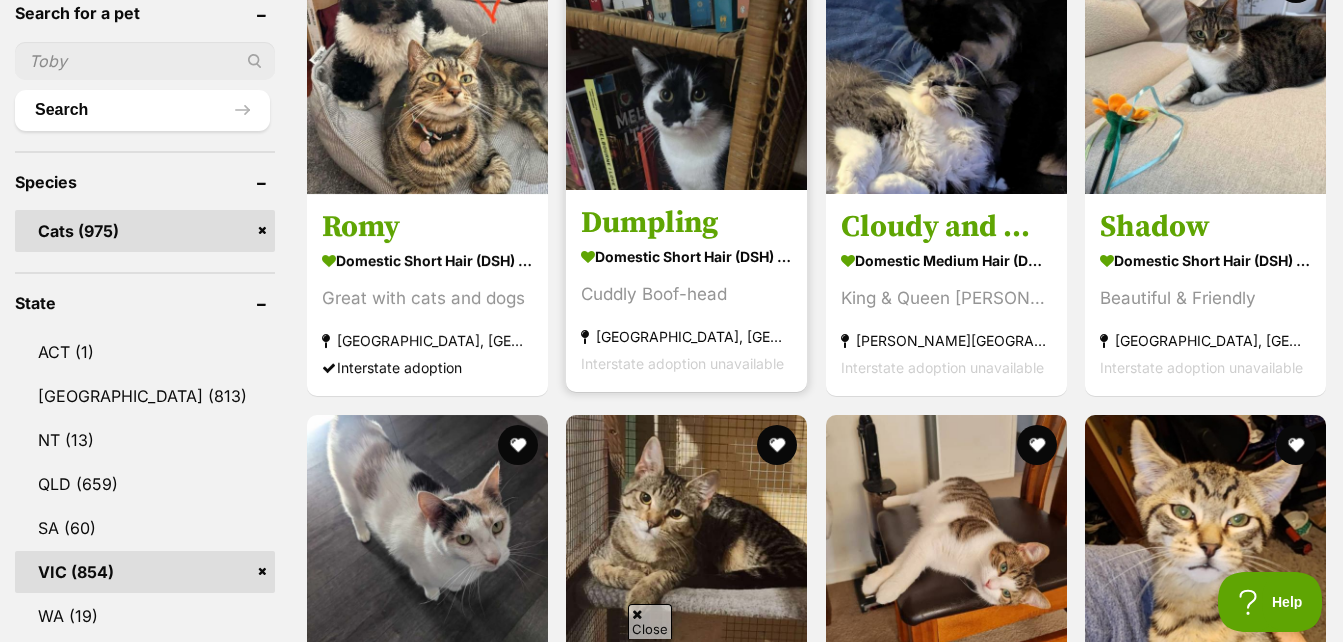 click on "Dumpling" at bounding box center [686, 223] 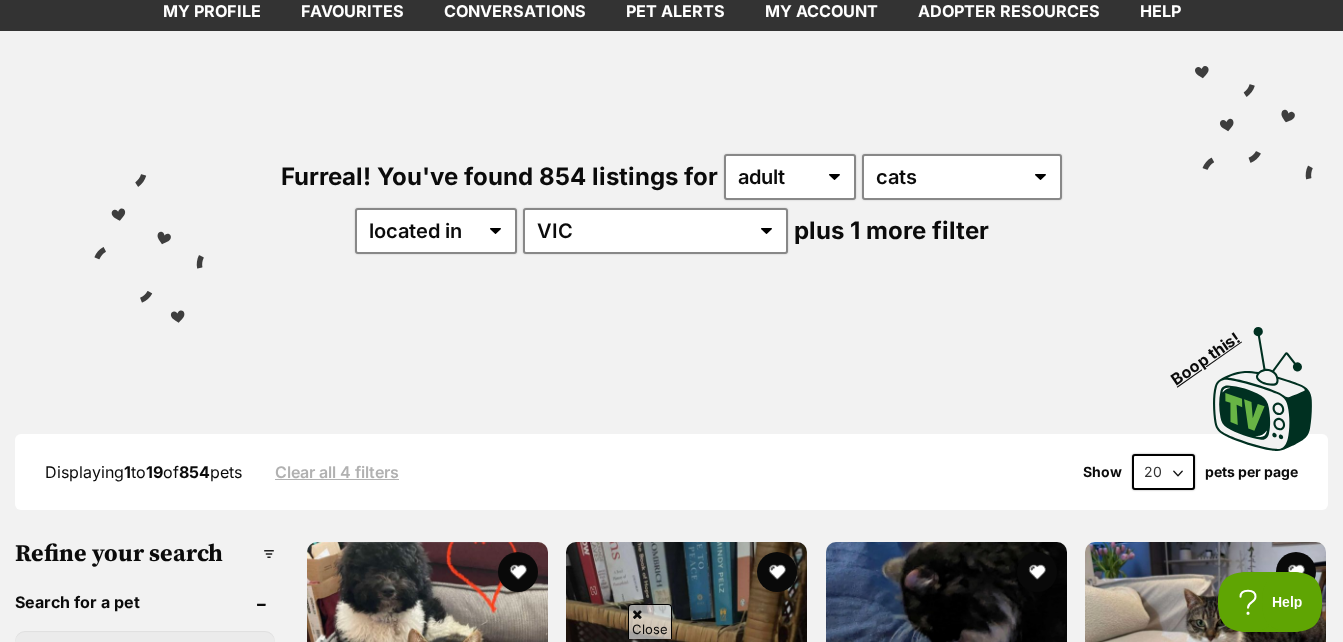 scroll, scrollTop: 100, scrollLeft: 0, axis: vertical 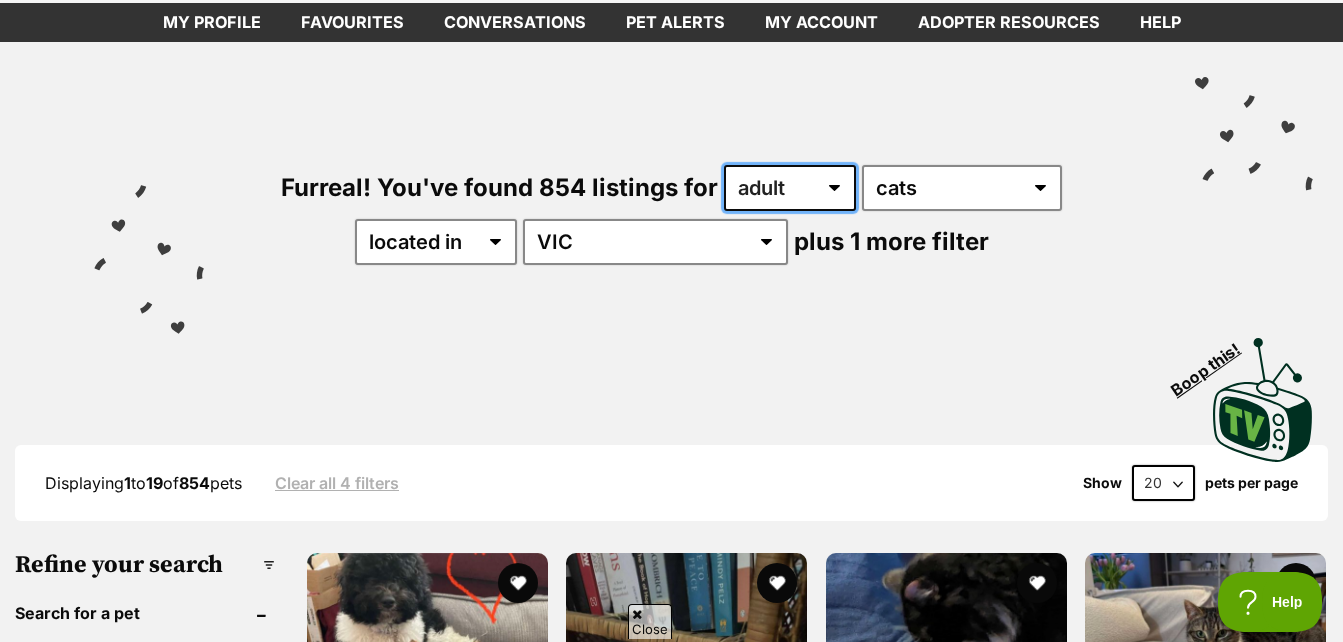 click on "any age
kitten
adult
senior" at bounding box center (790, 188) 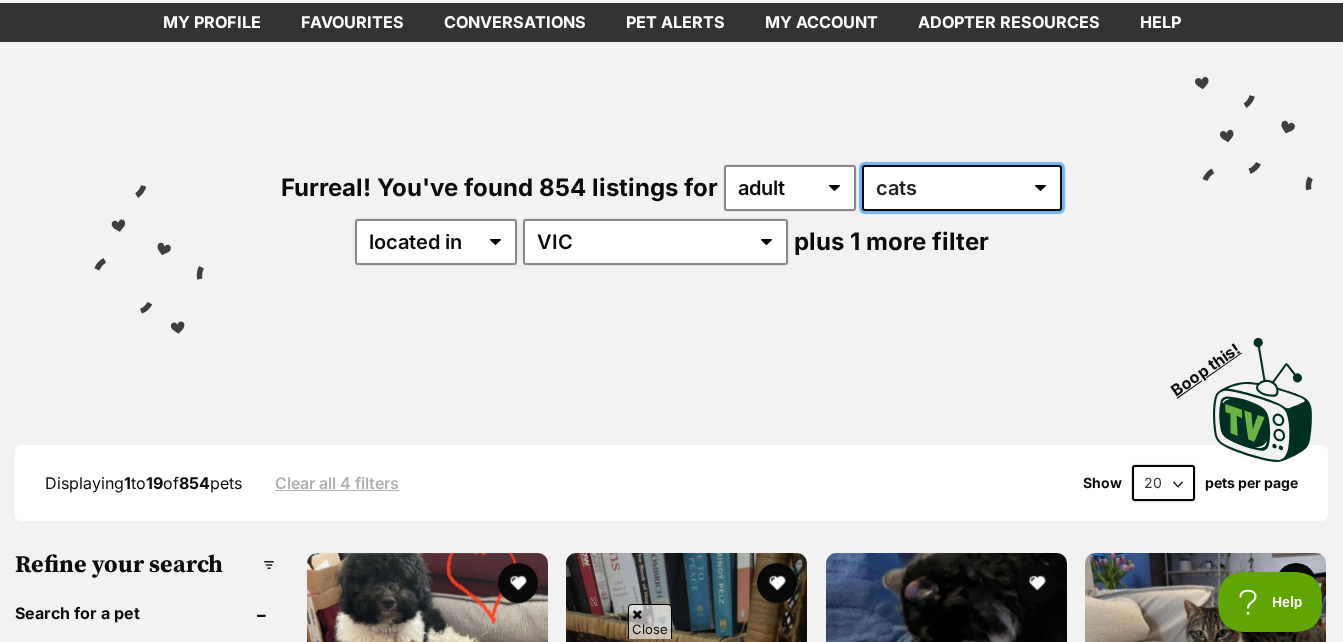 click on "any type of pet
cats" at bounding box center (962, 188) 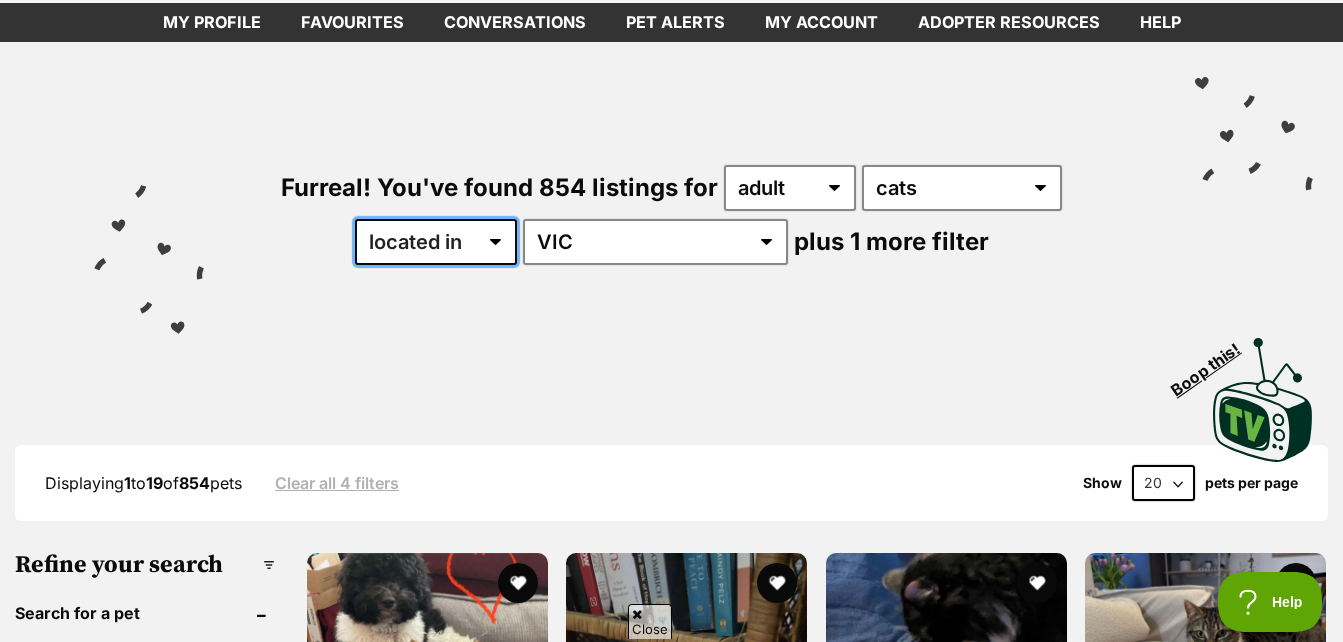 click on "available in
located in" at bounding box center [436, 242] 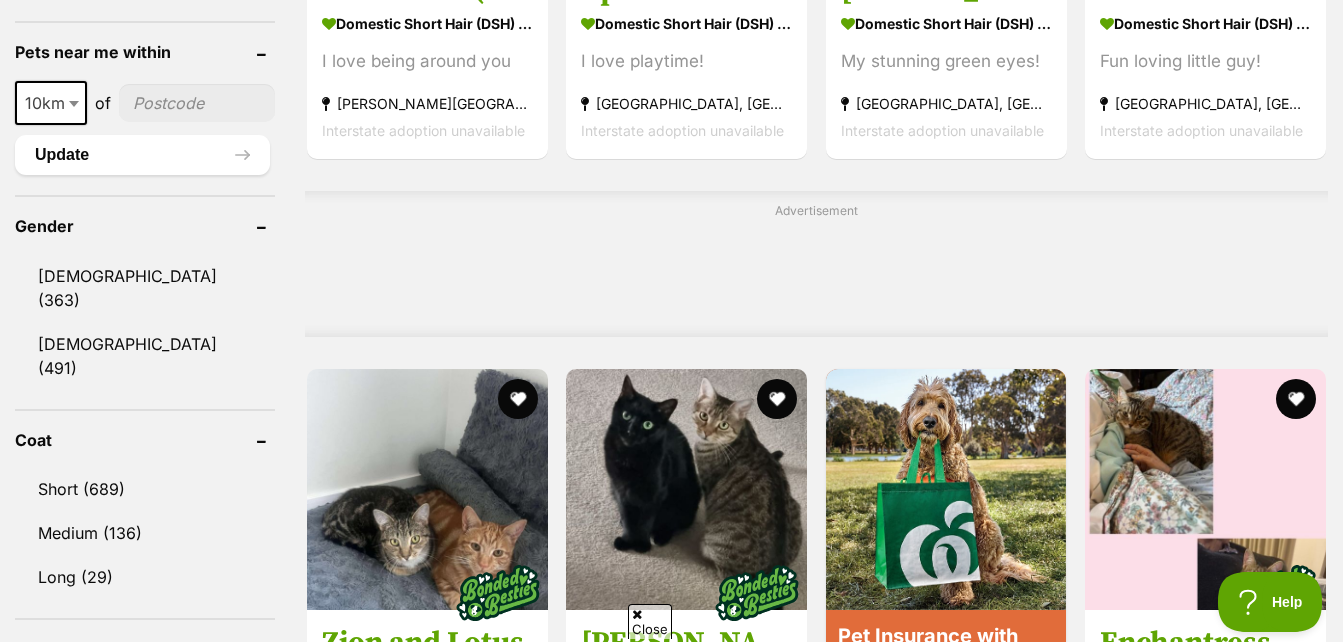 scroll, scrollTop: 1400, scrollLeft: 0, axis: vertical 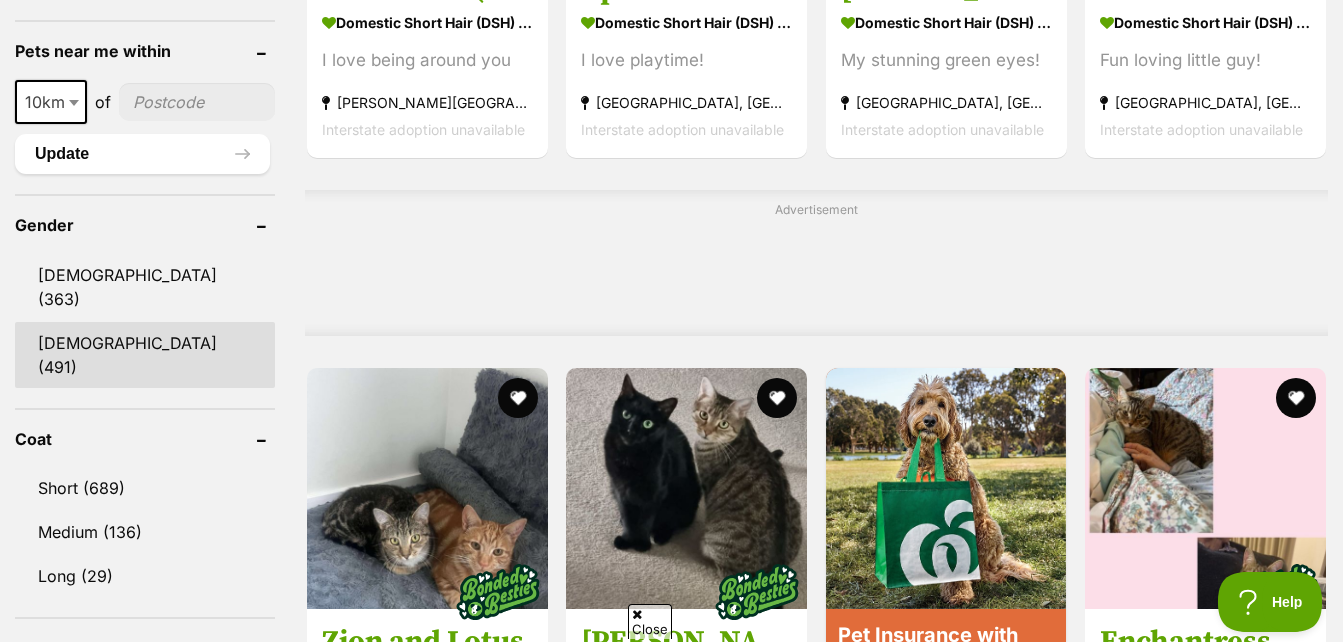 click on "Female (491)" at bounding box center [145, 355] 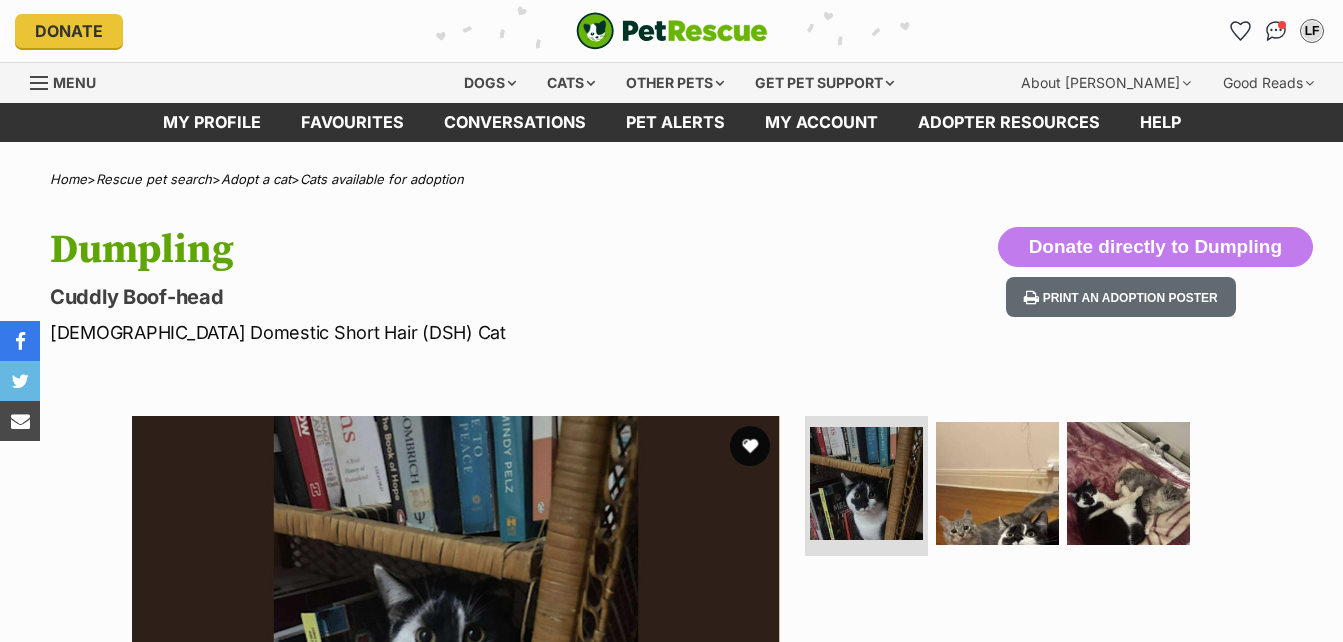 scroll, scrollTop: 0, scrollLeft: 0, axis: both 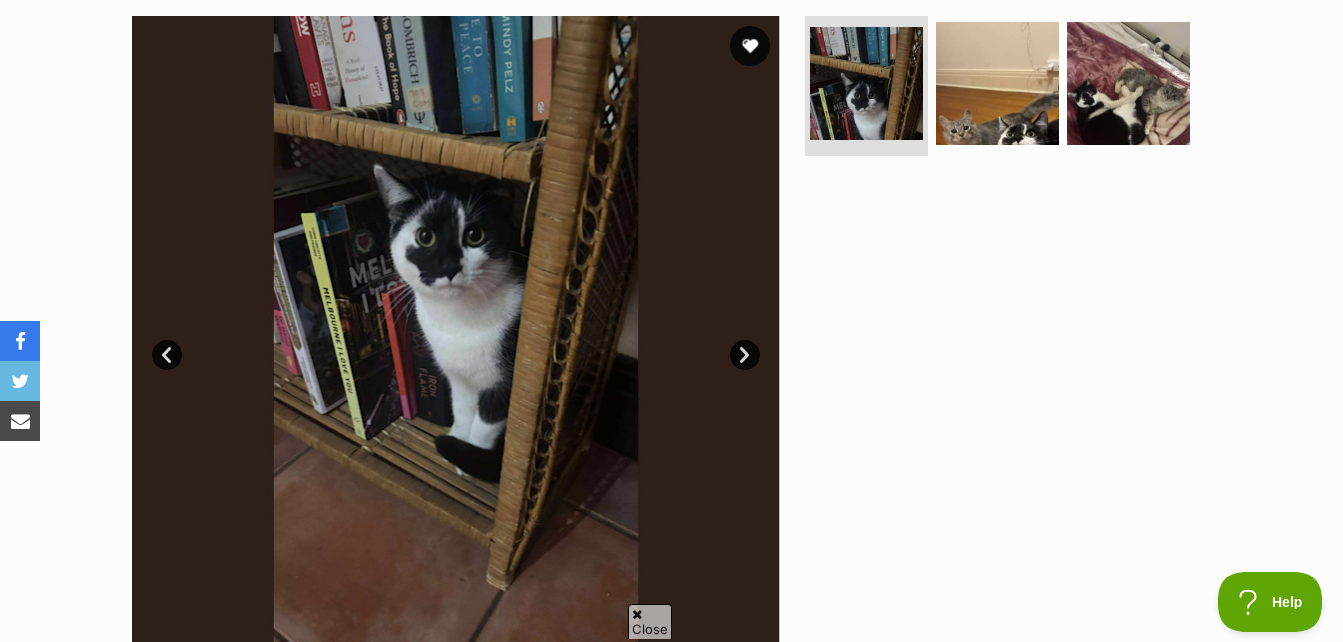 click on "Next" at bounding box center (745, 355) 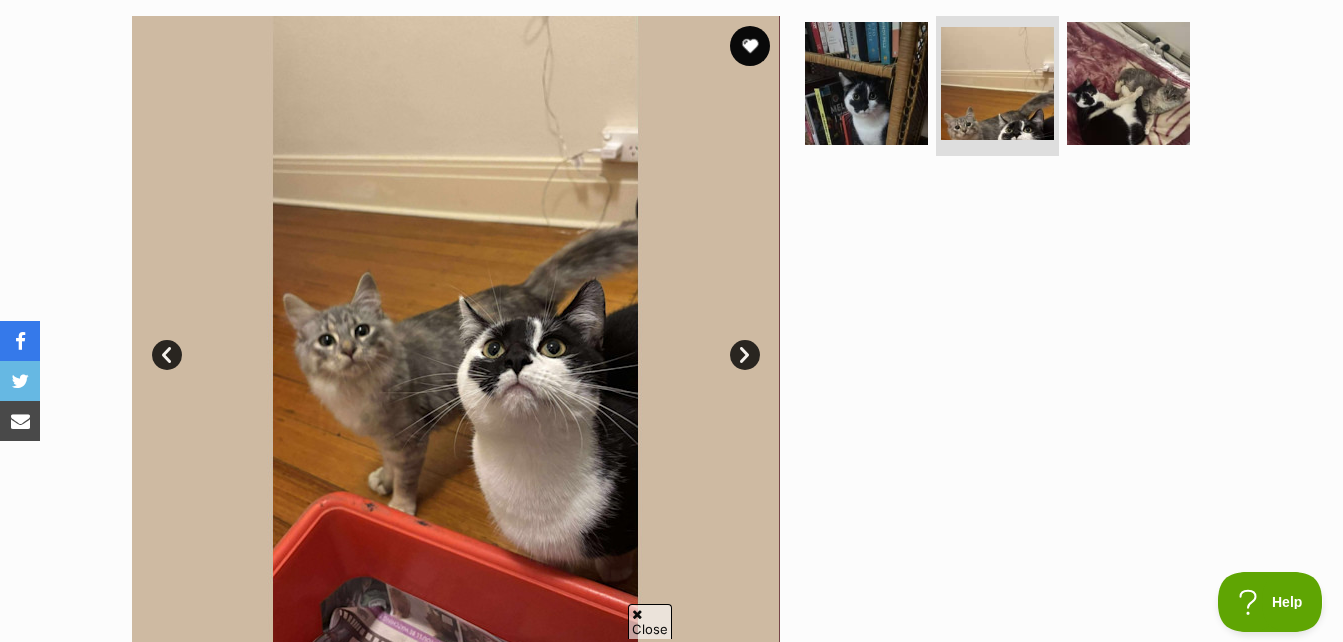 click on "Next" at bounding box center (745, 355) 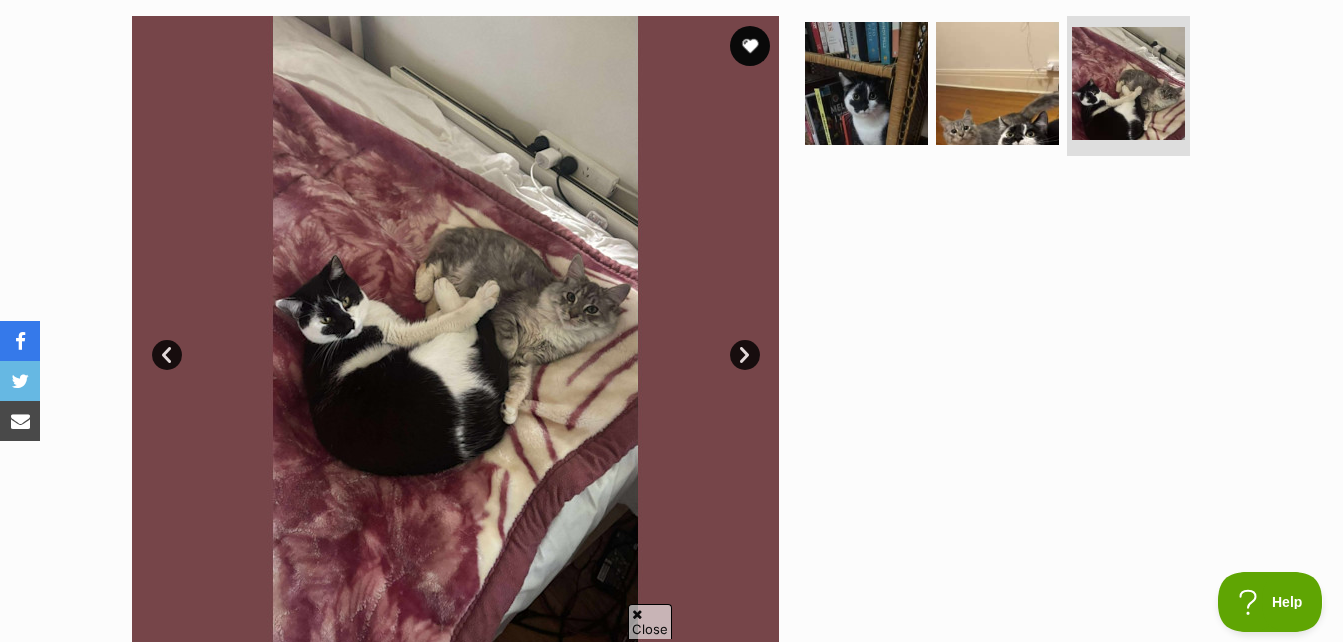 click on "Next" at bounding box center (745, 355) 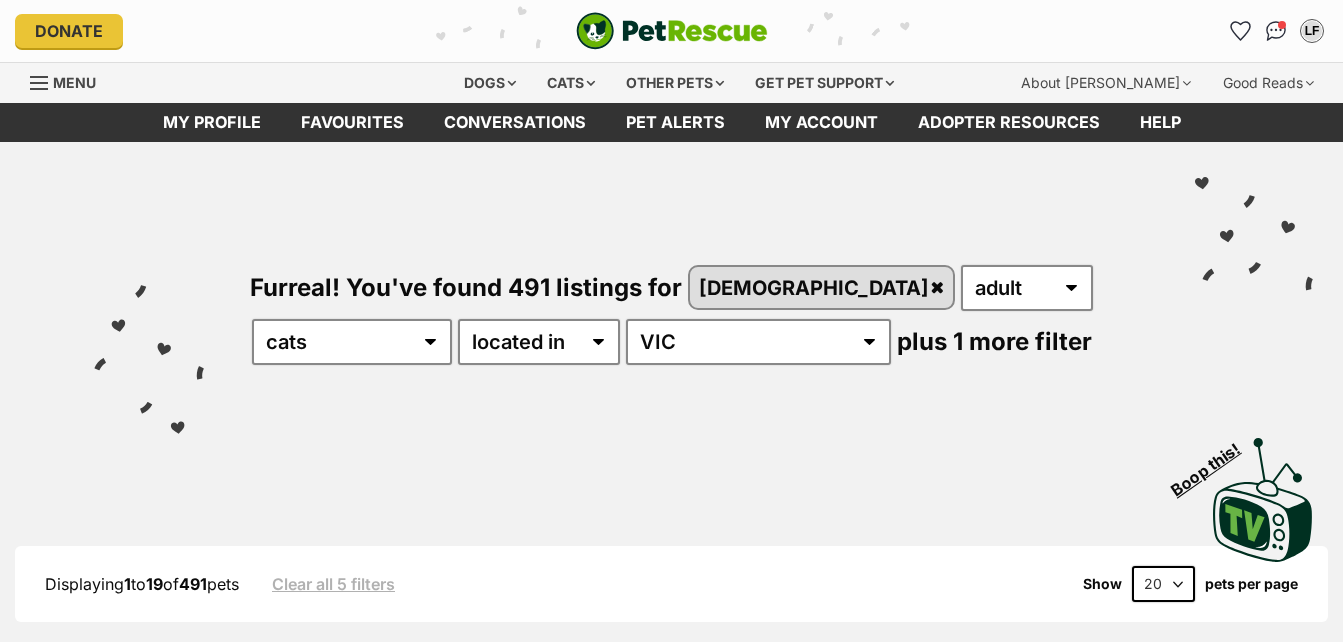scroll, scrollTop: 0, scrollLeft: 0, axis: both 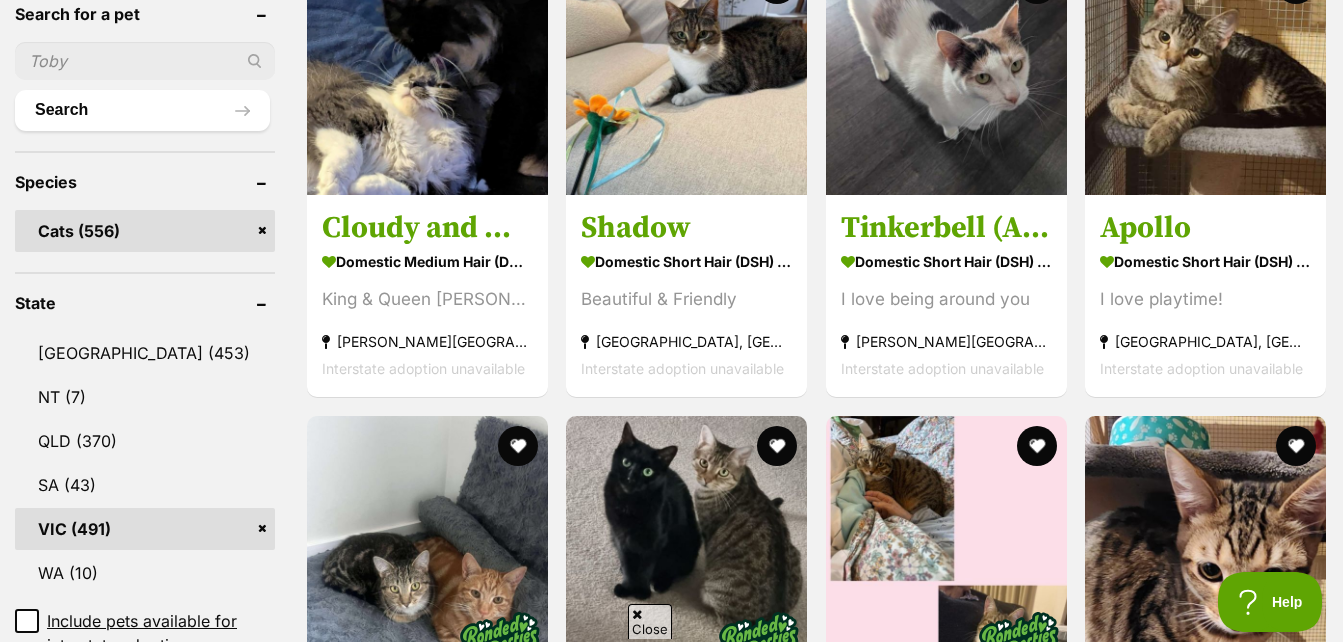 click on "Cats (556)" at bounding box center [145, 231] 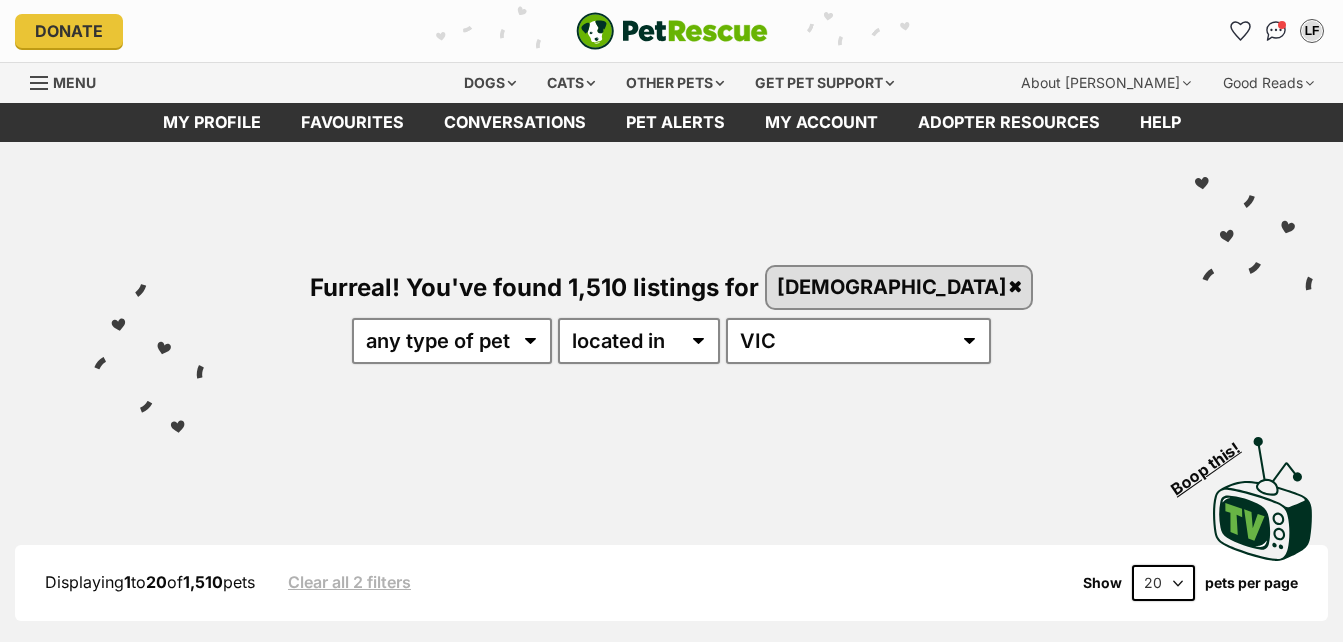 scroll, scrollTop: 0, scrollLeft: 0, axis: both 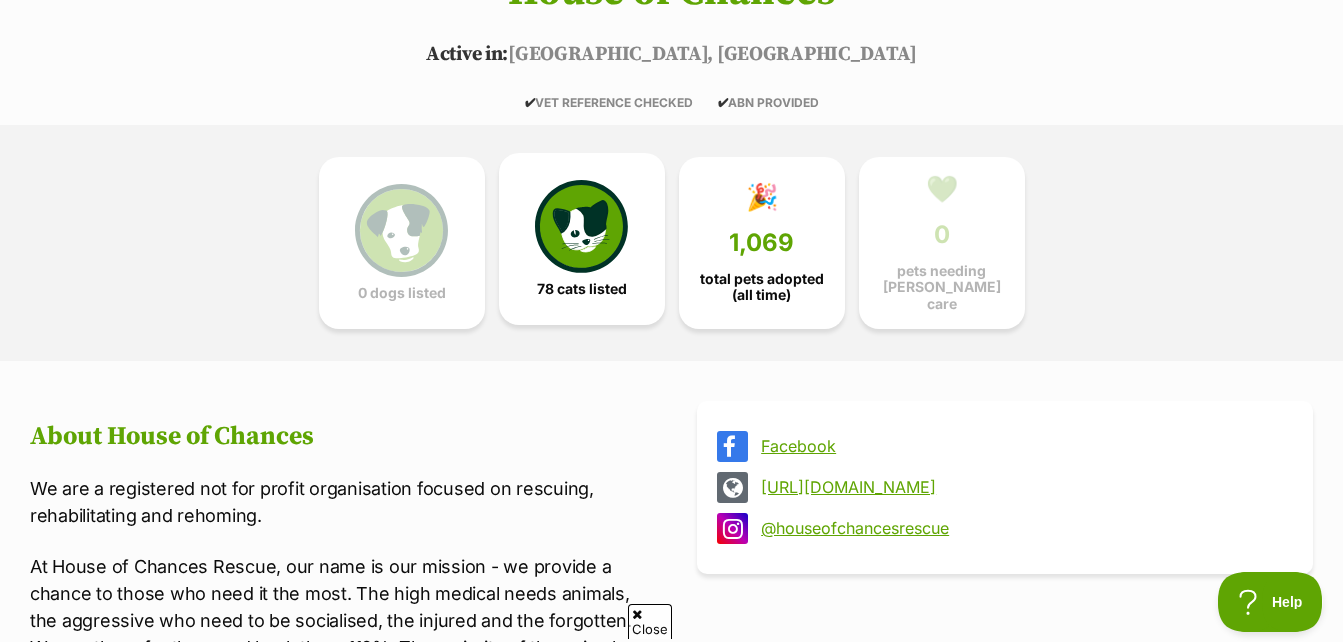 click at bounding box center (581, 226) 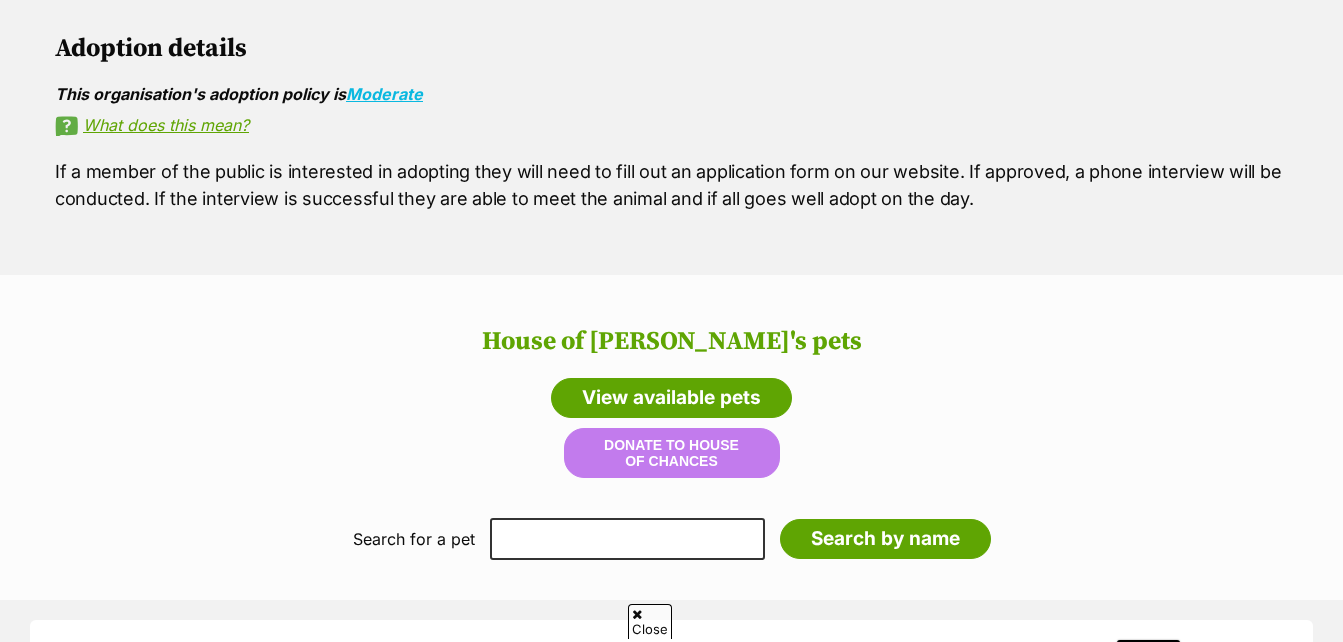 scroll, scrollTop: 0, scrollLeft: 0, axis: both 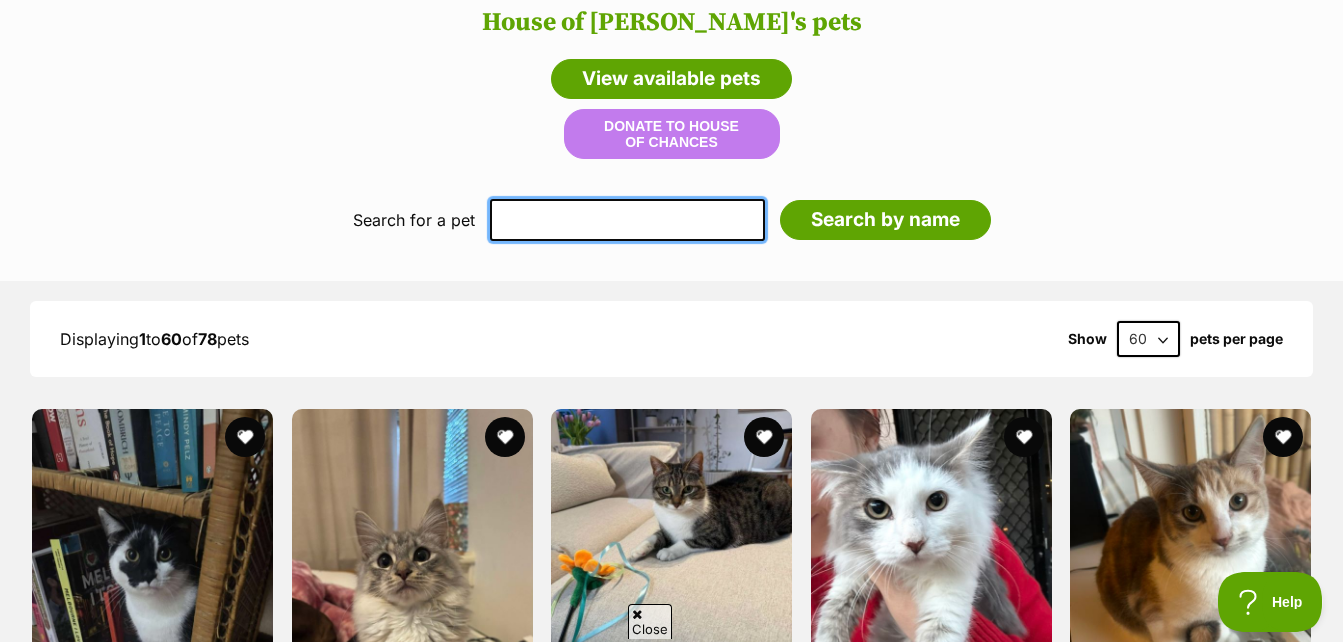 click at bounding box center (627, 220) 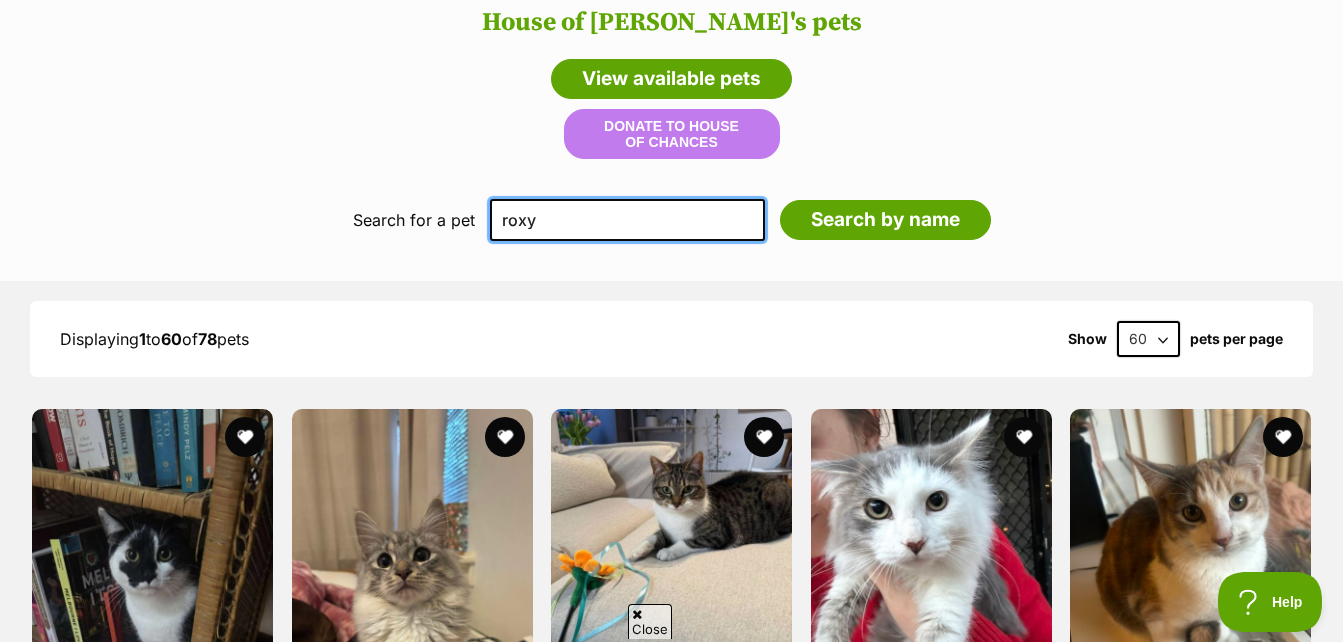 type on "roxy" 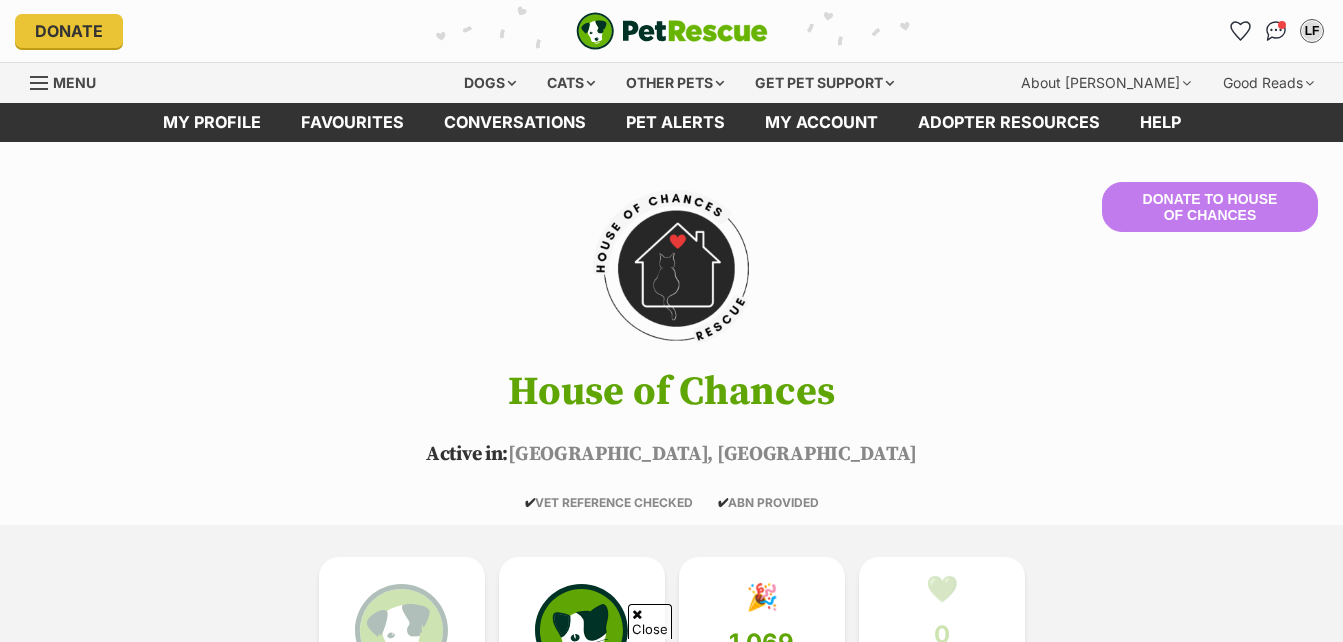scroll, scrollTop: 1487, scrollLeft: 0, axis: vertical 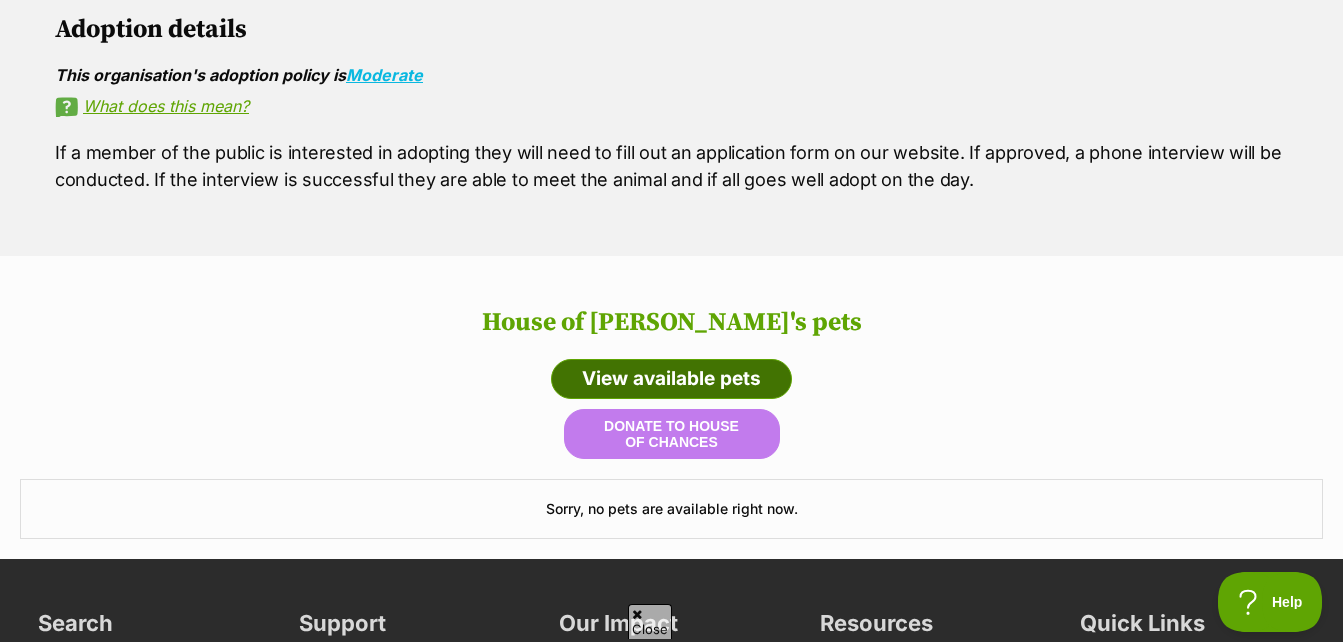 click on "View available pets" at bounding box center [671, 379] 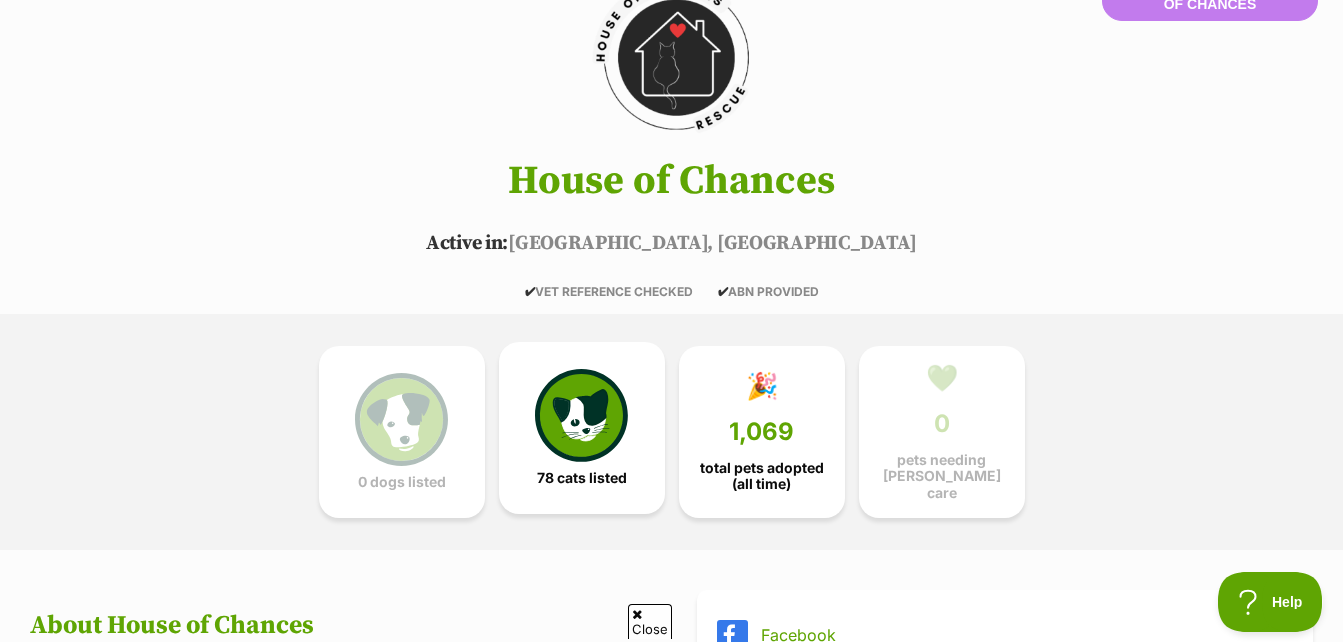 scroll, scrollTop: 210, scrollLeft: 0, axis: vertical 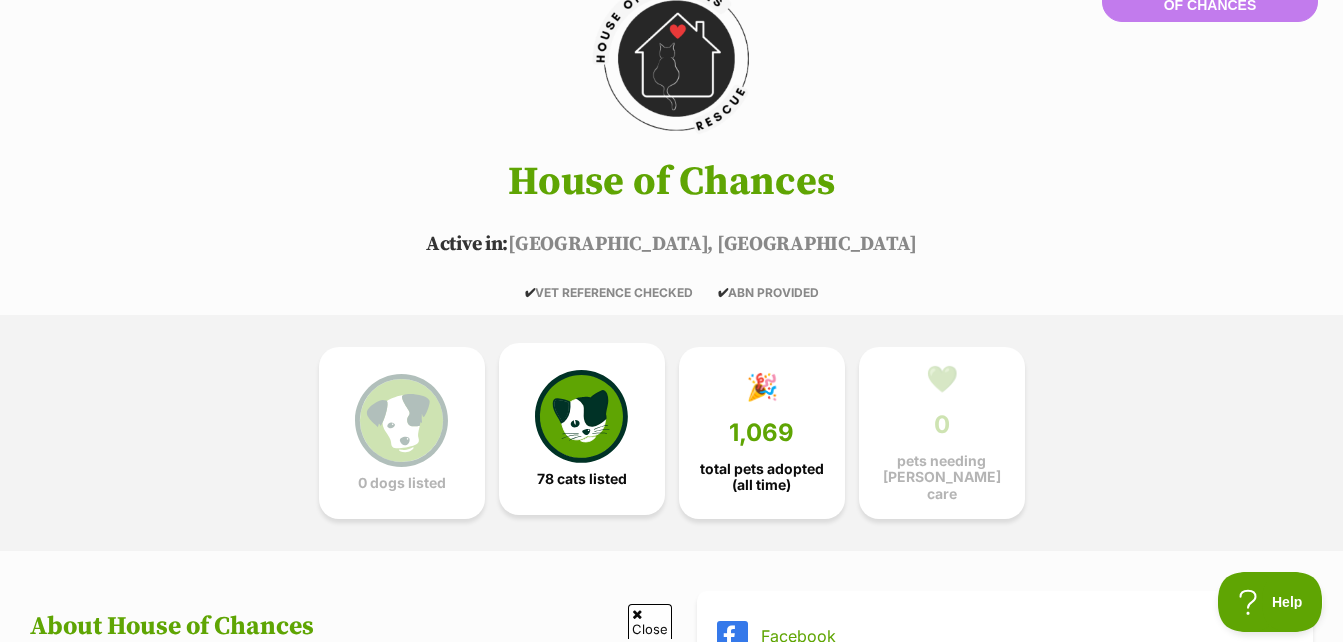 click at bounding box center (581, 416) 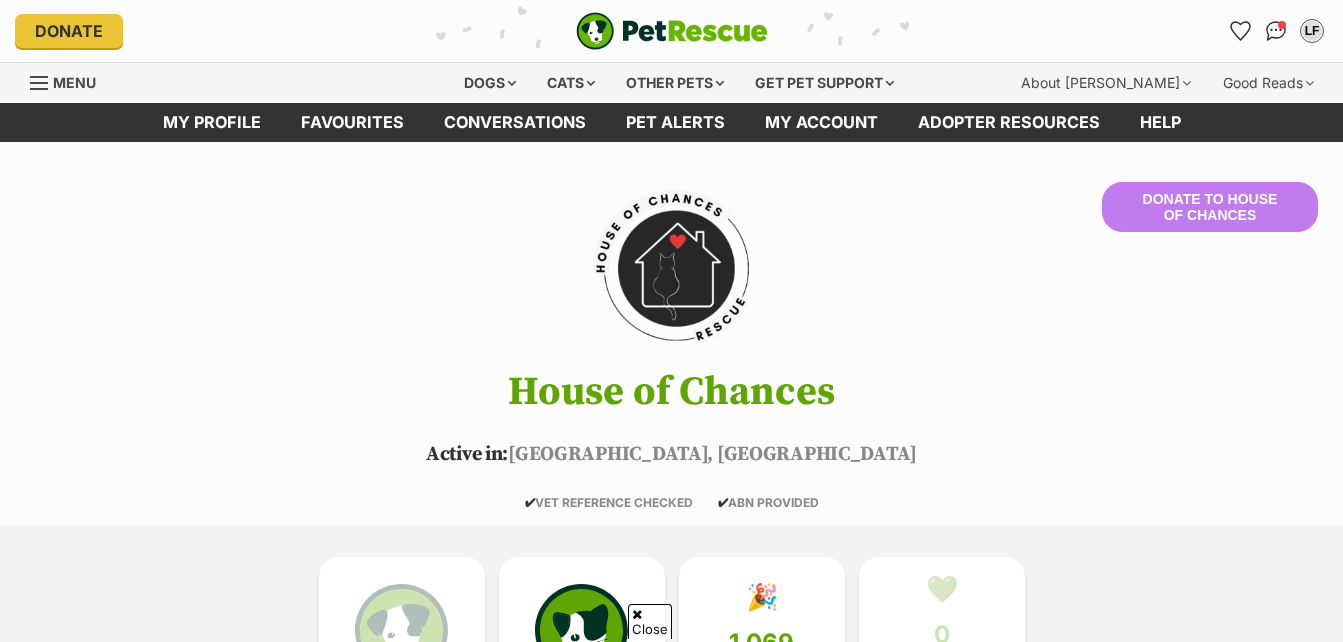 scroll, scrollTop: 1487, scrollLeft: 0, axis: vertical 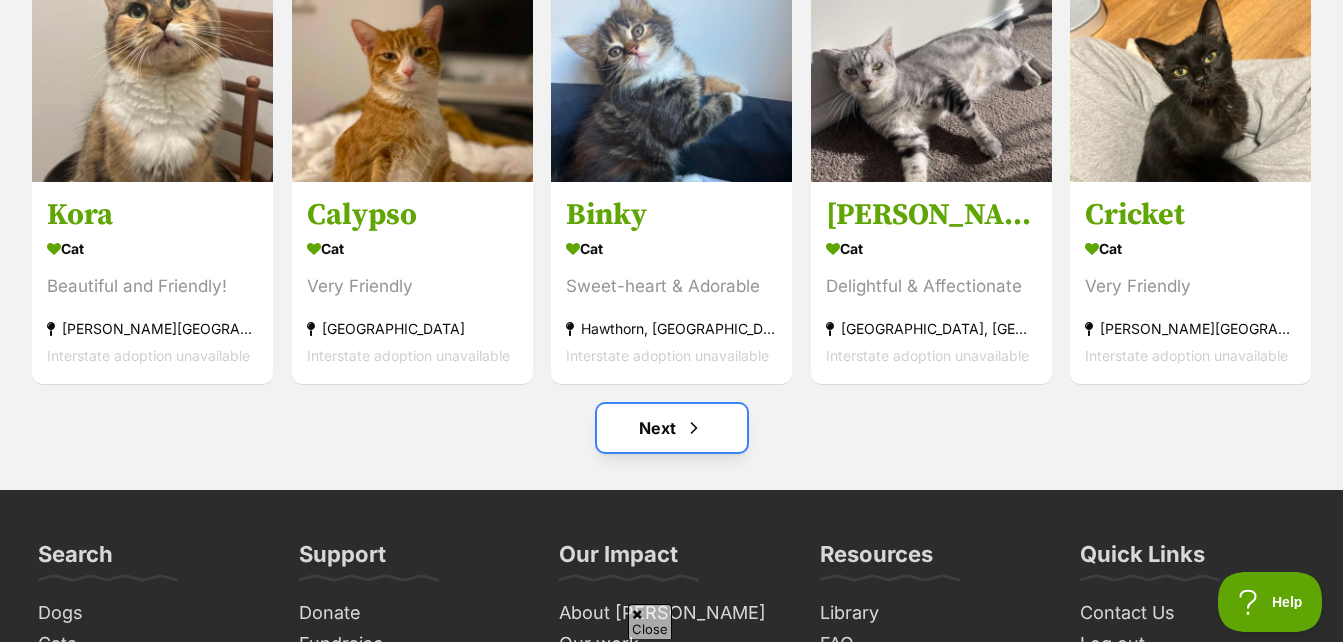 click at bounding box center [694, 428] 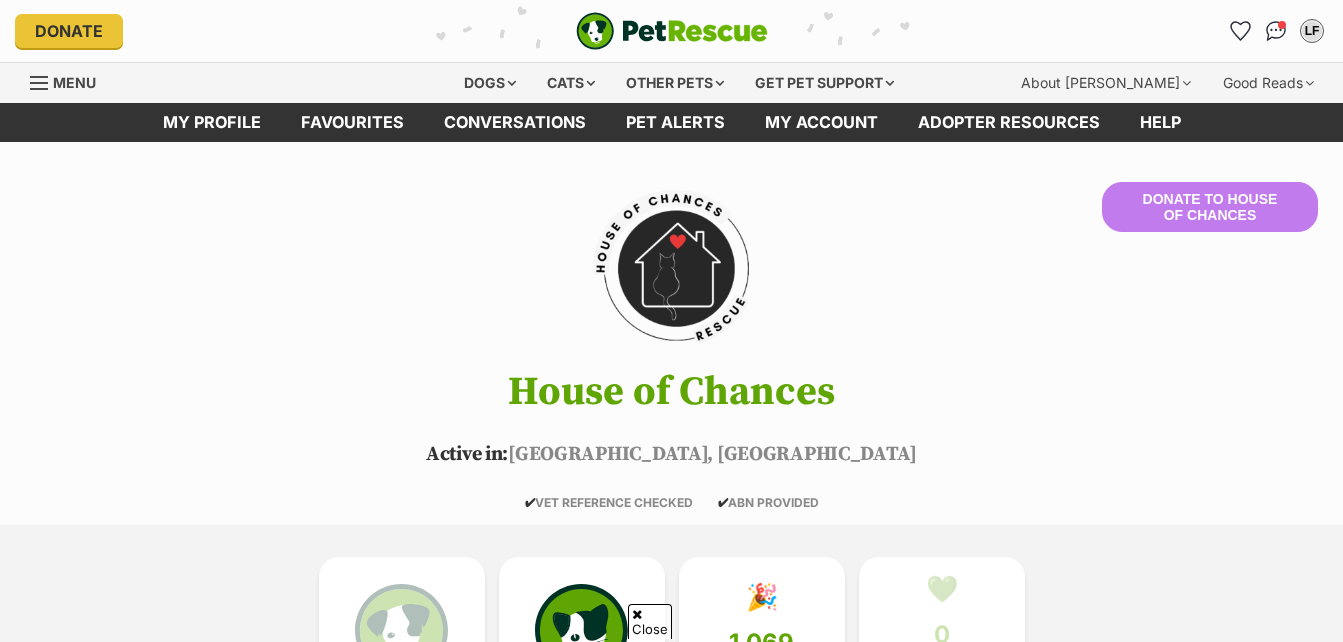 scroll, scrollTop: 387, scrollLeft: 0, axis: vertical 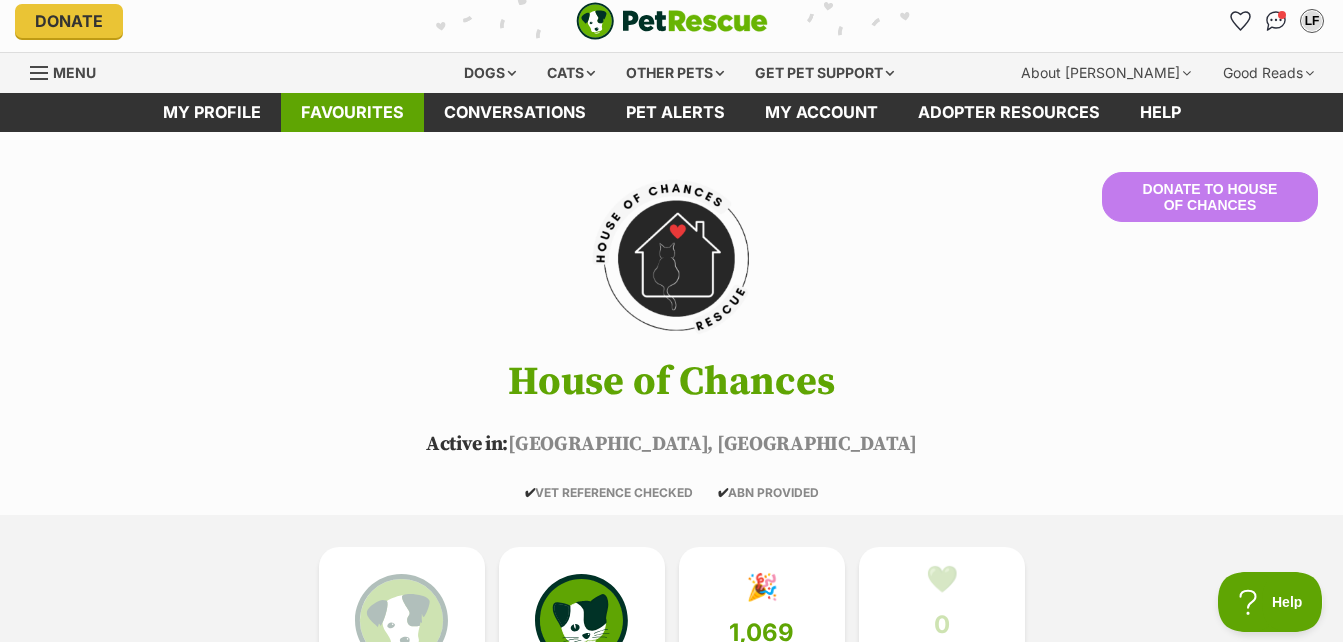 click on "Favourites" at bounding box center (352, 112) 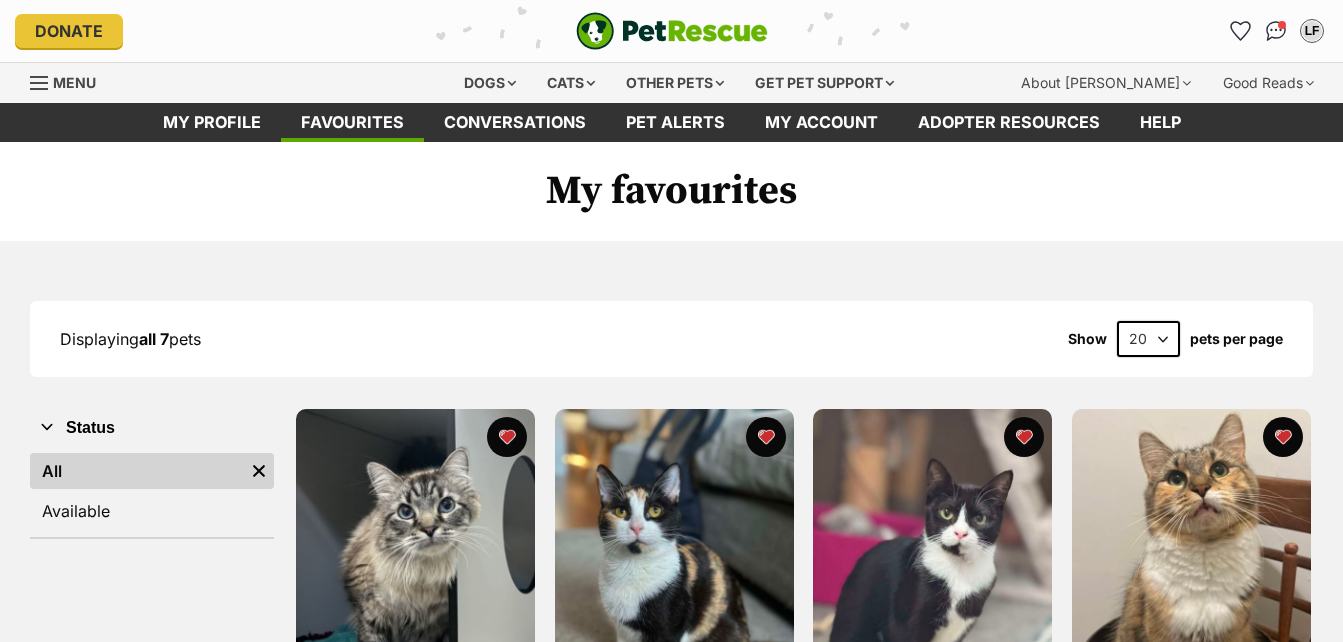 scroll, scrollTop: 0, scrollLeft: 0, axis: both 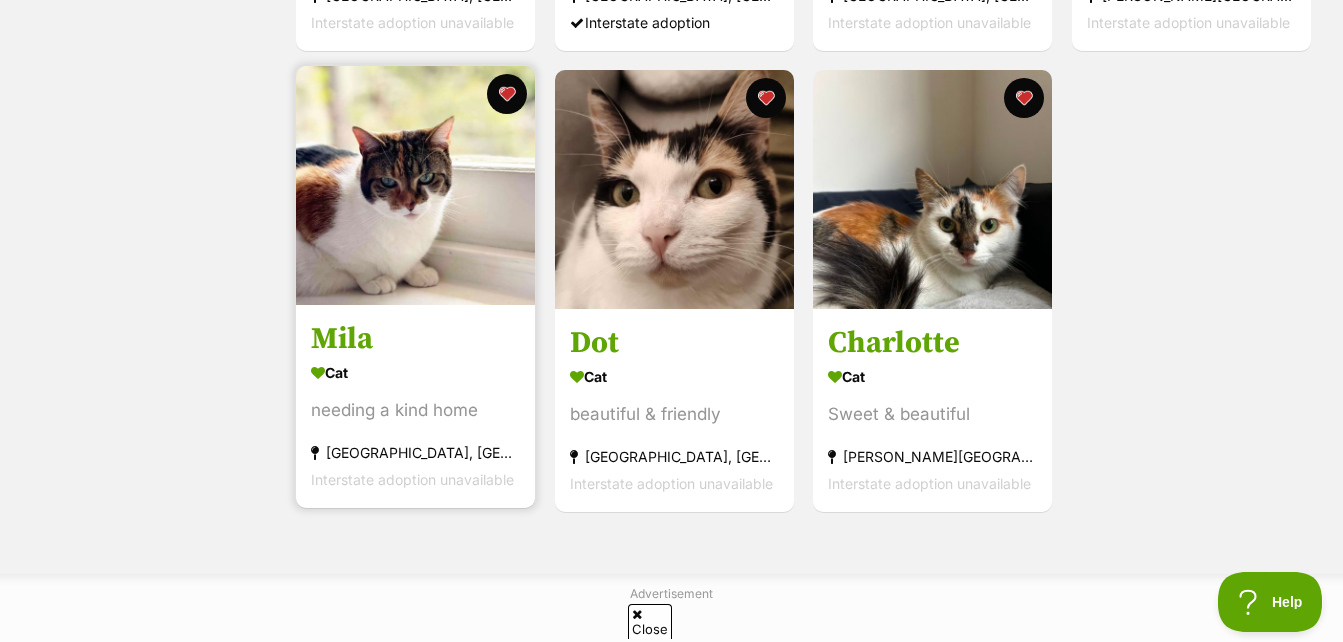 click on "Mila" at bounding box center [415, 339] 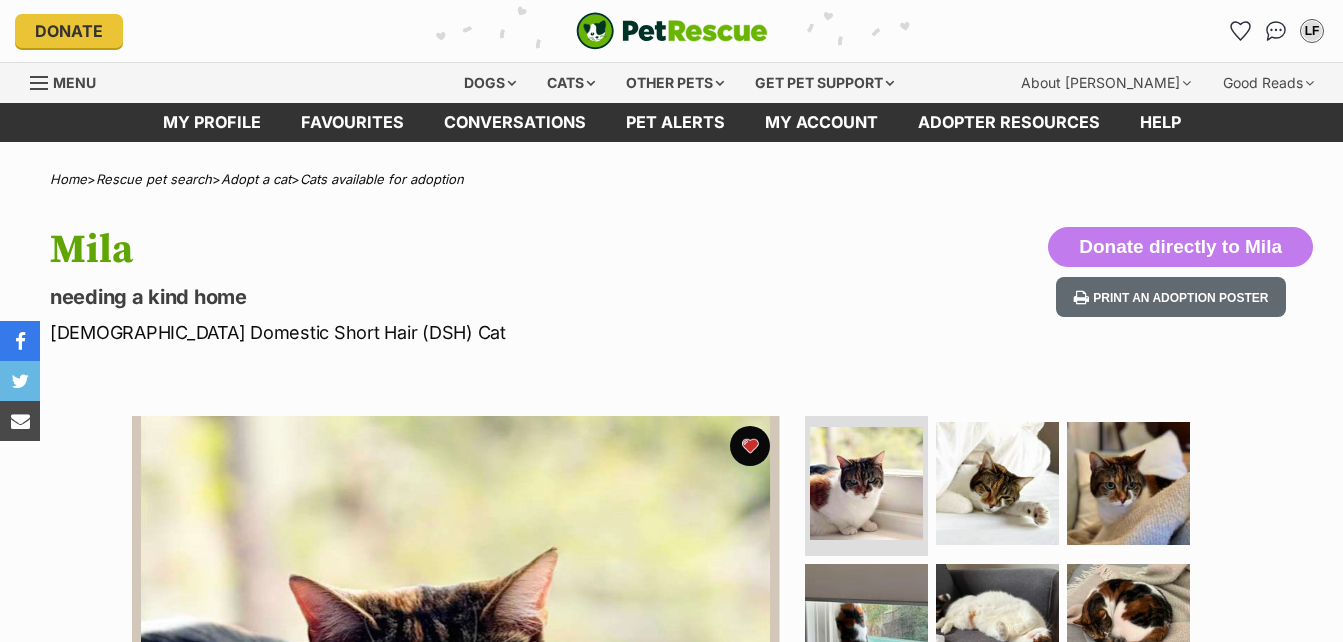scroll, scrollTop: 0, scrollLeft: 0, axis: both 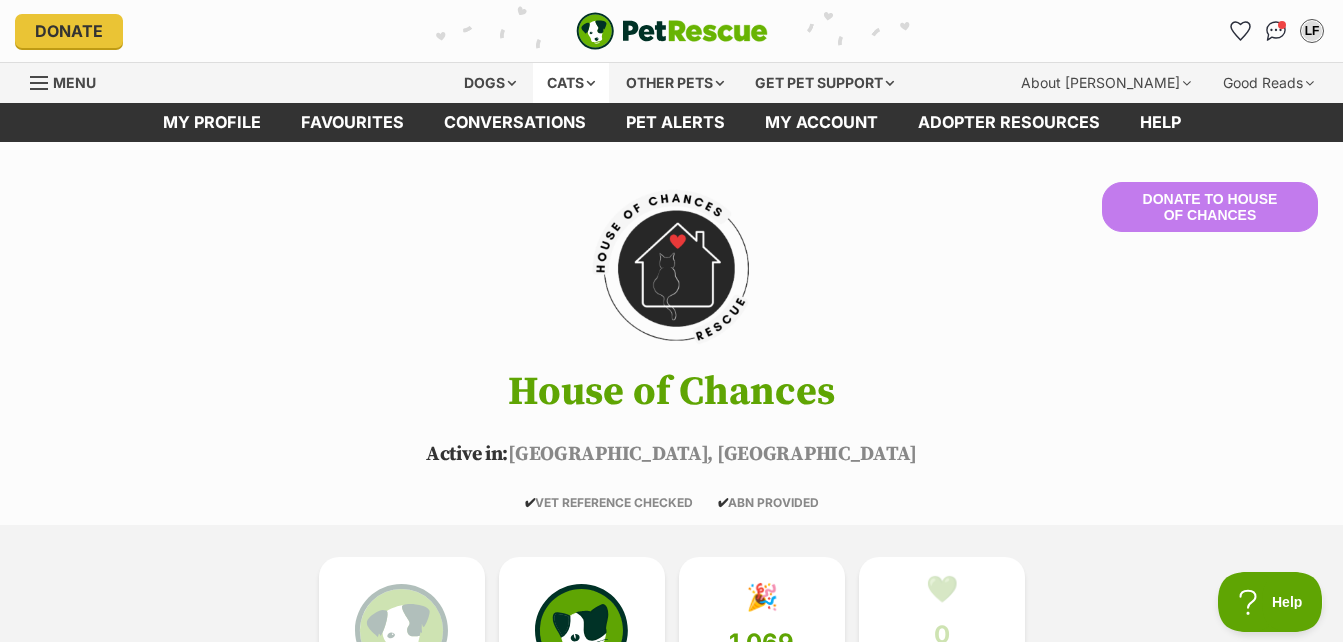 click on "Cats" at bounding box center (571, 83) 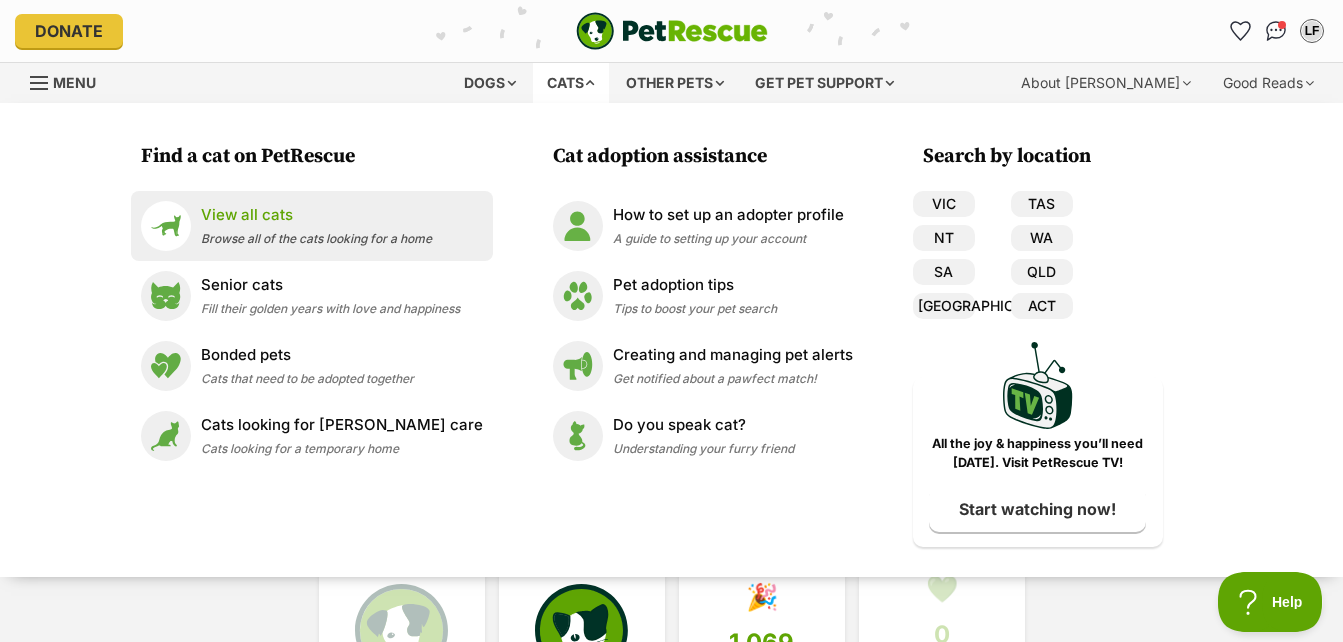 click on "View all cats" at bounding box center (316, 215) 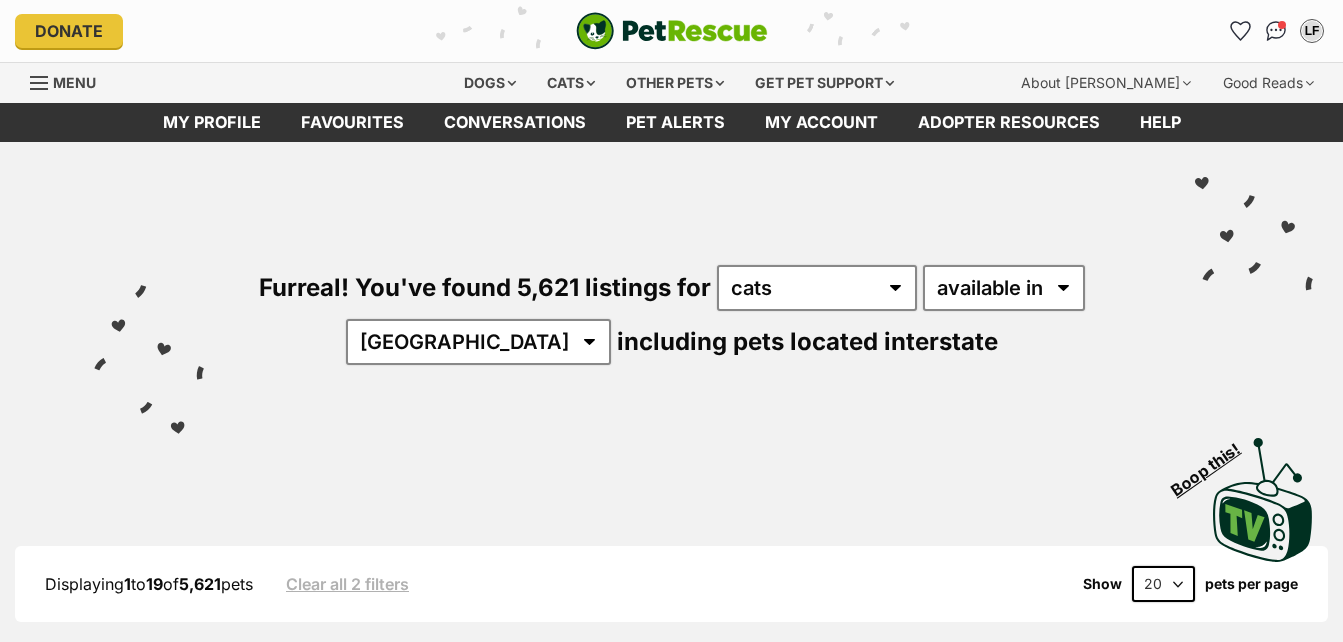 scroll, scrollTop: 0, scrollLeft: 0, axis: both 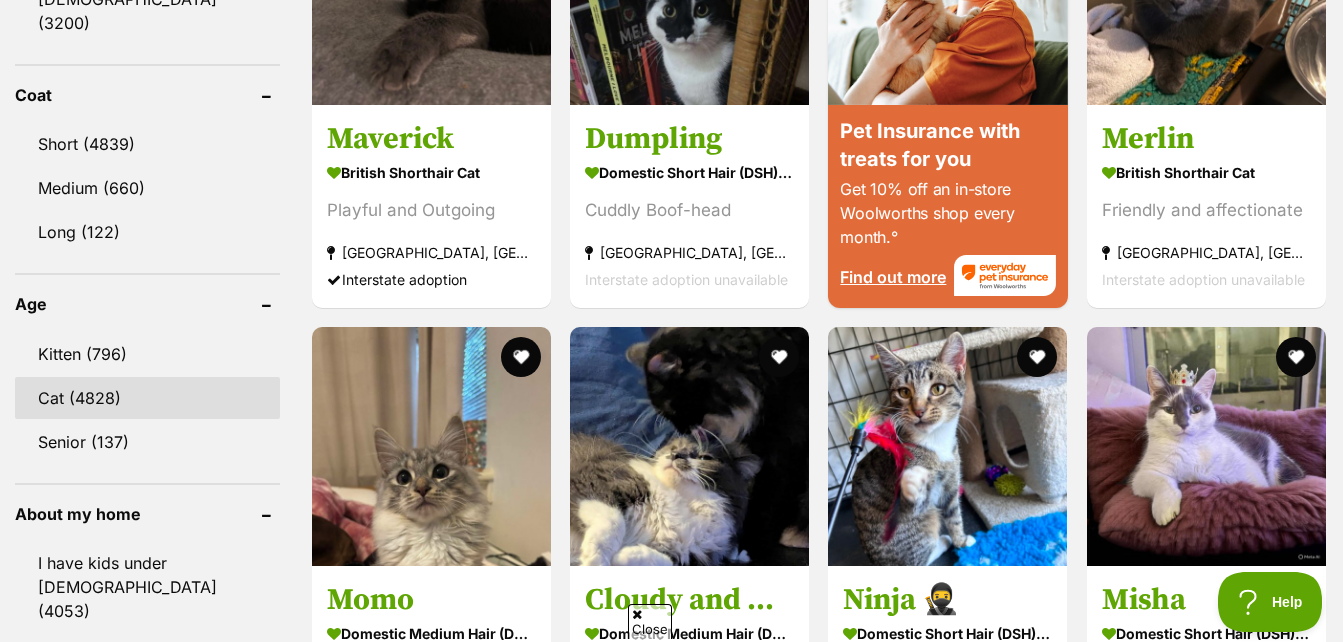 click on "Cat (4828)" at bounding box center (147, 398) 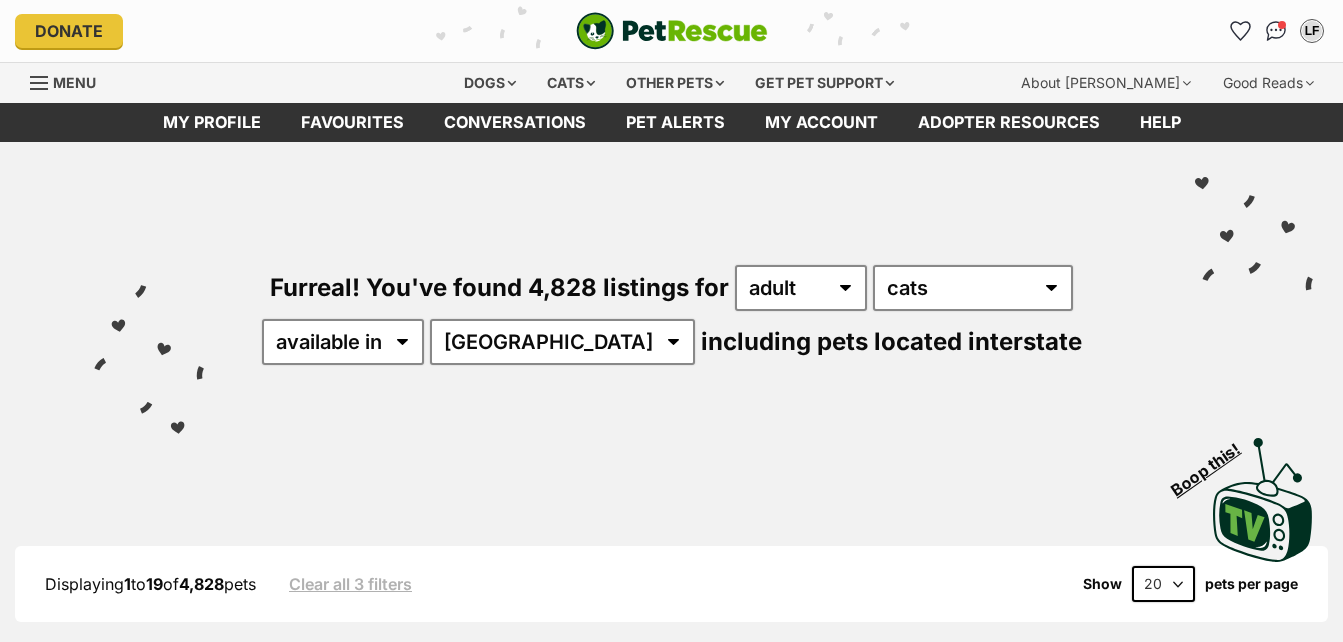 scroll, scrollTop: 0, scrollLeft: 0, axis: both 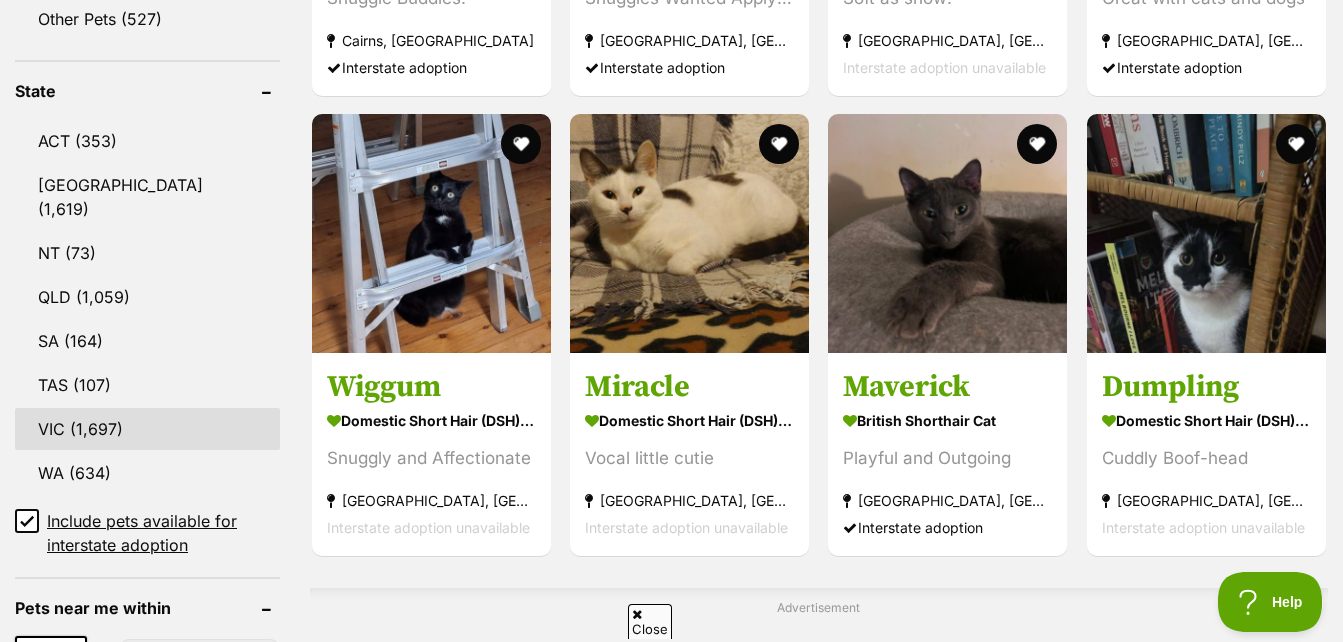 click on "VIC (1,697)" at bounding box center [147, 429] 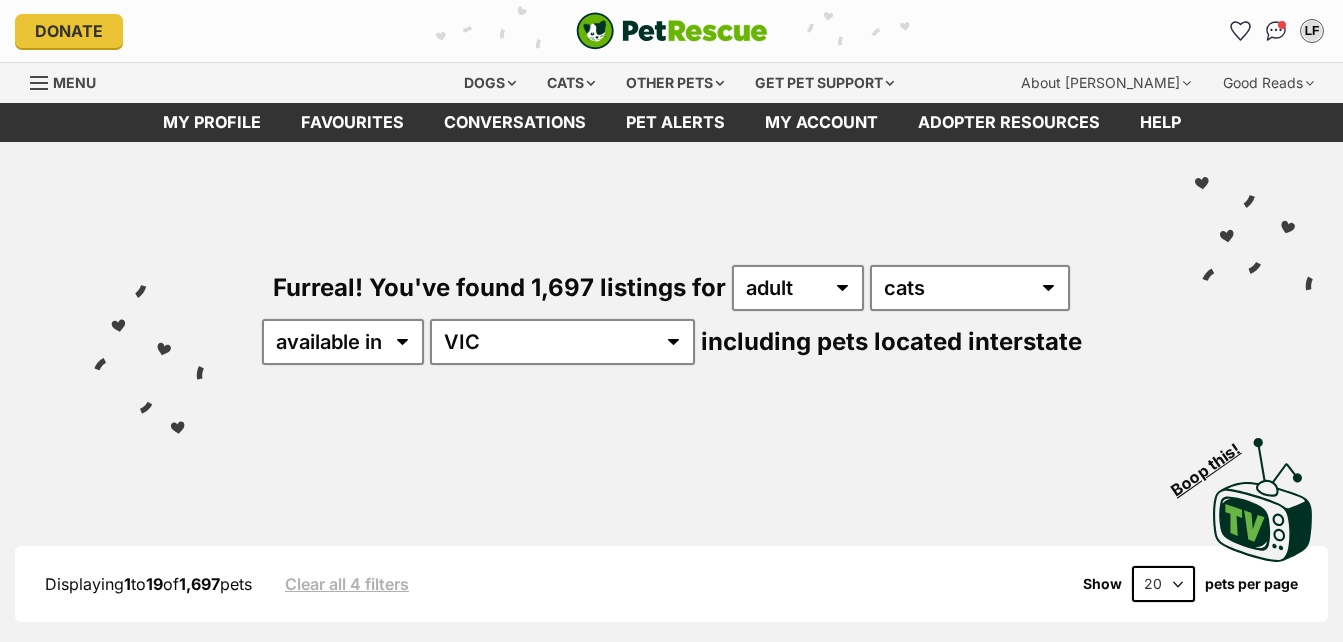 scroll, scrollTop: 0, scrollLeft: 0, axis: both 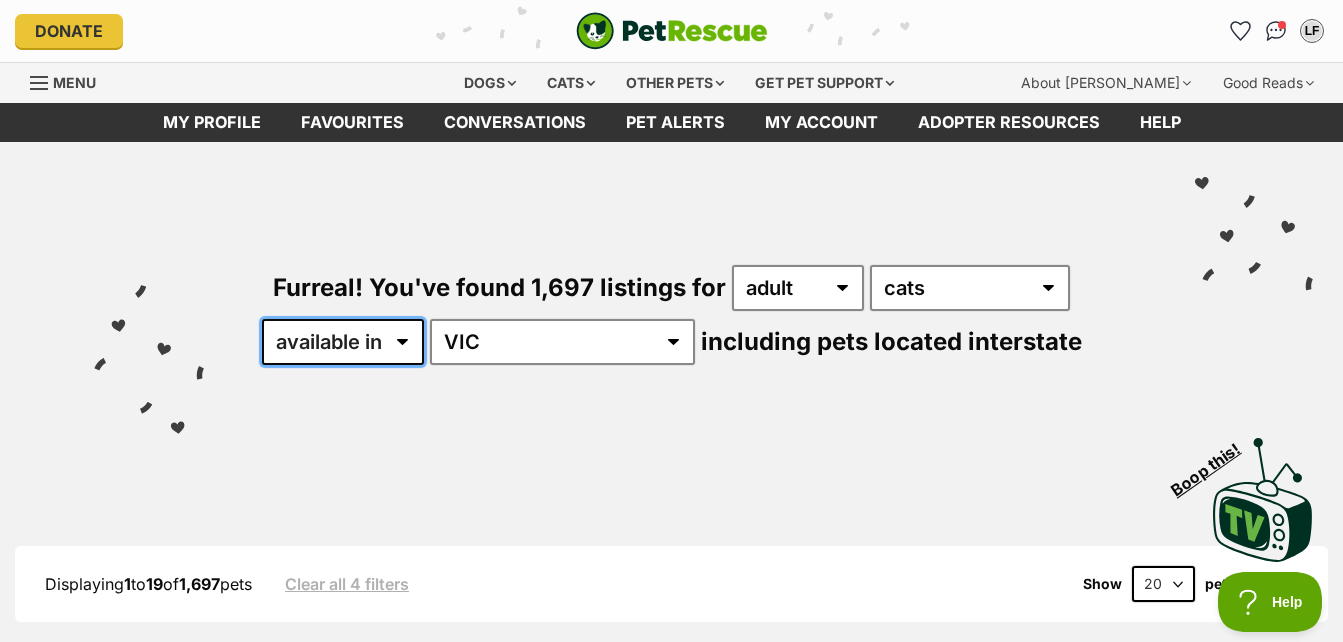 drag, startPoint x: 473, startPoint y: 335, endPoint x: 472, endPoint y: 345, distance: 10.049875 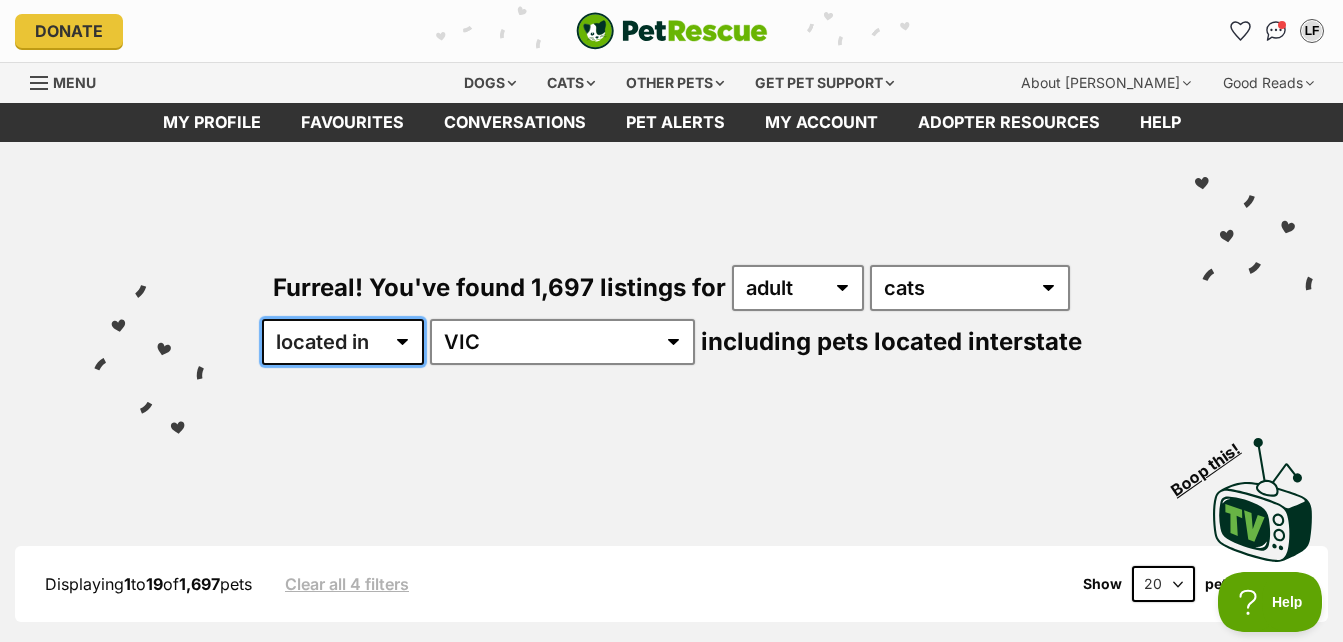click on "available in
located in" at bounding box center (343, 342) 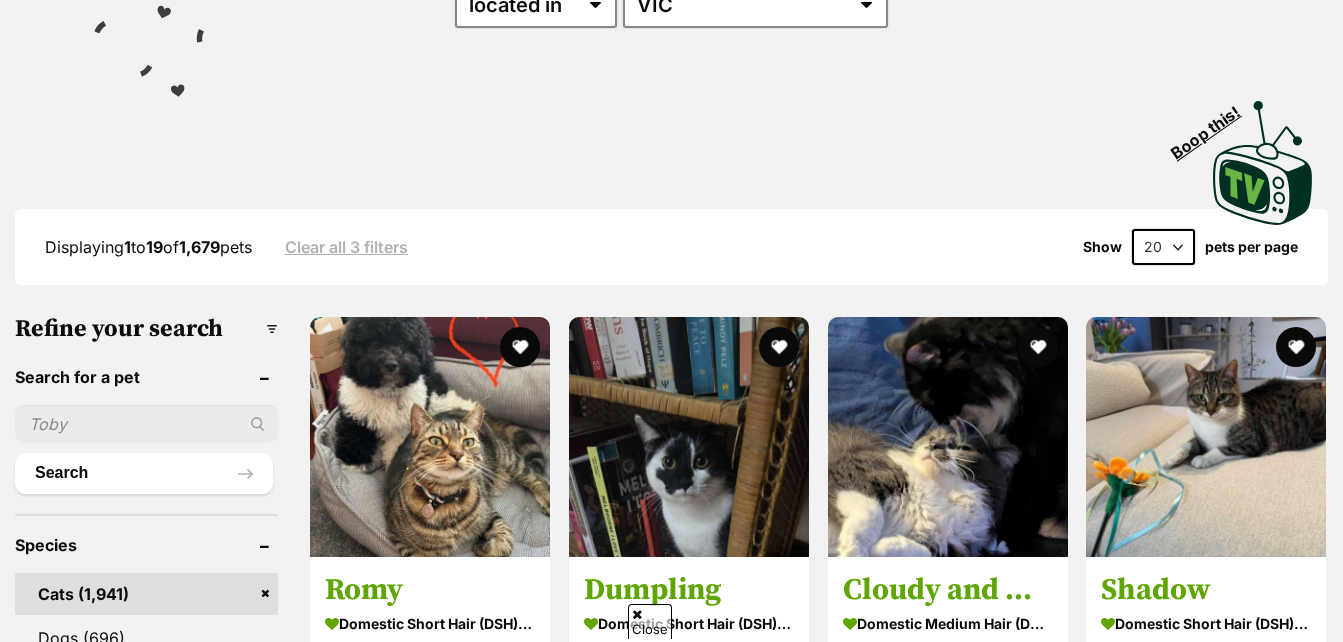 scroll, scrollTop: 400, scrollLeft: 0, axis: vertical 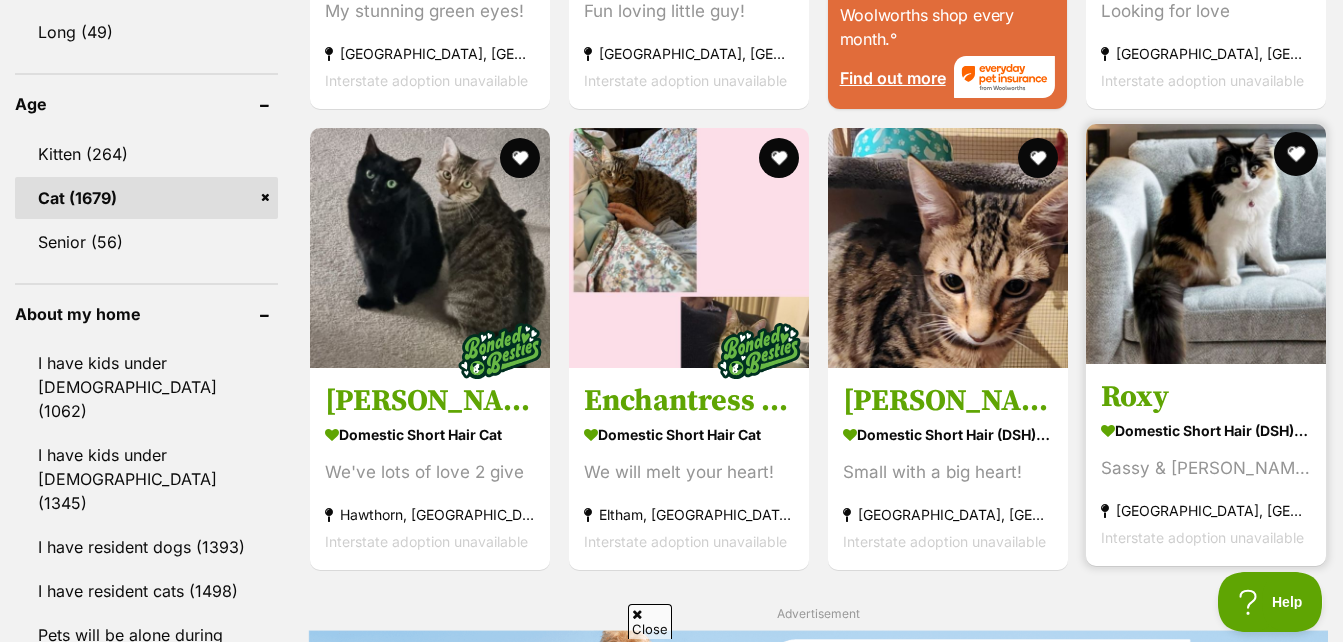 click at bounding box center [1296, 154] 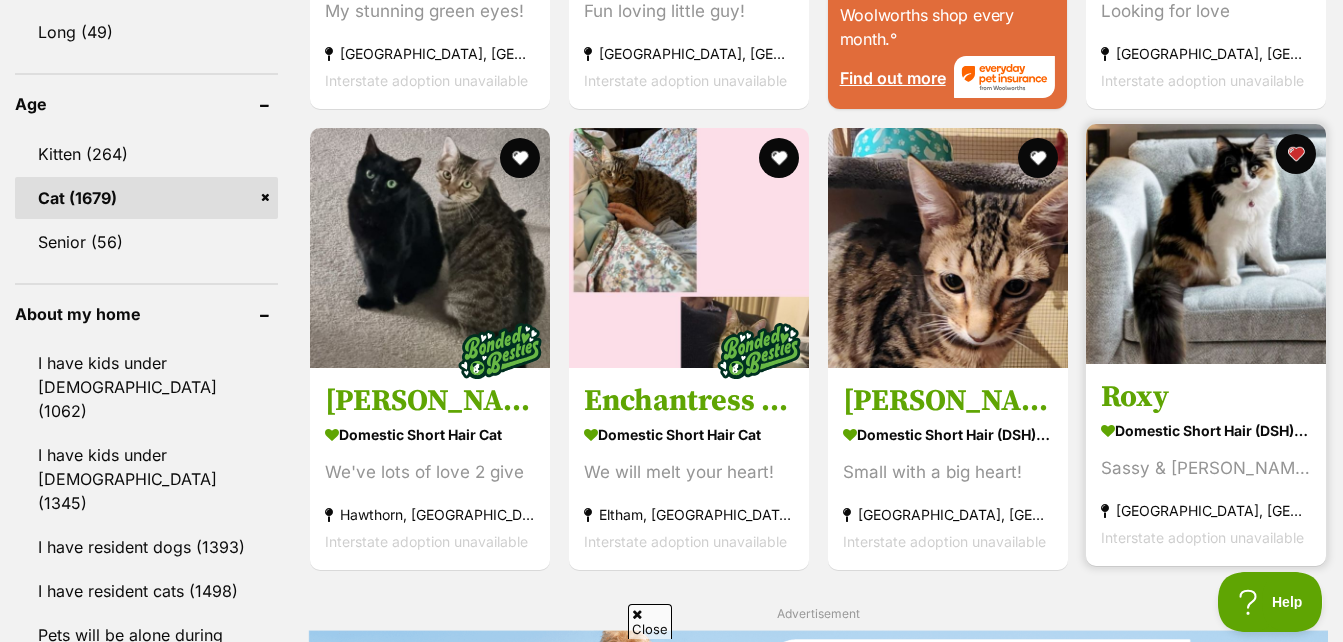 click on "Roxy" at bounding box center [1206, 397] 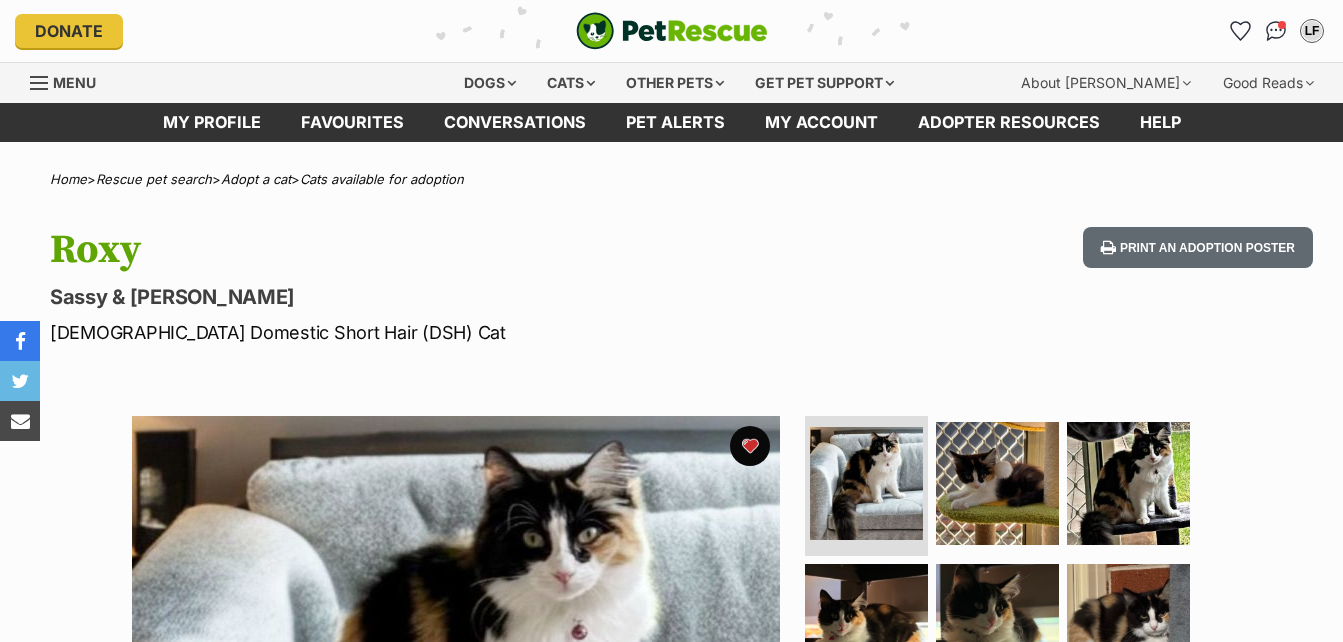 scroll, scrollTop: 0, scrollLeft: 0, axis: both 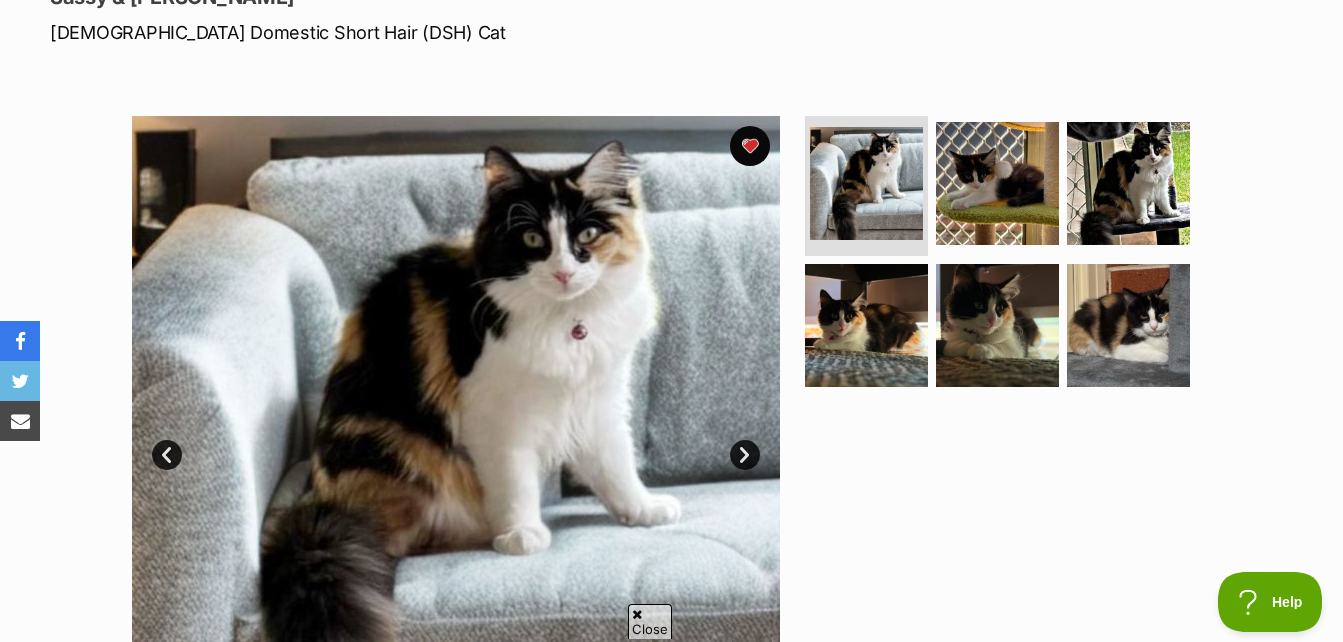 click on "Next" at bounding box center [745, 455] 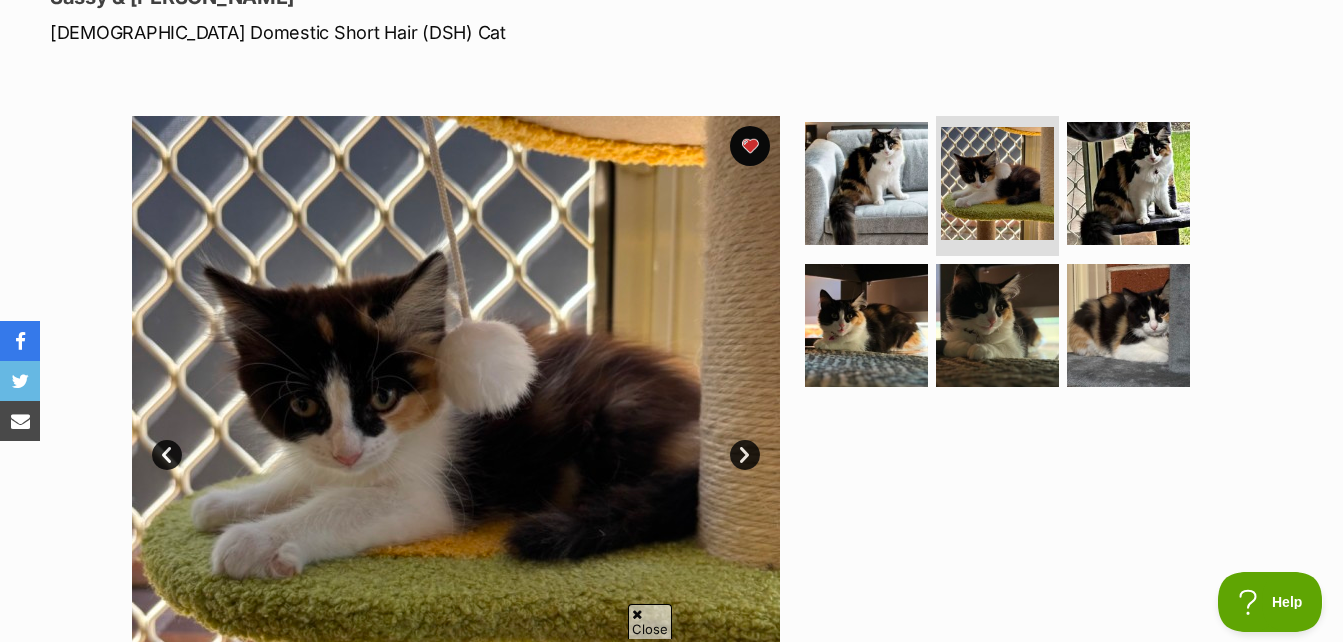 click on "Next" at bounding box center (745, 455) 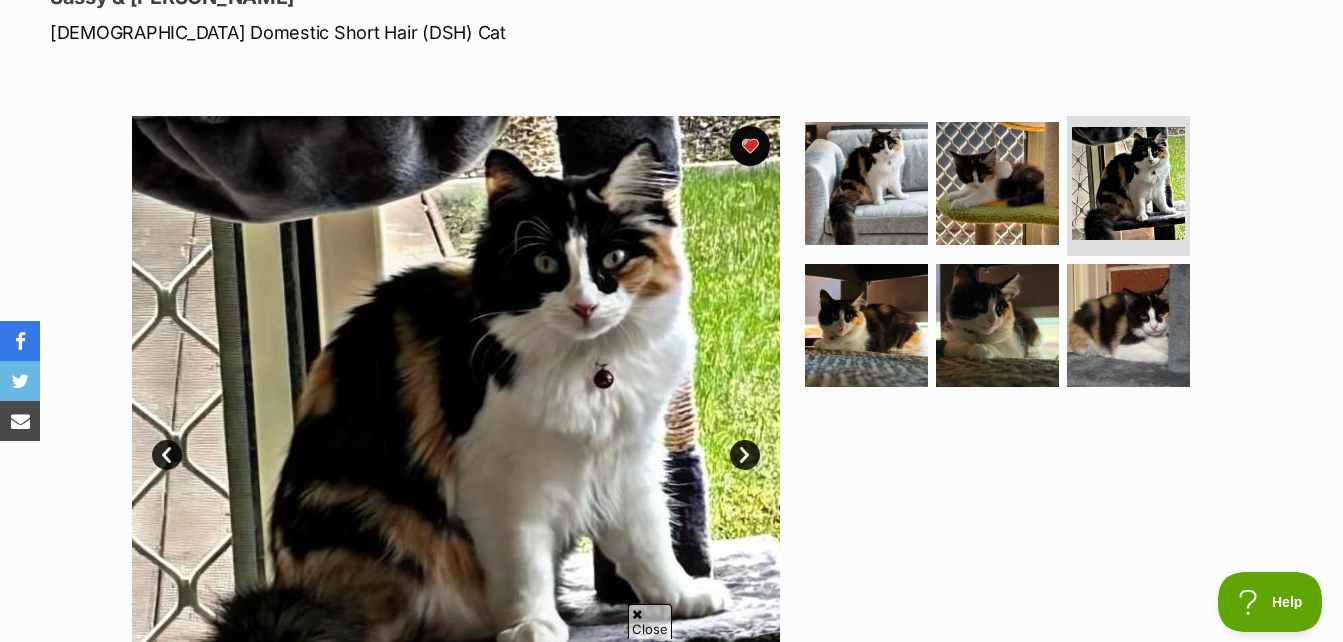 click on "Next" at bounding box center (745, 455) 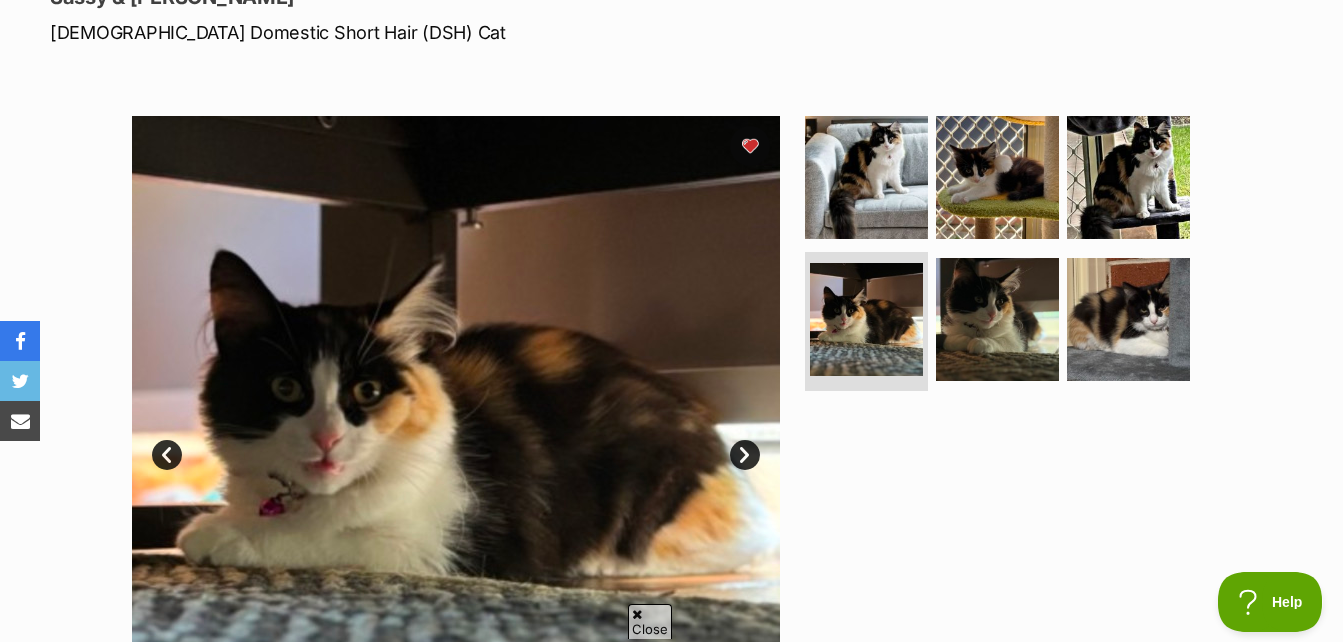 click on "Next" at bounding box center (745, 455) 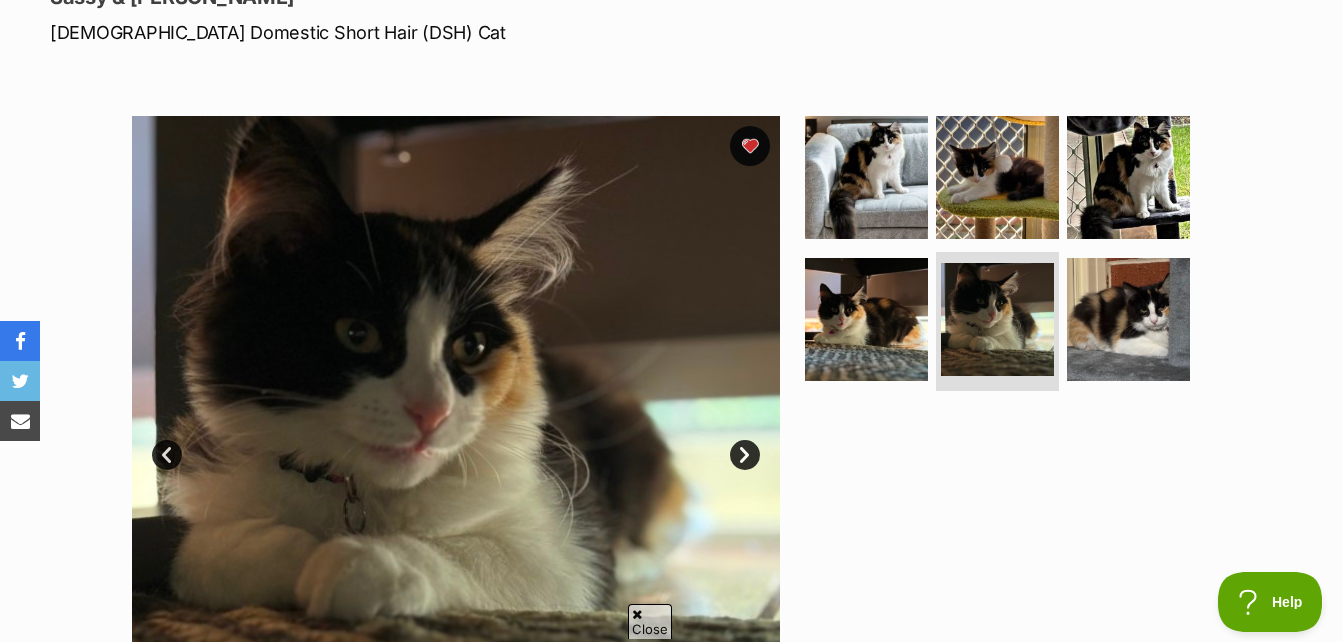 click on "Next" at bounding box center (745, 455) 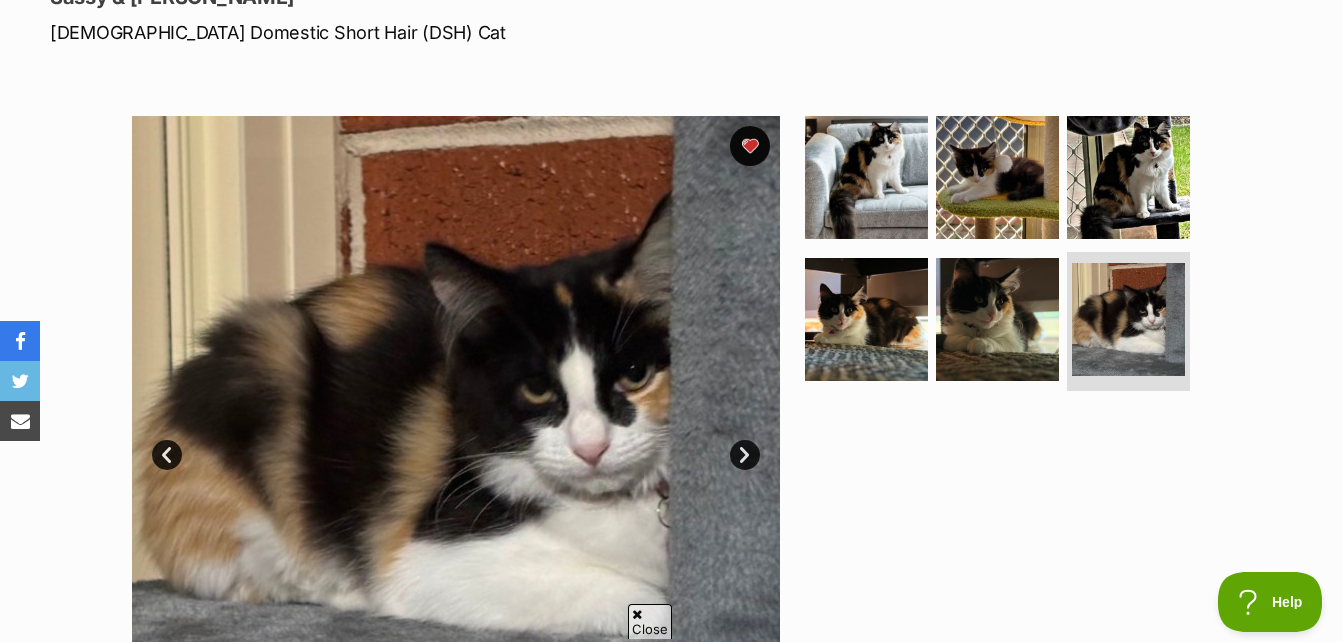 click on "Next" at bounding box center (745, 455) 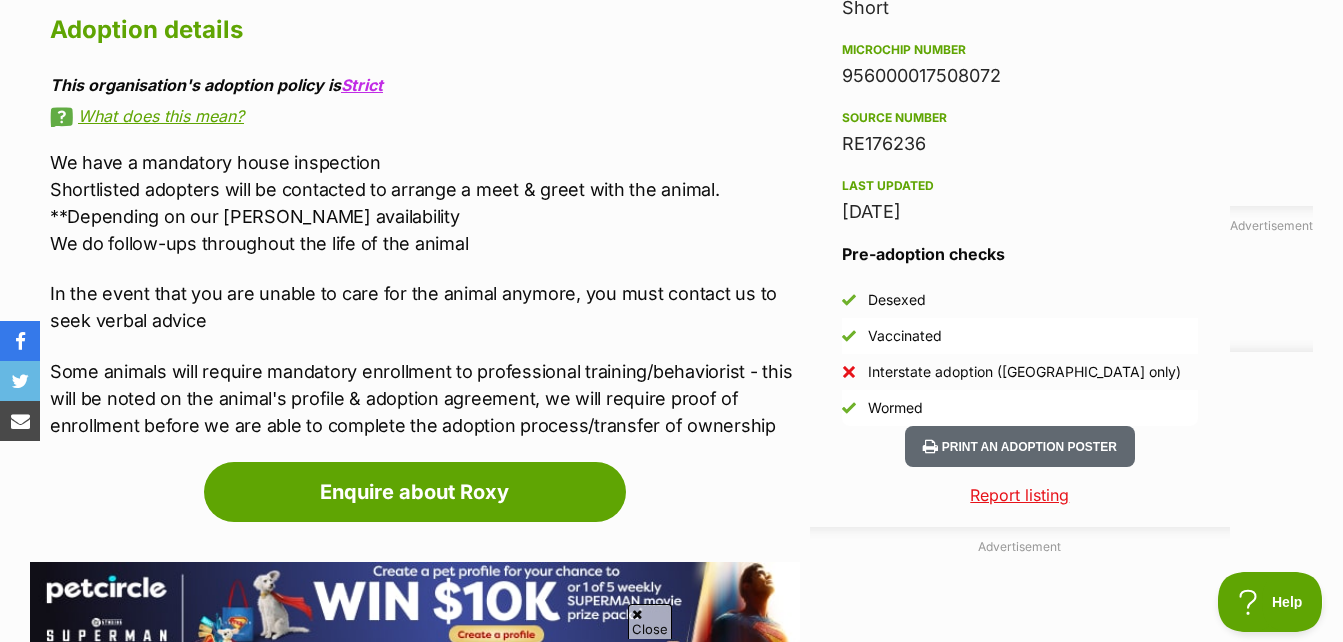scroll, scrollTop: 1700, scrollLeft: 0, axis: vertical 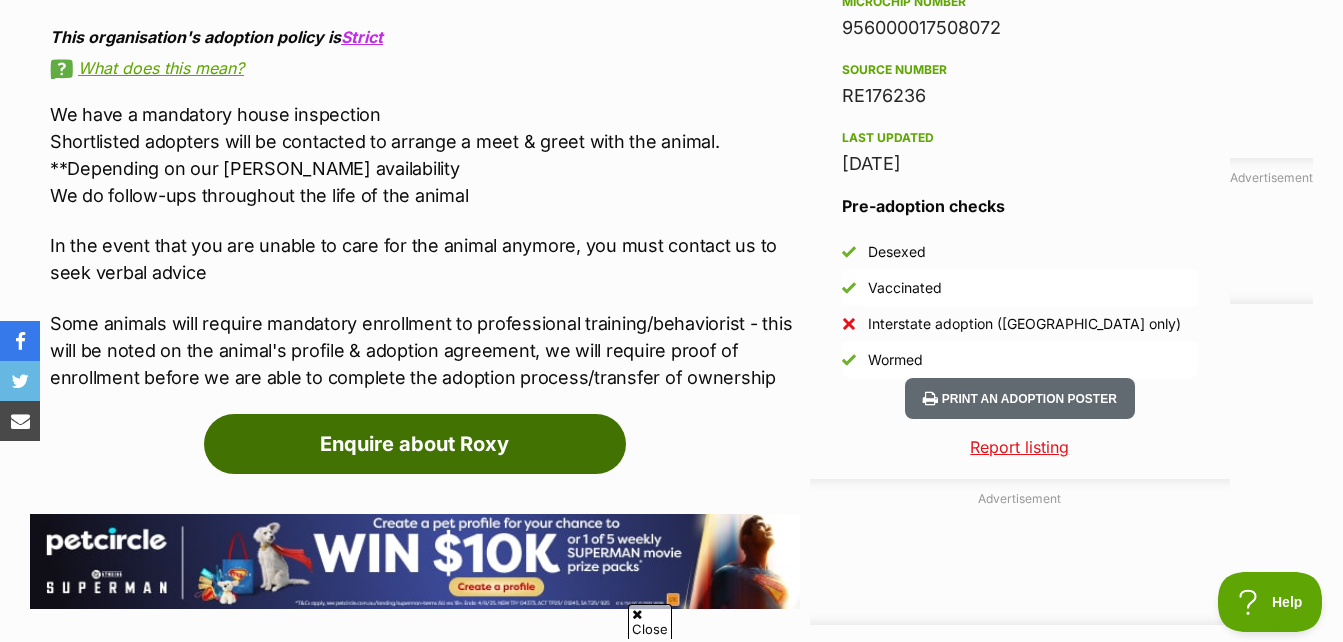 click on "Enquire about Roxy" at bounding box center [415, 444] 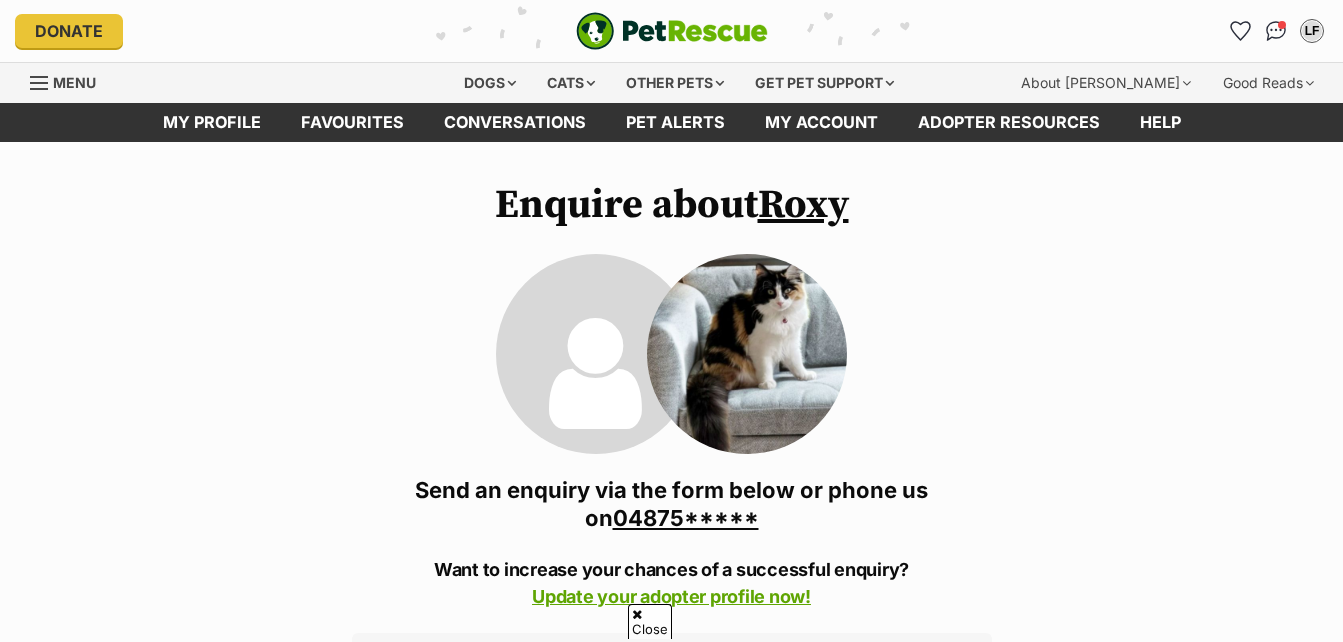 scroll, scrollTop: 300, scrollLeft: 0, axis: vertical 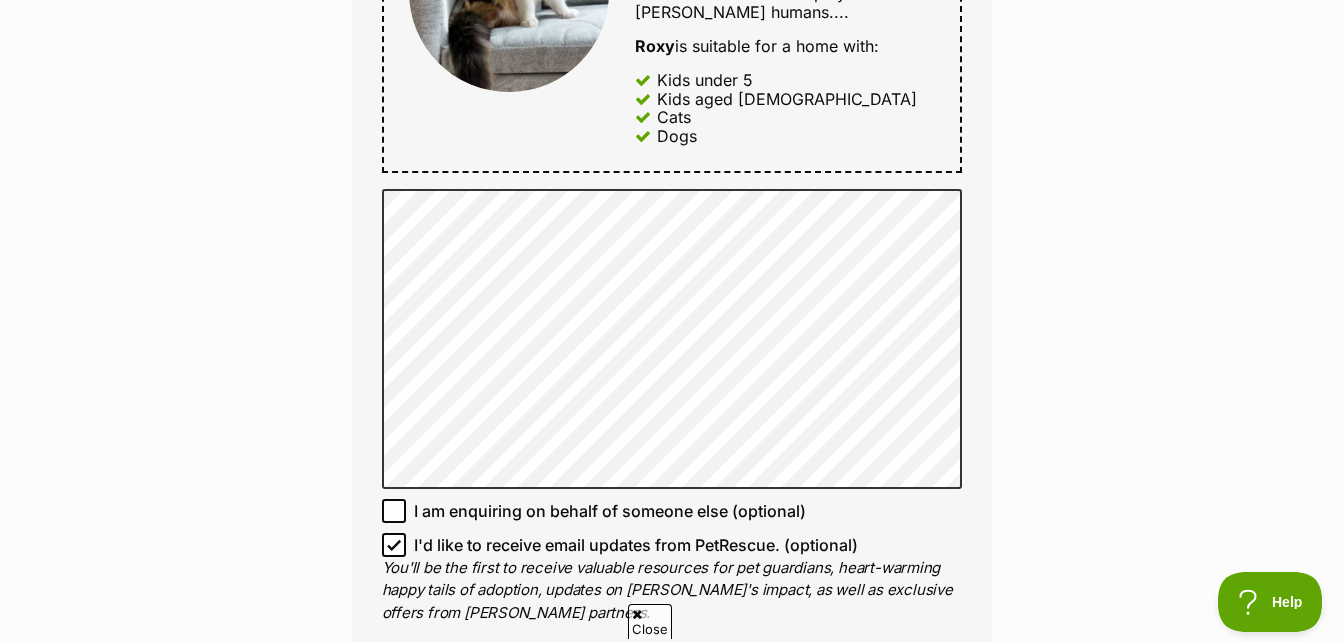 drag, startPoint x: 397, startPoint y: 527, endPoint x: 413, endPoint y: 516, distance: 19.416489 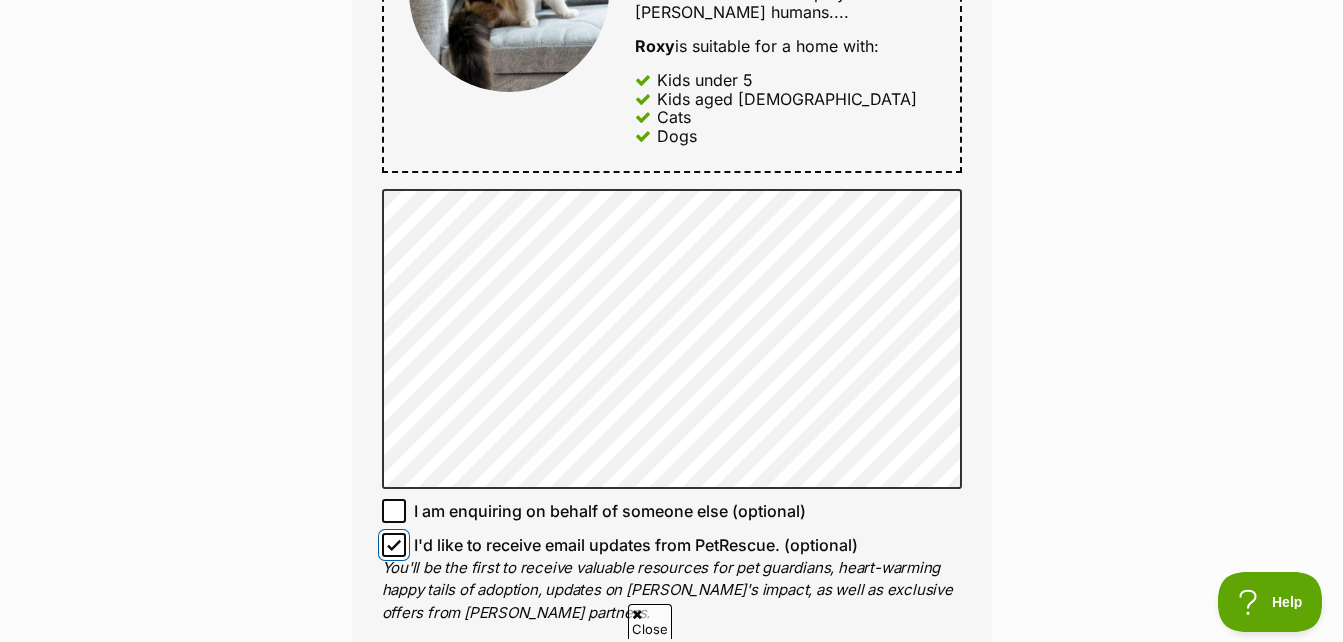 click on "I'd like to receive email updates from PetRescue. (optional)" at bounding box center [394, 545] 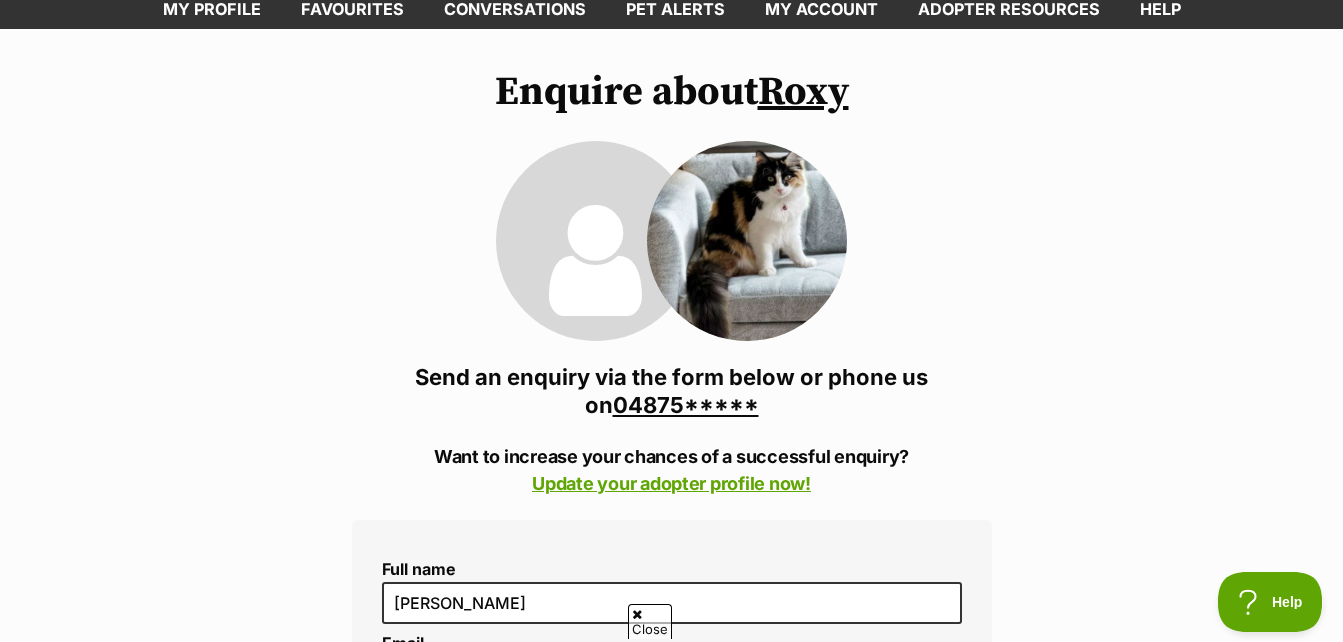 scroll, scrollTop: 0, scrollLeft: 0, axis: both 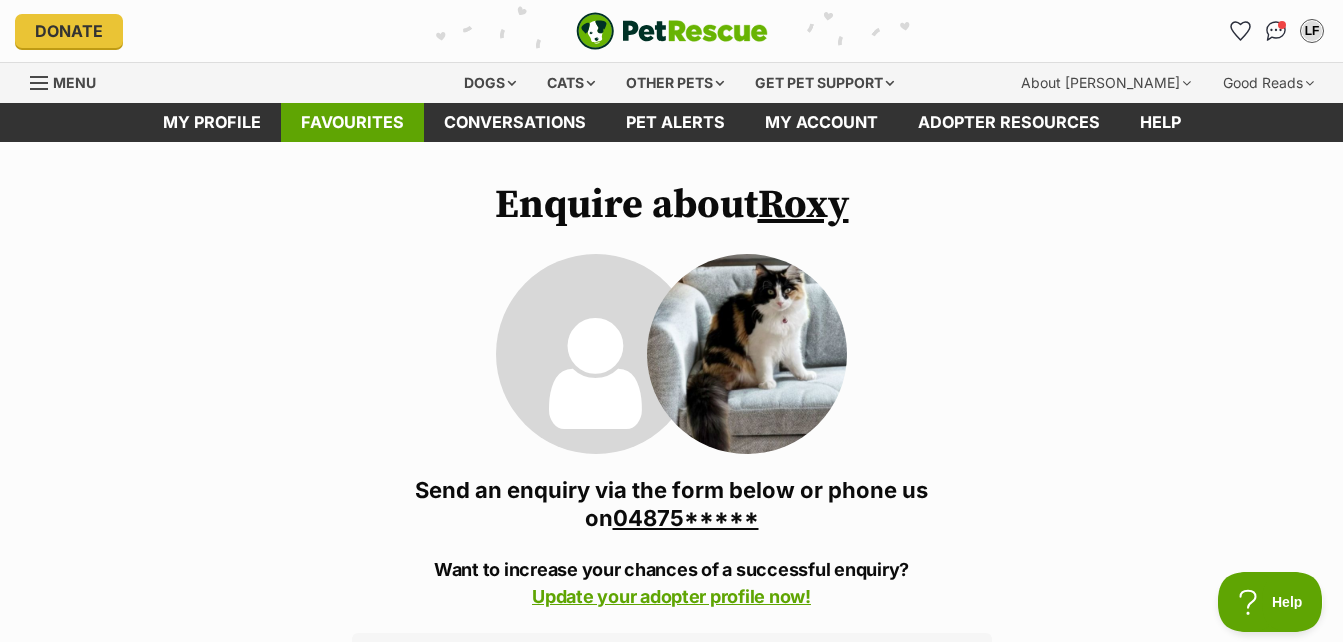 click on "Favourites" at bounding box center (352, 122) 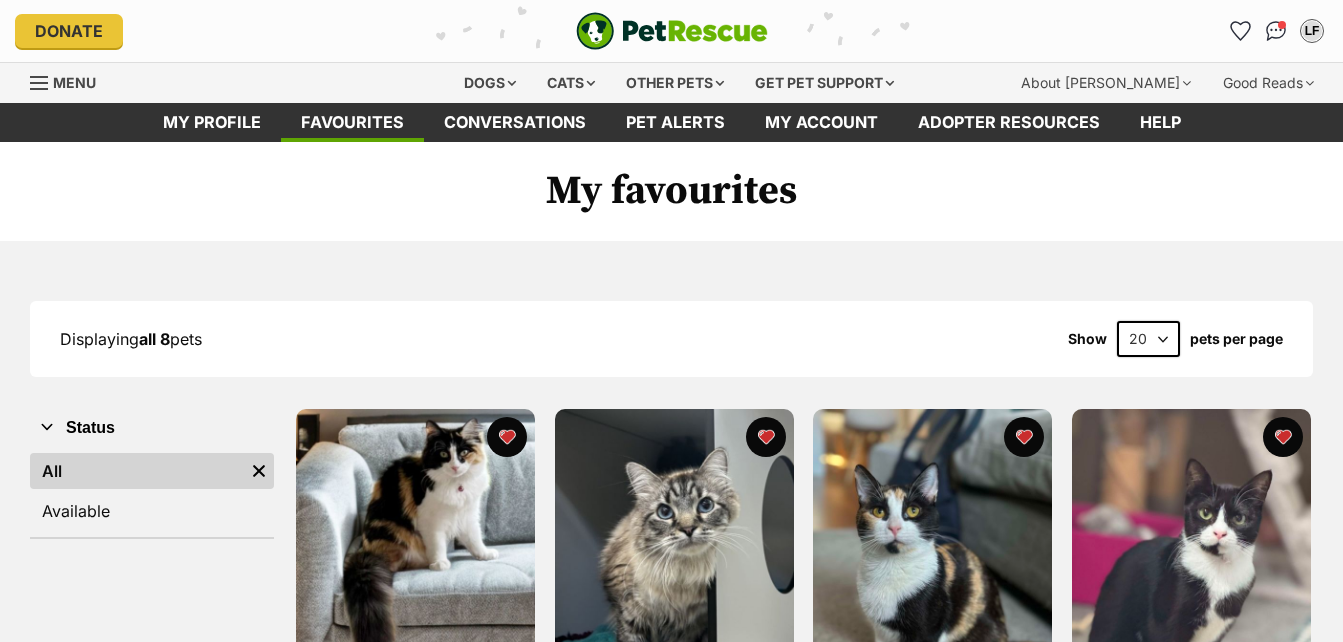 scroll, scrollTop: 0, scrollLeft: 0, axis: both 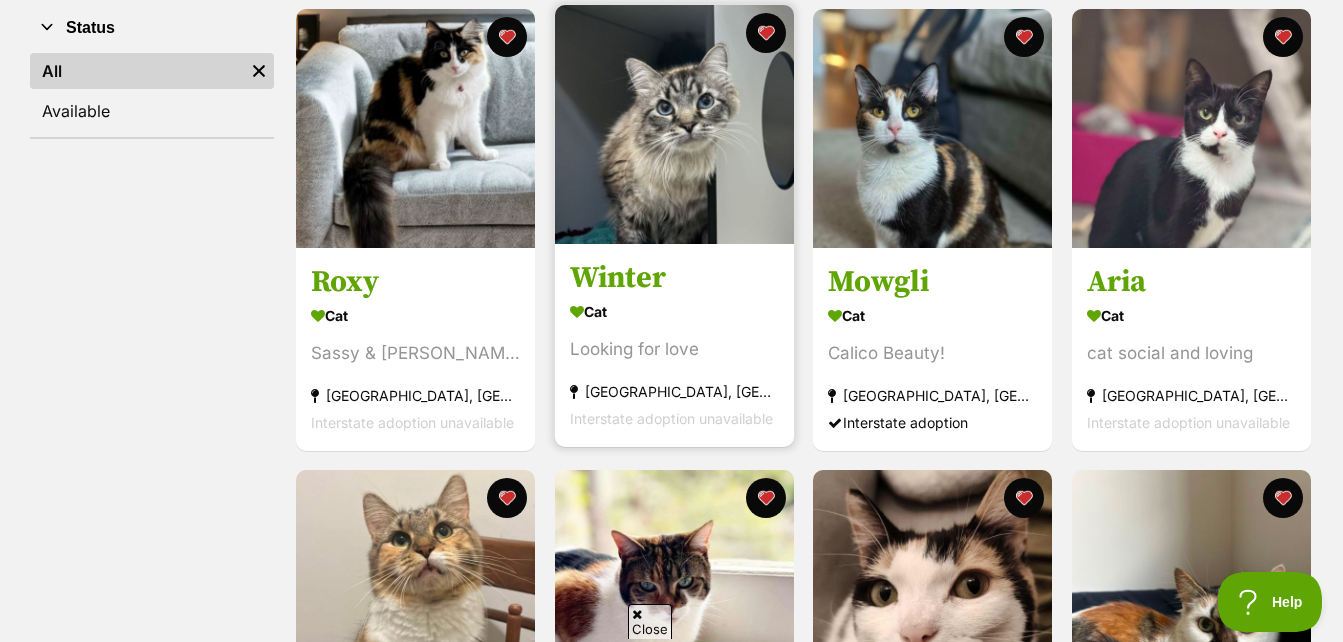 click at bounding box center (674, 124) 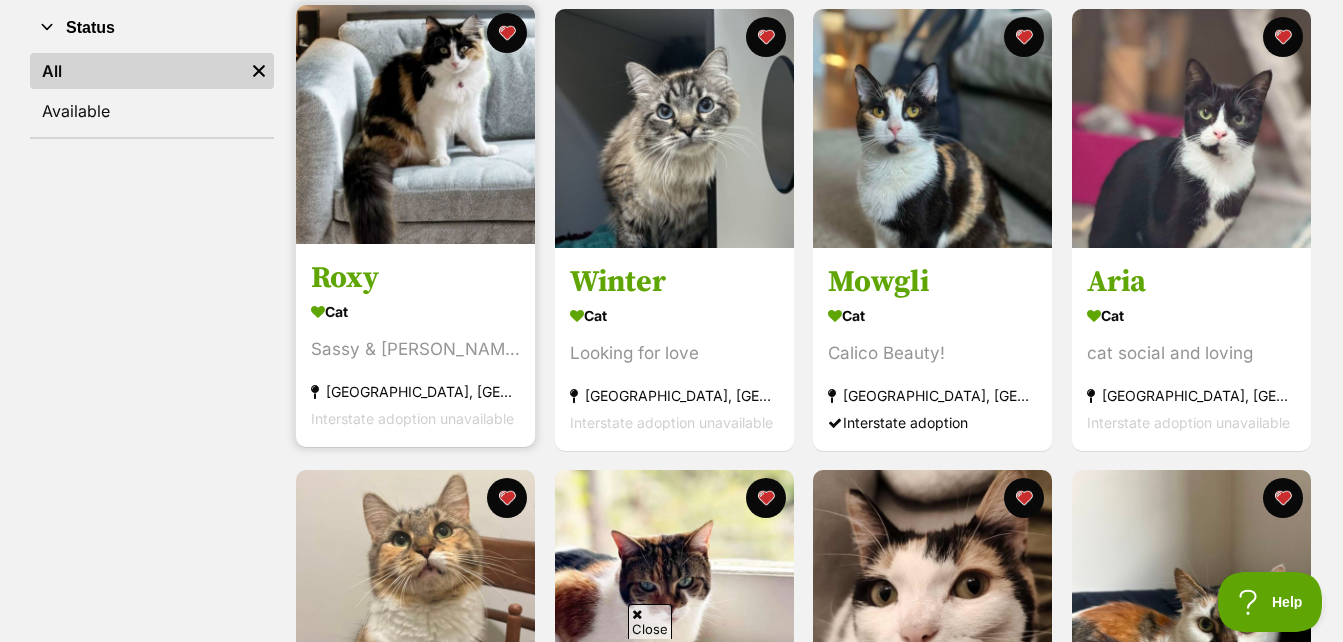 click at bounding box center [415, 124] 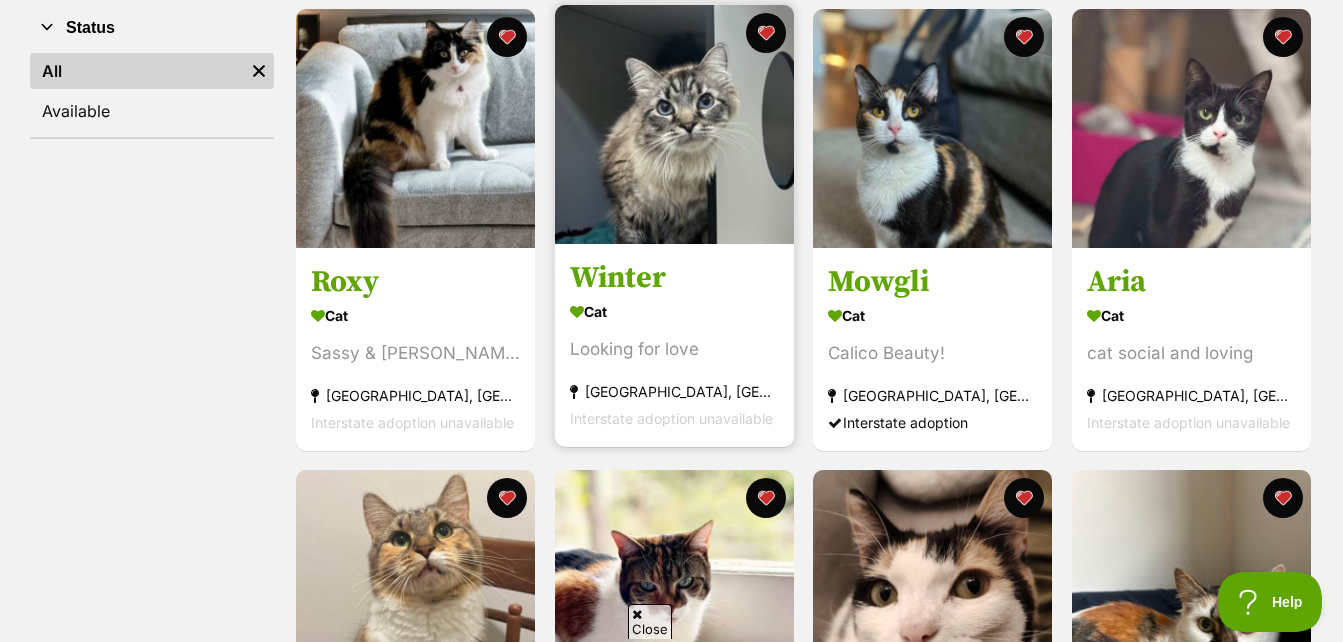 click at bounding box center (674, 124) 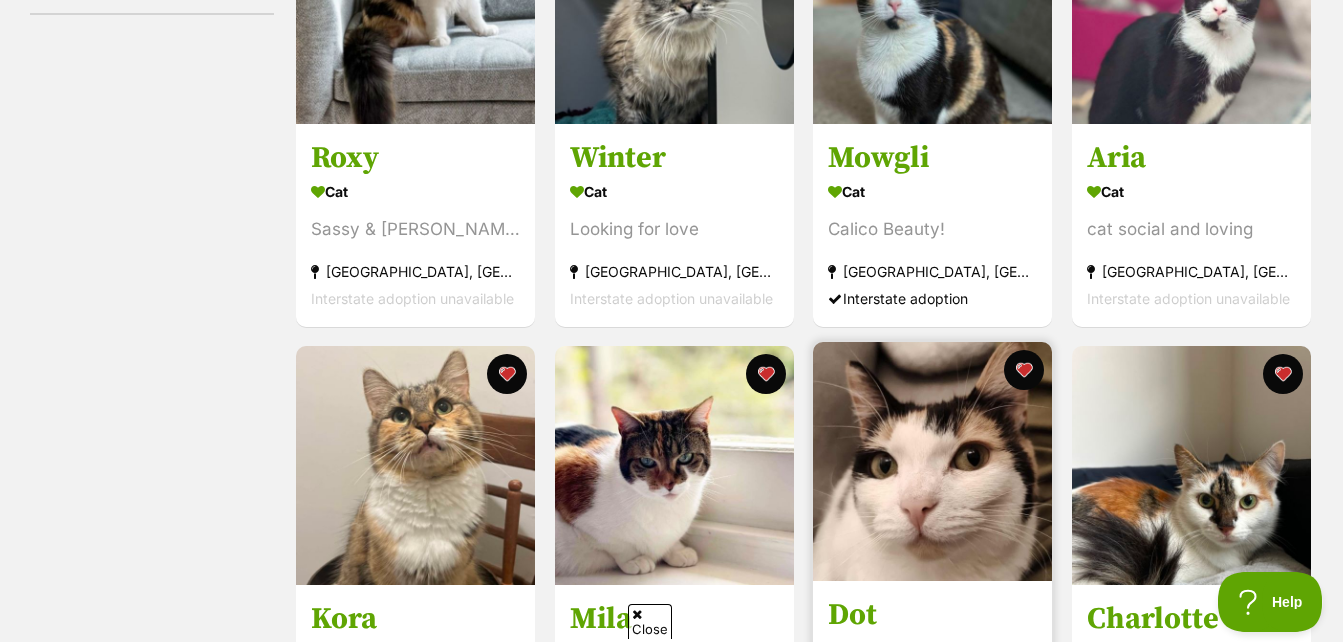 scroll, scrollTop: 700, scrollLeft: 0, axis: vertical 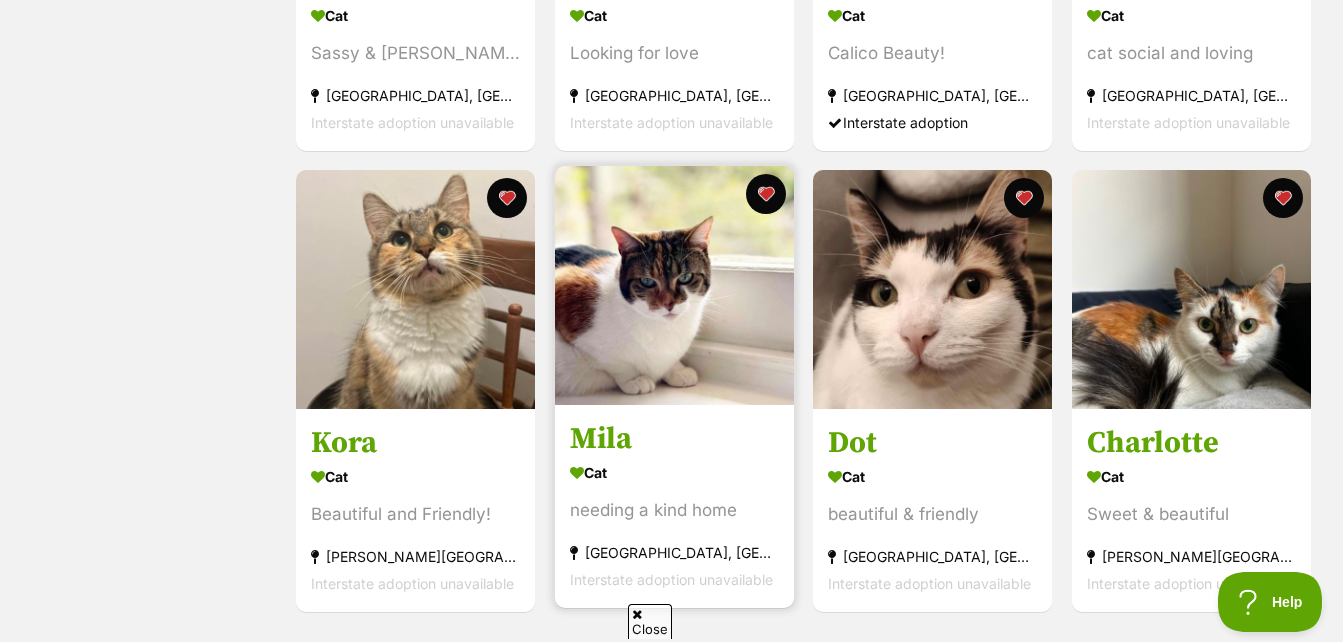 click at bounding box center [674, 285] 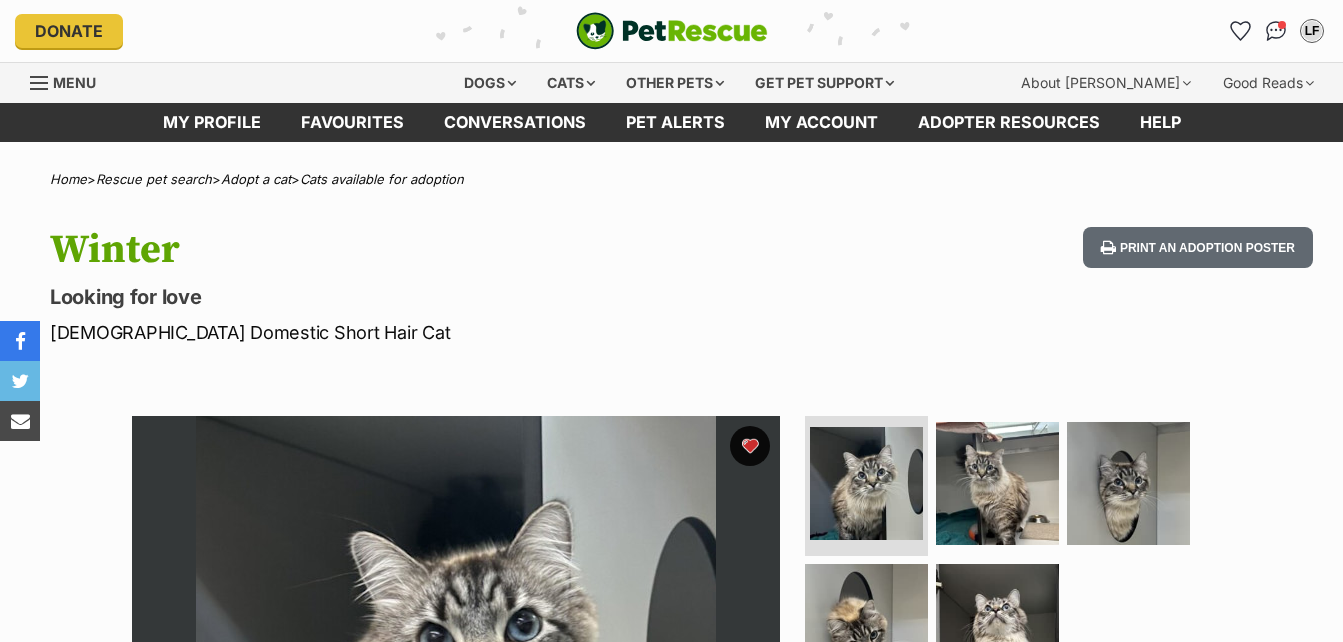 scroll, scrollTop: 0, scrollLeft: 0, axis: both 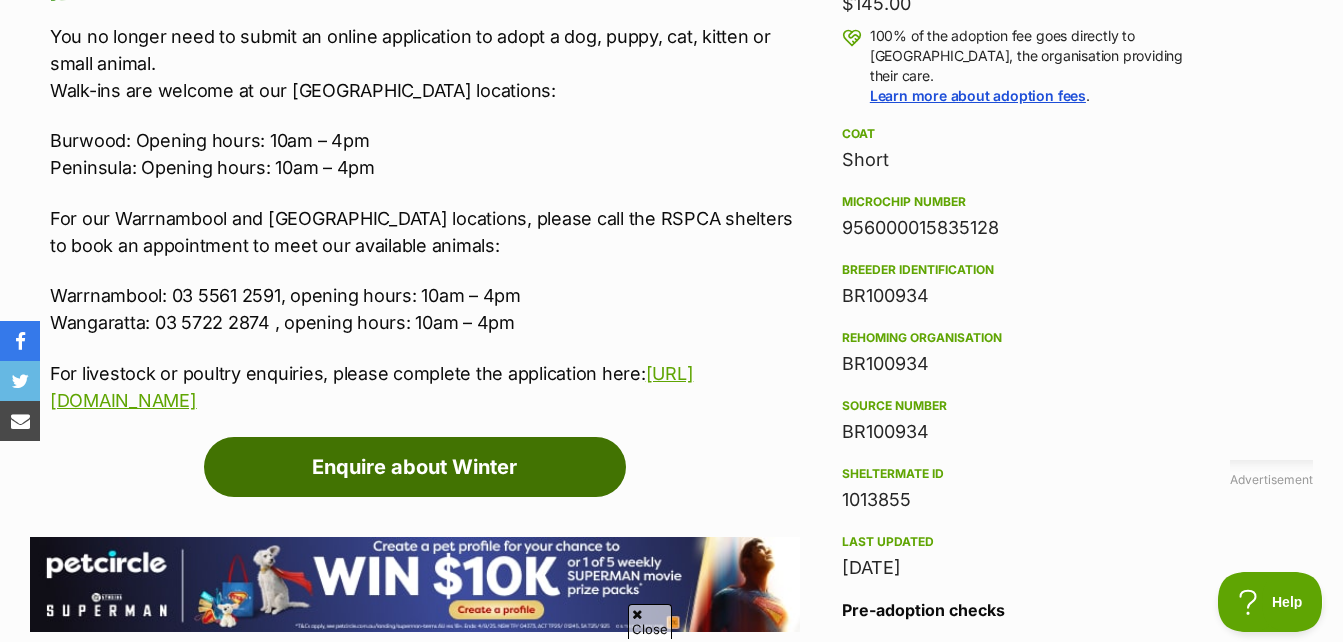 click on "Enquire about Winter" at bounding box center [415, 467] 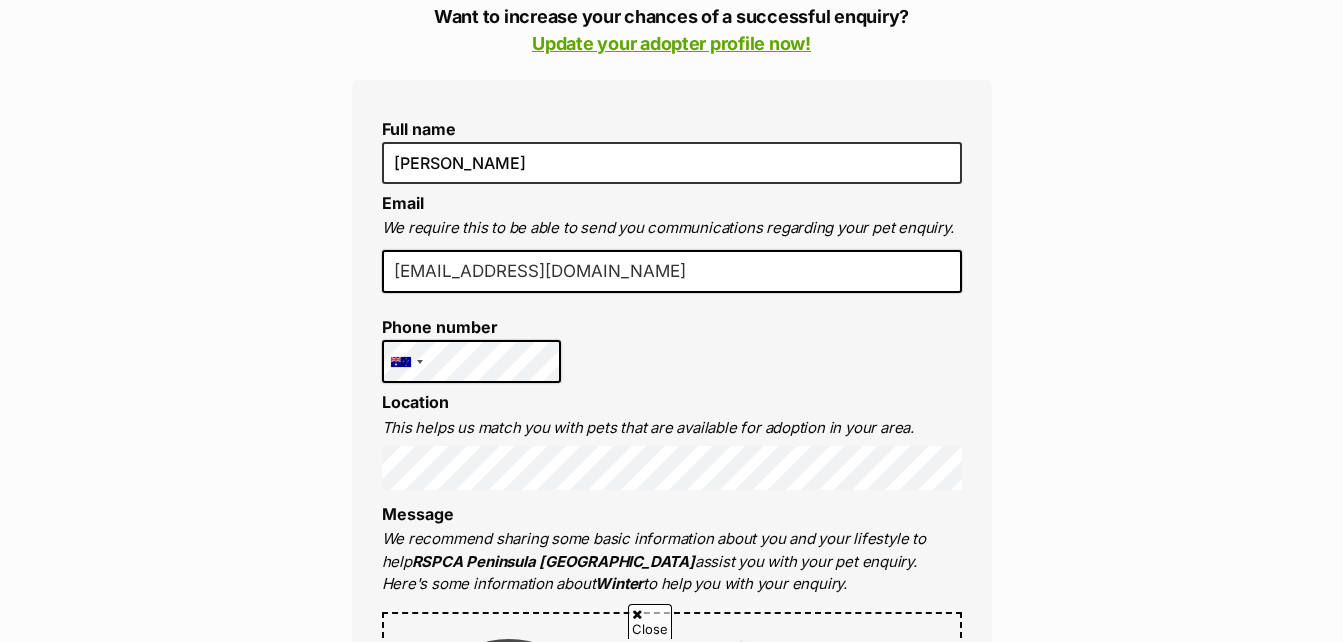 scroll, scrollTop: 0, scrollLeft: 0, axis: both 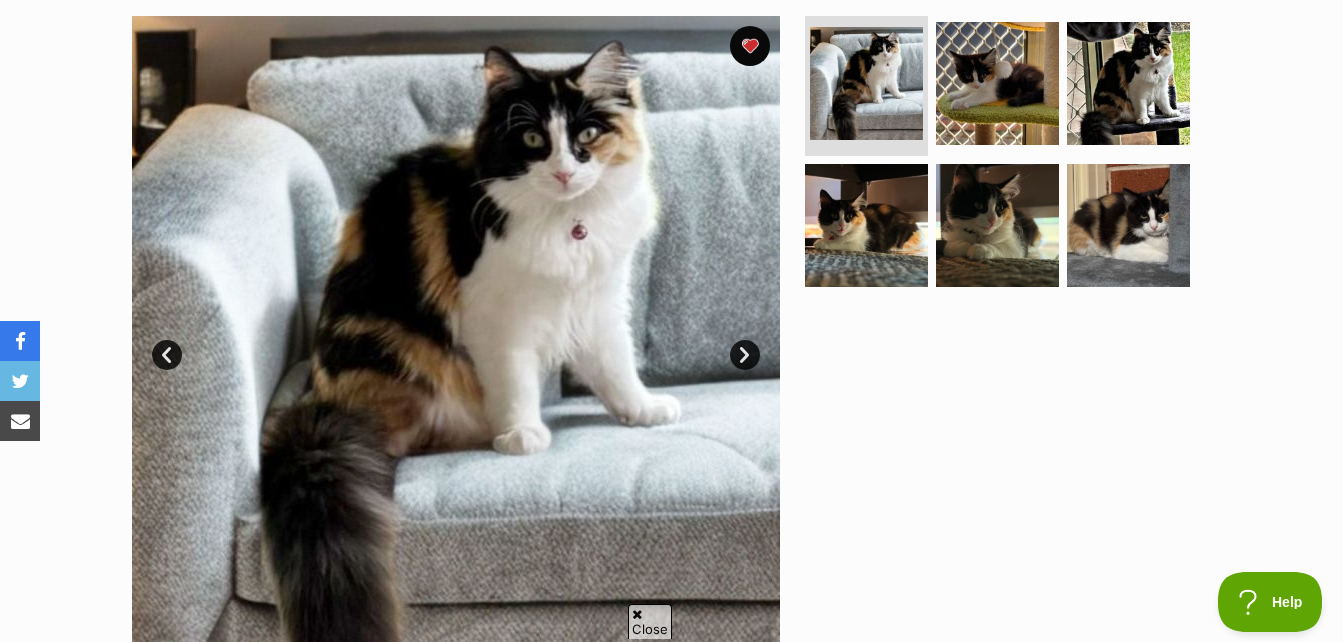 click on "Next" at bounding box center (745, 355) 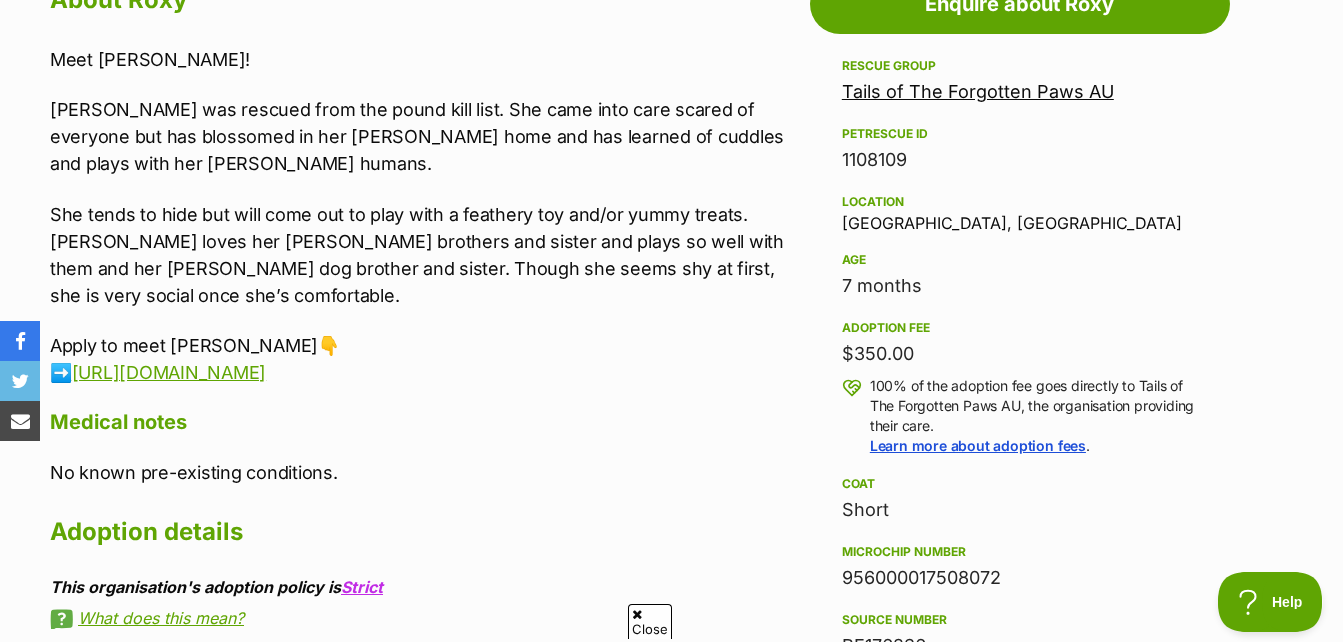 scroll, scrollTop: 1100, scrollLeft: 0, axis: vertical 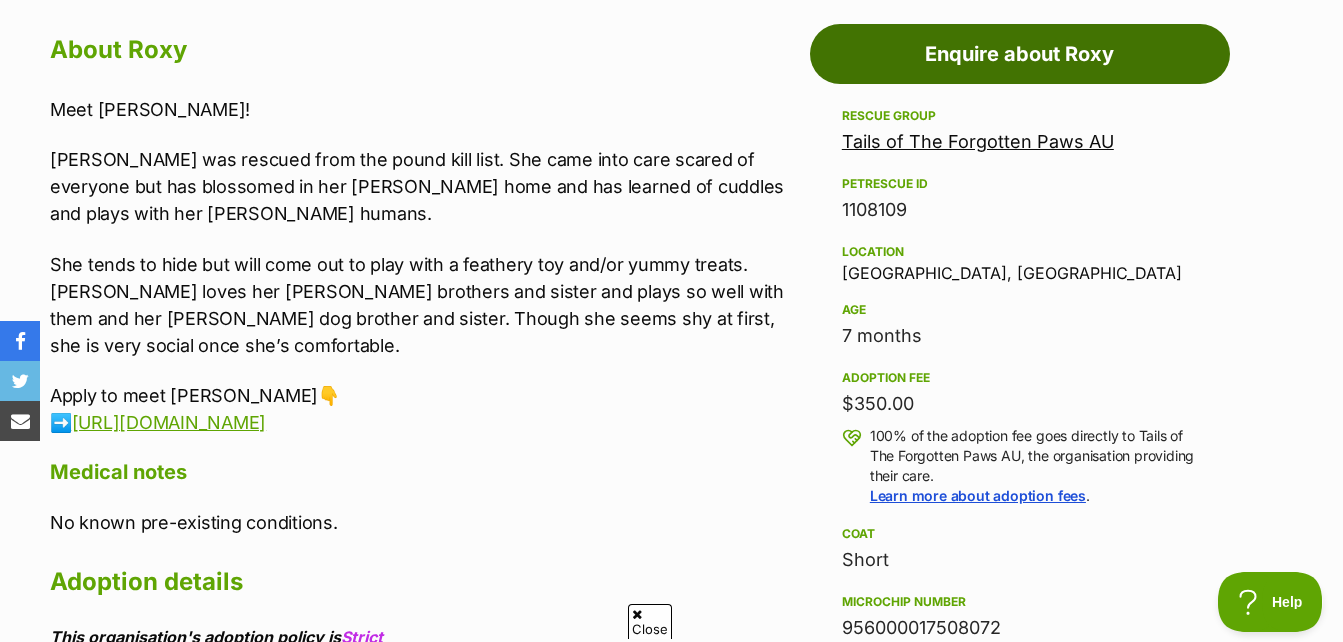 click on "Enquire about Roxy" at bounding box center [1020, 54] 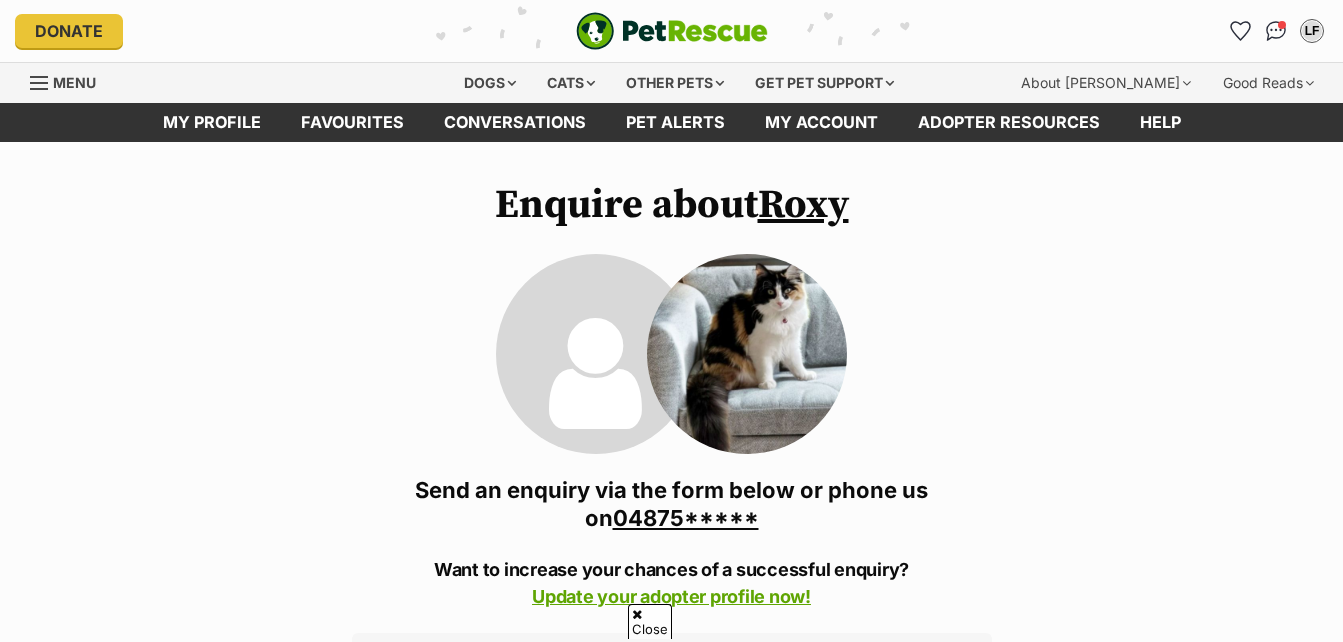 scroll, scrollTop: 400, scrollLeft: 0, axis: vertical 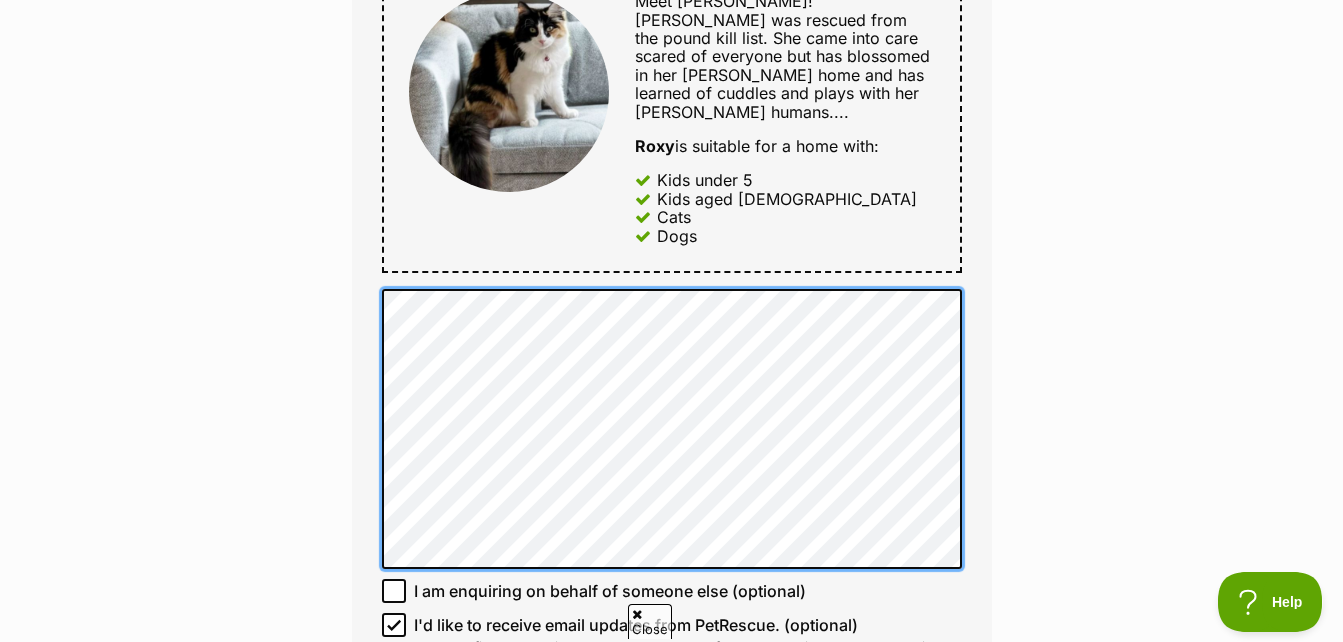 click on "Full name [PERSON_NAME]
Email
We require this to be able to send you communications regarding your pet enquiry.
[EMAIL_ADDRESS][DOMAIN_NAME]
Phone number [GEOGRAPHIC_DATA] +1 [GEOGRAPHIC_DATA] +44 [GEOGRAPHIC_DATA] (‫[GEOGRAPHIC_DATA]‬‎) +93 [GEOGRAPHIC_DATA] ([GEOGRAPHIC_DATA]) +355 [GEOGRAPHIC_DATA] (‫[GEOGRAPHIC_DATA]‬‎) +213 [US_STATE] +1684 [GEOGRAPHIC_DATA] +376 [GEOGRAPHIC_DATA] +244 [GEOGRAPHIC_DATA] +1264 [GEOGRAPHIC_DATA] +1268 [GEOGRAPHIC_DATA] +54 [GEOGRAPHIC_DATA] ([GEOGRAPHIC_DATA]) +374 [GEOGRAPHIC_DATA] +297 [GEOGRAPHIC_DATA] +61 [GEOGRAPHIC_DATA] ([GEOGRAPHIC_DATA]) +43 [GEOGRAPHIC_DATA] ([GEOGRAPHIC_DATA]) +994 [GEOGRAPHIC_DATA] +1242 [GEOGRAPHIC_DATA] (‫[GEOGRAPHIC_DATA]‬‎) +973 [GEOGRAPHIC_DATA] ([GEOGRAPHIC_DATA]) +880 [GEOGRAPHIC_DATA] +1246 [GEOGRAPHIC_DATA] ([GEOGRAPHIC_DATA]) +375 [GEOGRAPHIC_DATA] ([GEOGRAPHIC_DATA]) +32 [GEOGRAPHIC_DATA] +501 [GEOGRAPHIC_DATA] ([GEOGRAPHIC_DATA]) +229 [GEOGRAPHIC_DATA] +1441 [GEOGRAPHIC_DATA] (འབྲུག) +975 [GEOGRAPHIC_DATA] +591 [GEOGRAPHIC_DATA] ([GEOGRAPHIC_DATA]) +387 [GEOGRAPHIC_DATA] +267 [GEOGRAPHIC_DATA] ([GEOGRAPHIC_DATA]) +55 [GEOGRAPHIC_DATA] +246 [GEOGRAPHIC_DATA] +1284 [GEOGRAPHIC_DATA] +673 [GEOGRAPHIC_DATA] ([GEOGRAPHIC_DATA]) +359 [GEOGRAPHIC_DATA] +226 +257 +1" at bounding box center [672, 96] 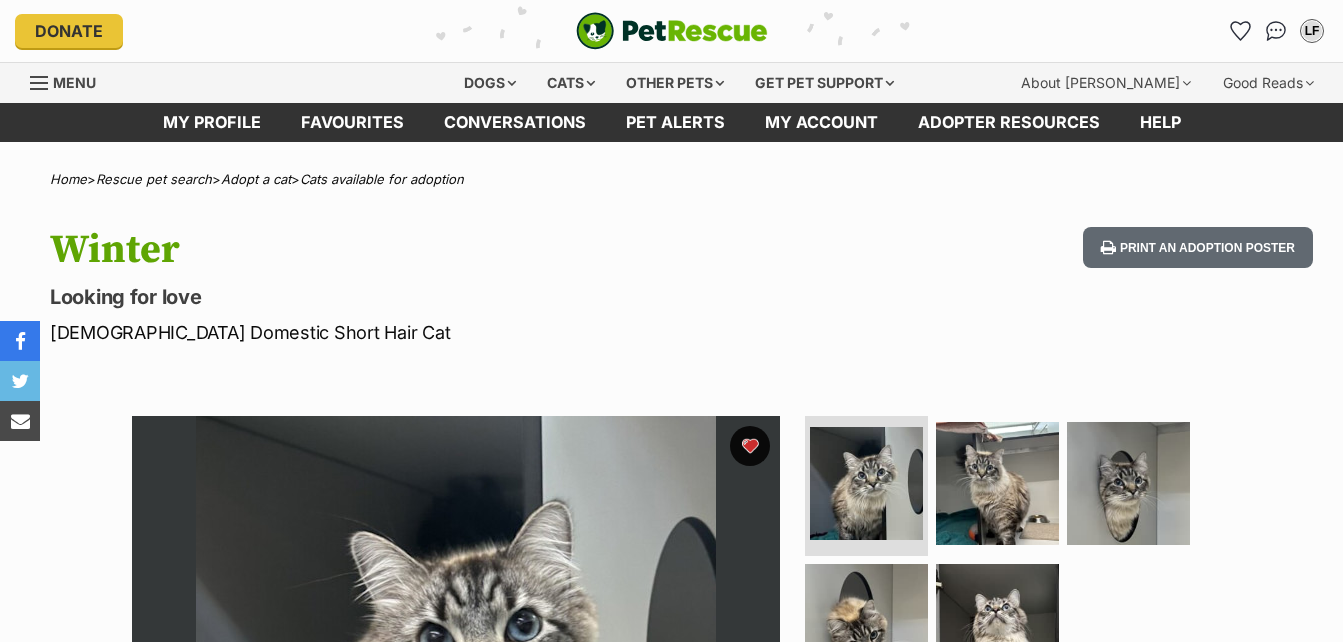 scroll, scrollTop: 0, scrollLeft: 0, axis: both 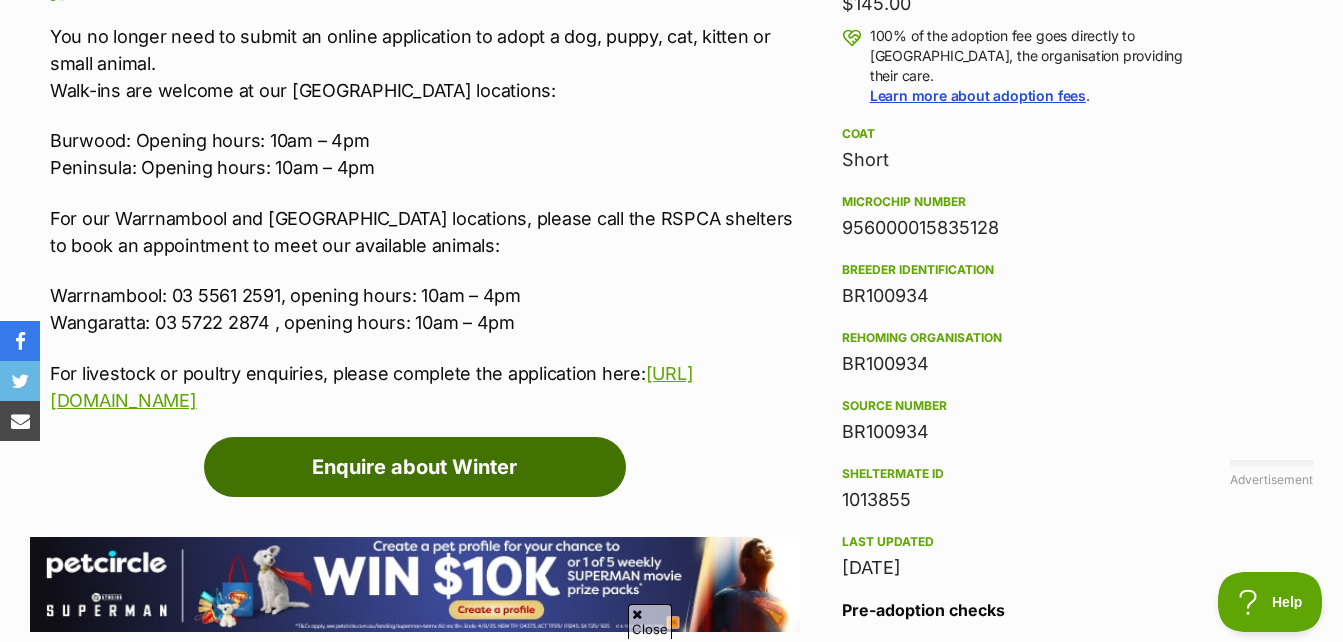 click on "Enquire about Winter" at bounding box center [415, 467] 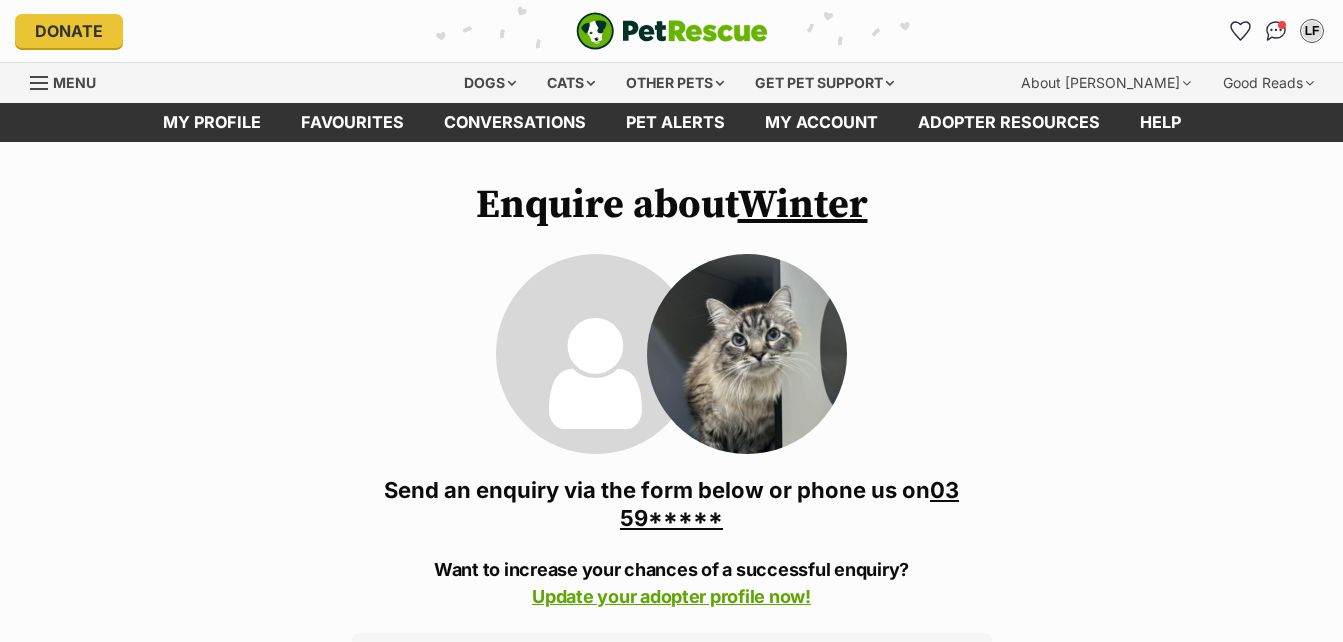 scroll, scrollTop: 0, scrollLeft: 0, axis: both 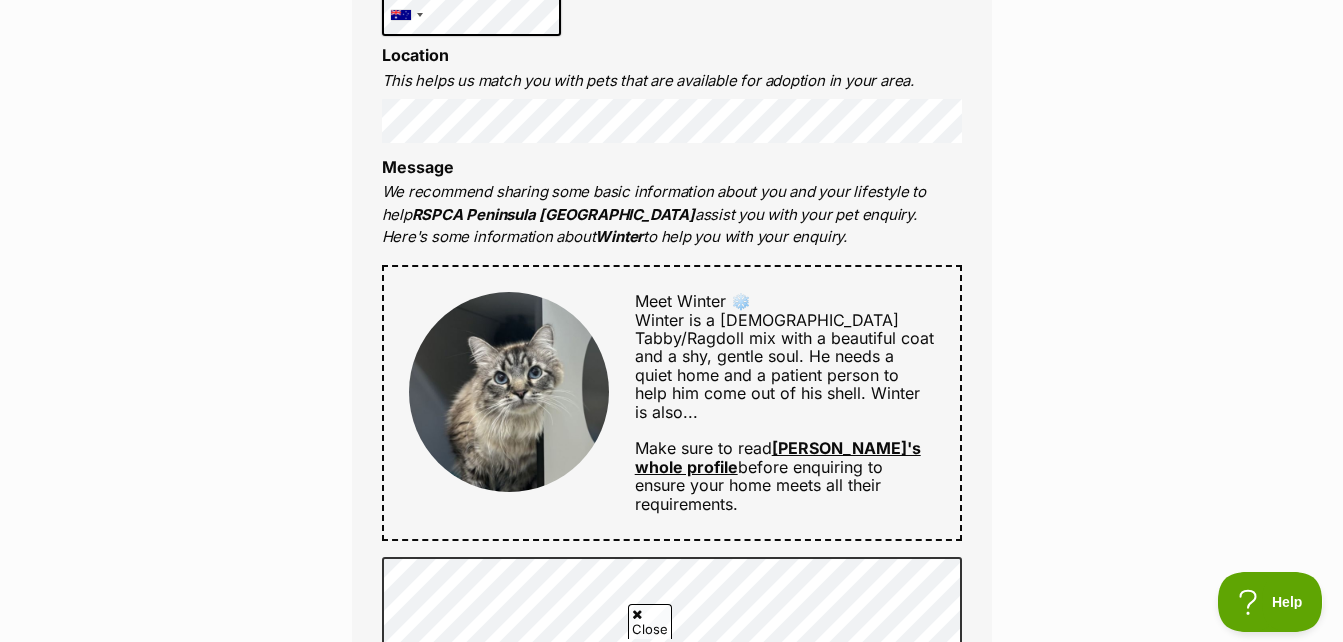 click on "Winter's whole profile" at bounding box center [778, 457] 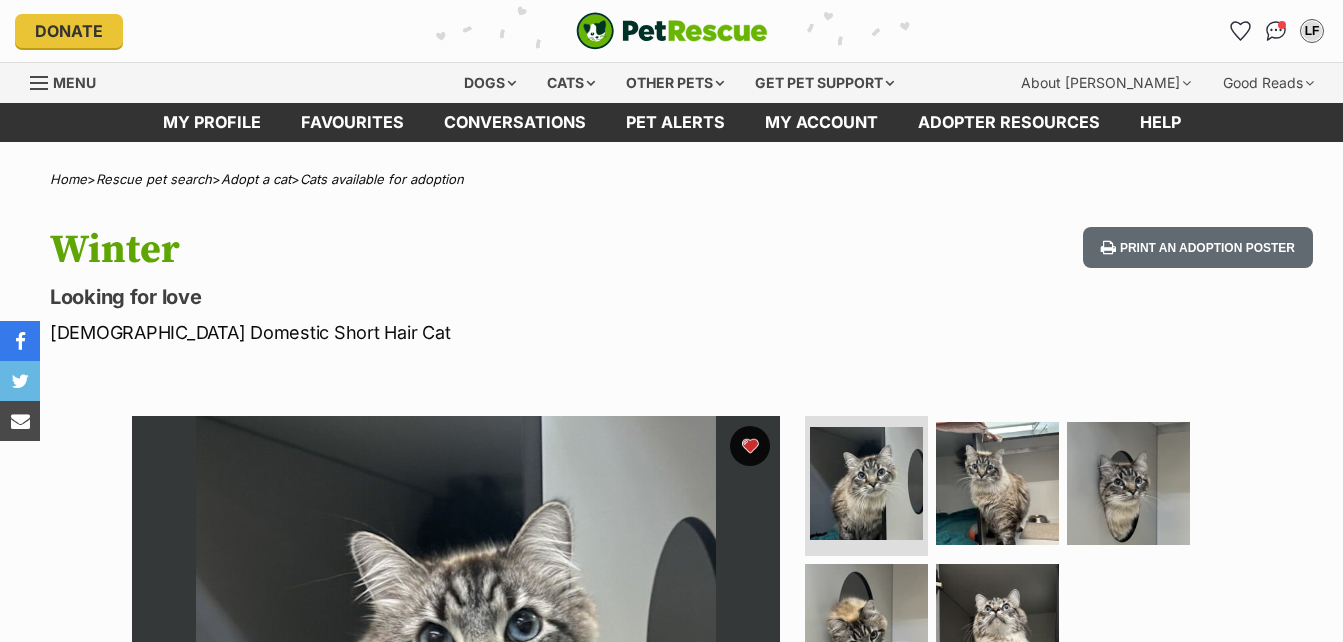 scroll, scrollTop: 0, scrollLeft: 0, axis: both 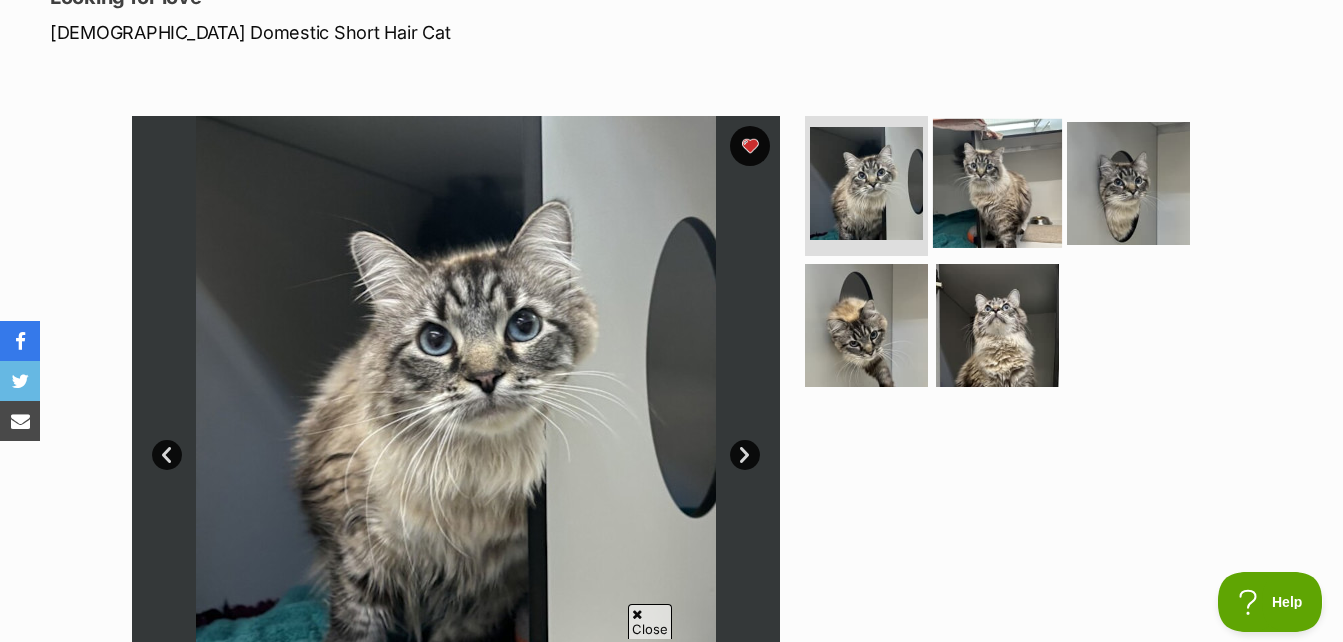 click at bounding box center [997, 183] 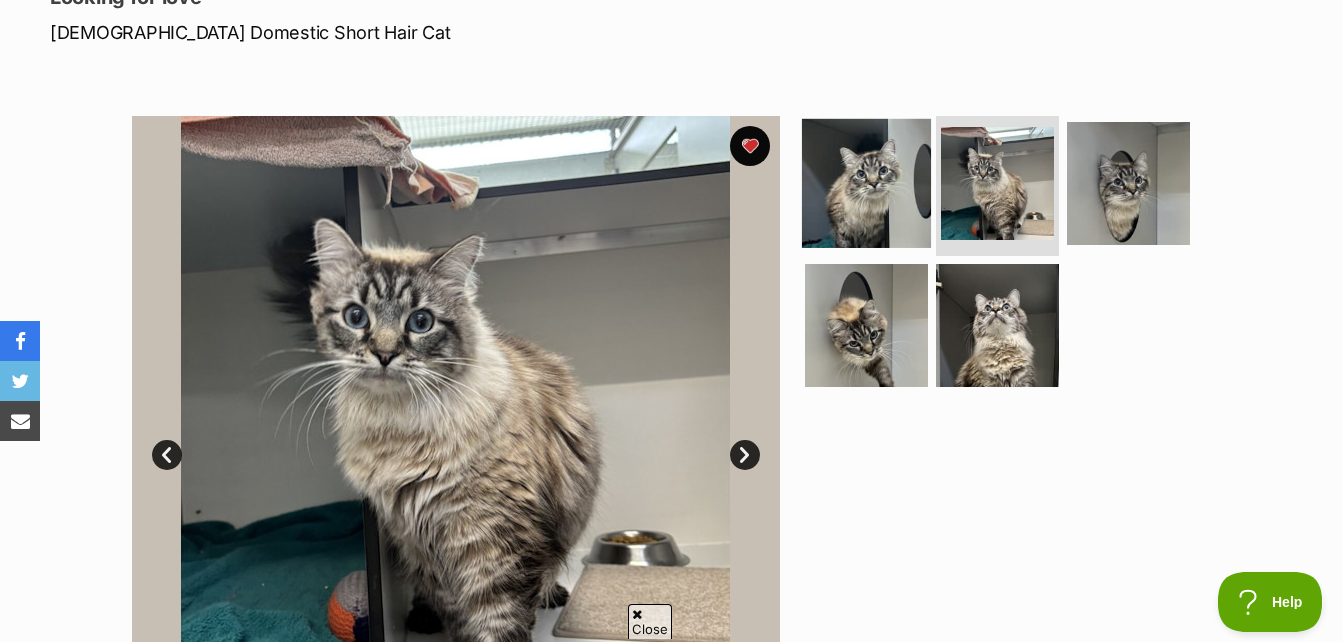 click at bounding box center (866, 183) 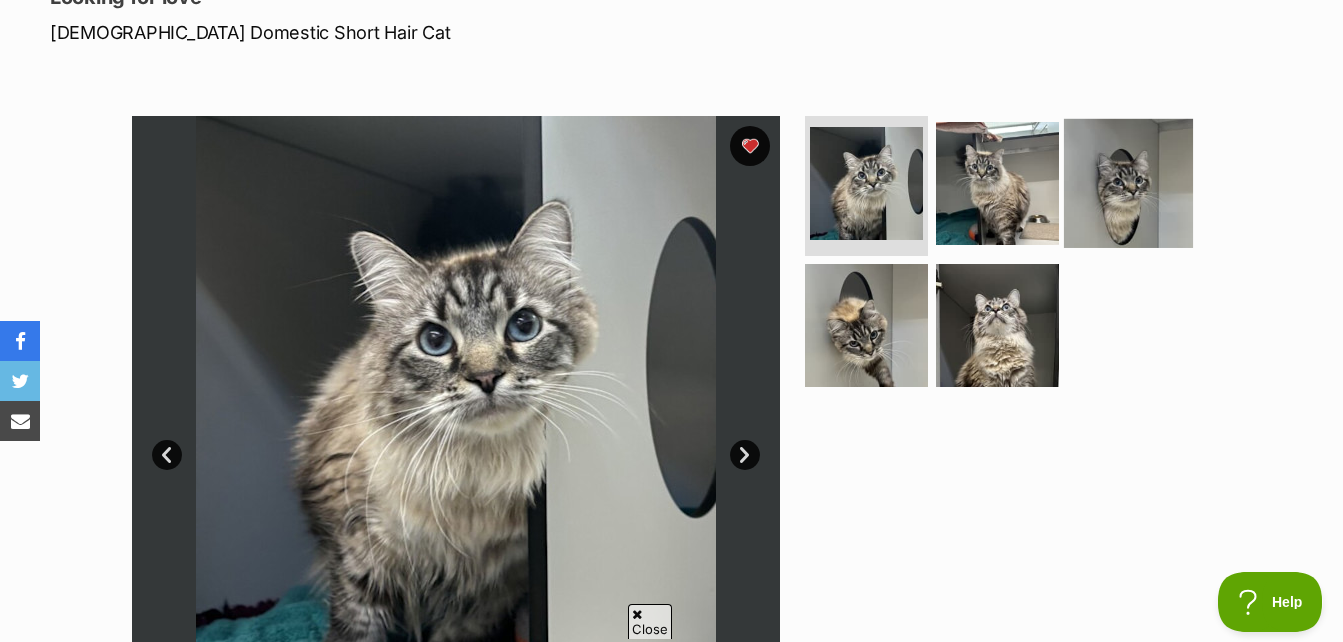 click at bounding box center [1128, 183] 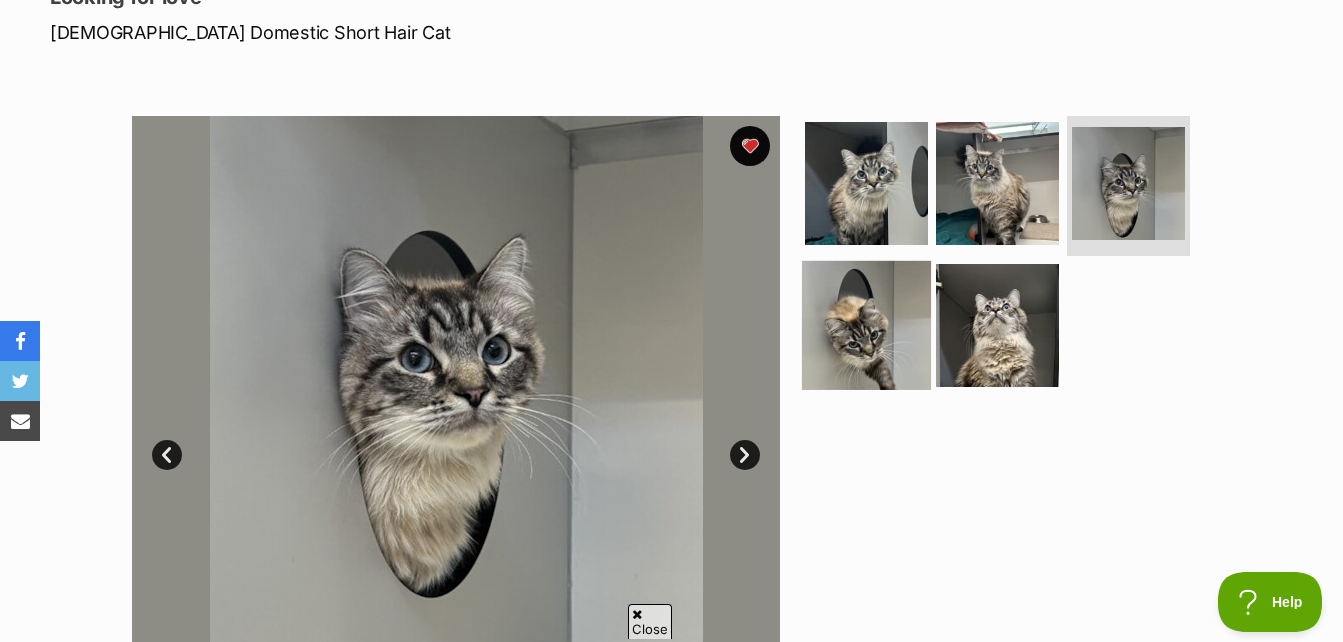 click at bounding box center [866, 324] 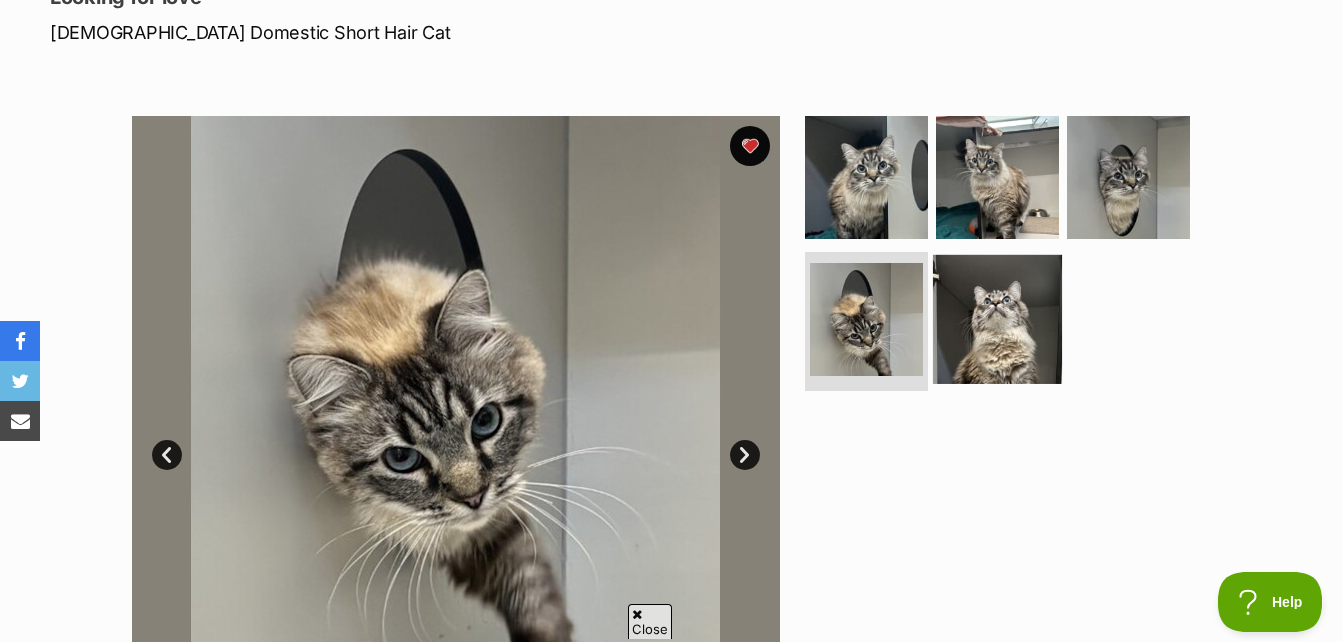 click at bounding box center (997, 318) 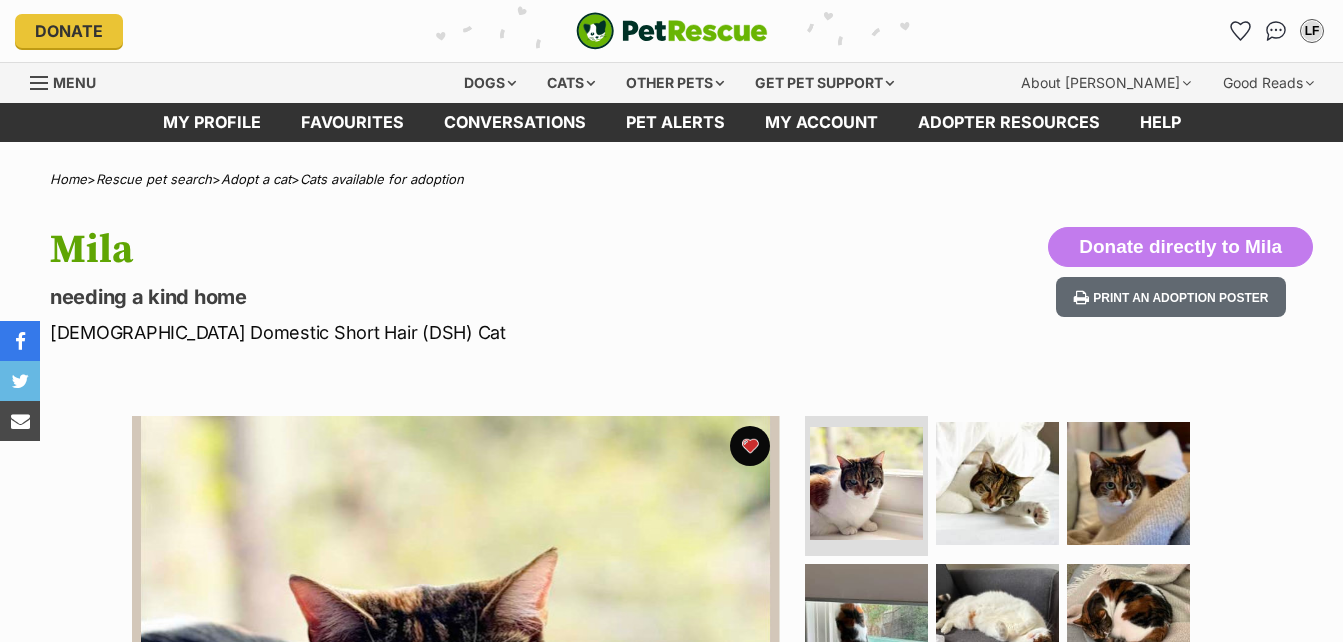 scroll, scrollTop: 242, scrollLeft: 0, axis: vertical 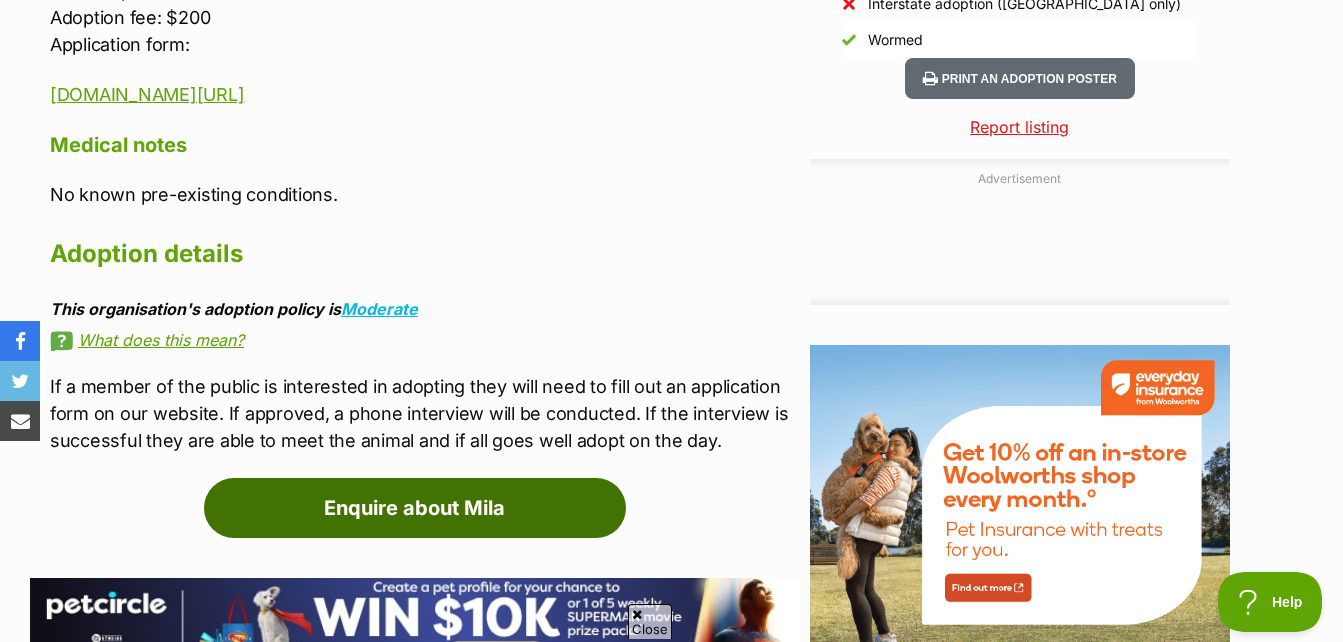 click on "Enquire about Mila" at bounding box center (415, 508) 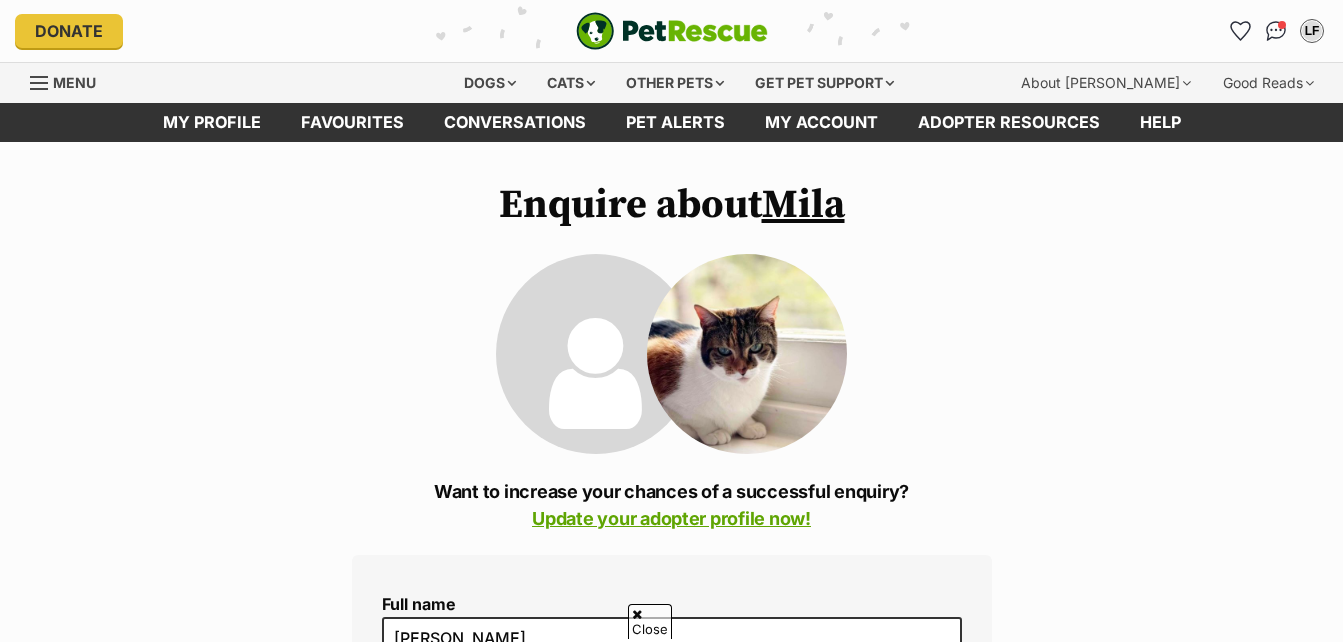 scroll, scrollTop: 500, scrollLeft: 0, axis: vertical 